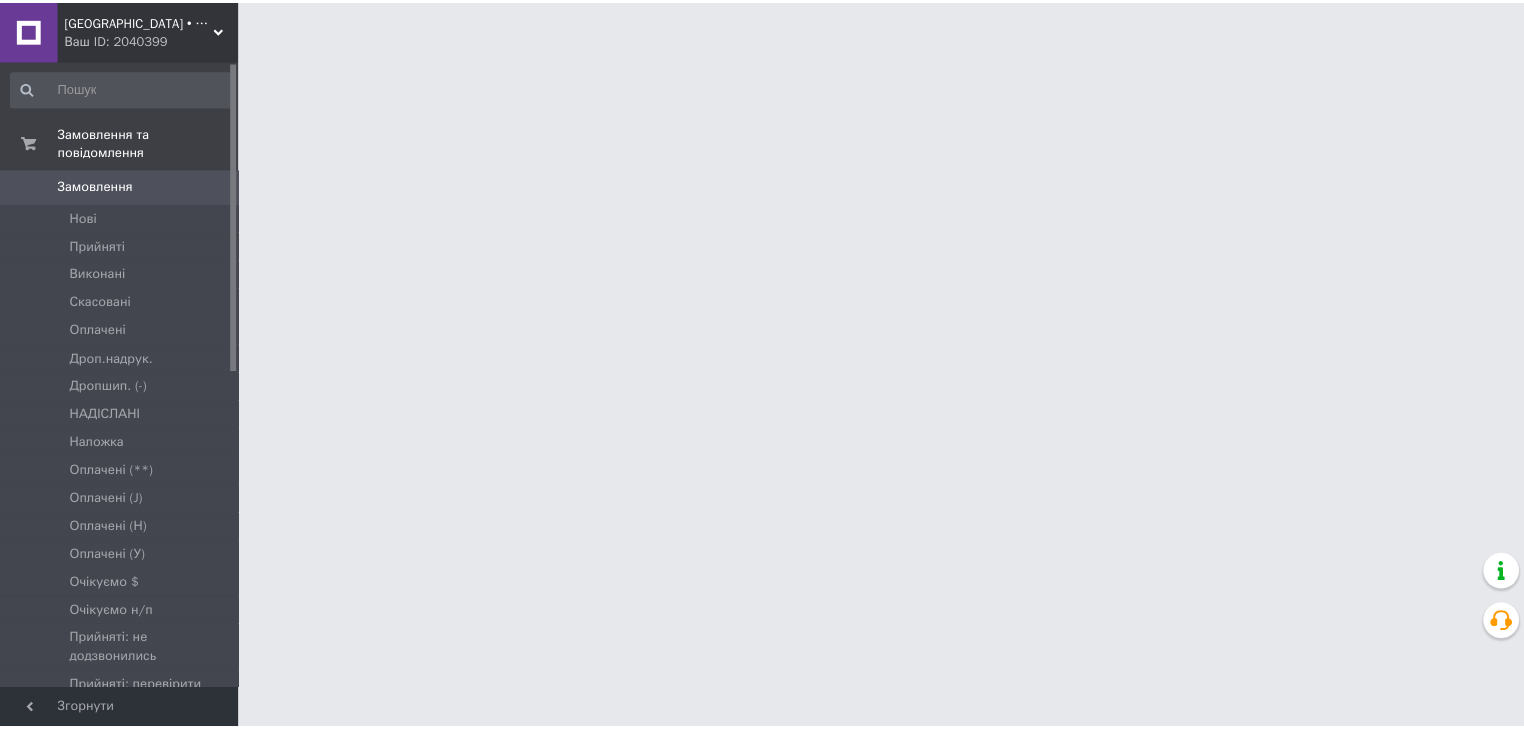 scroll, scrollTop: 0, scrollLeft: 0, axis: both 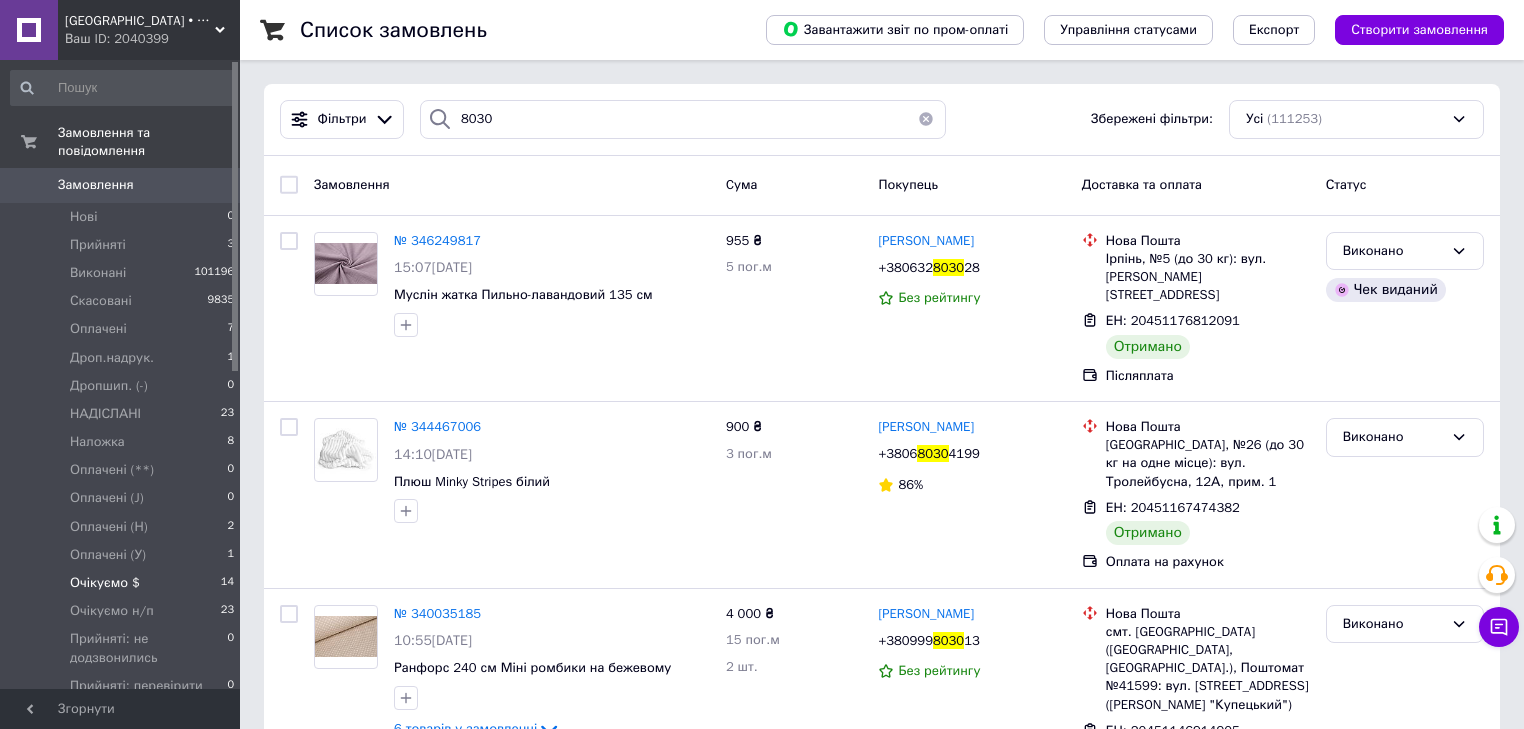 click on "Очікуємо $ 14" at bounding box center (123, 583) 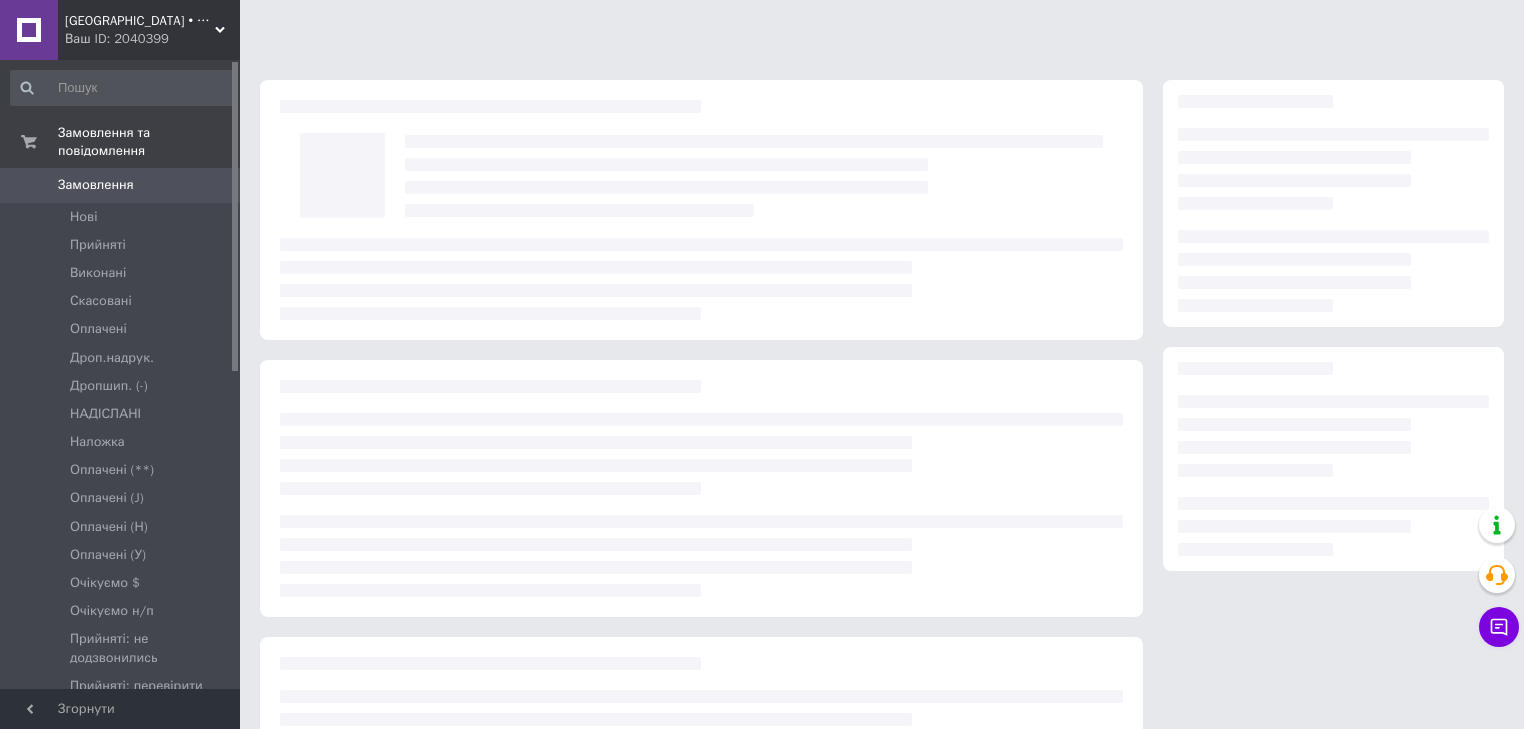 scroll, scrollTop: 0, scrollLeft: 0, axis: both 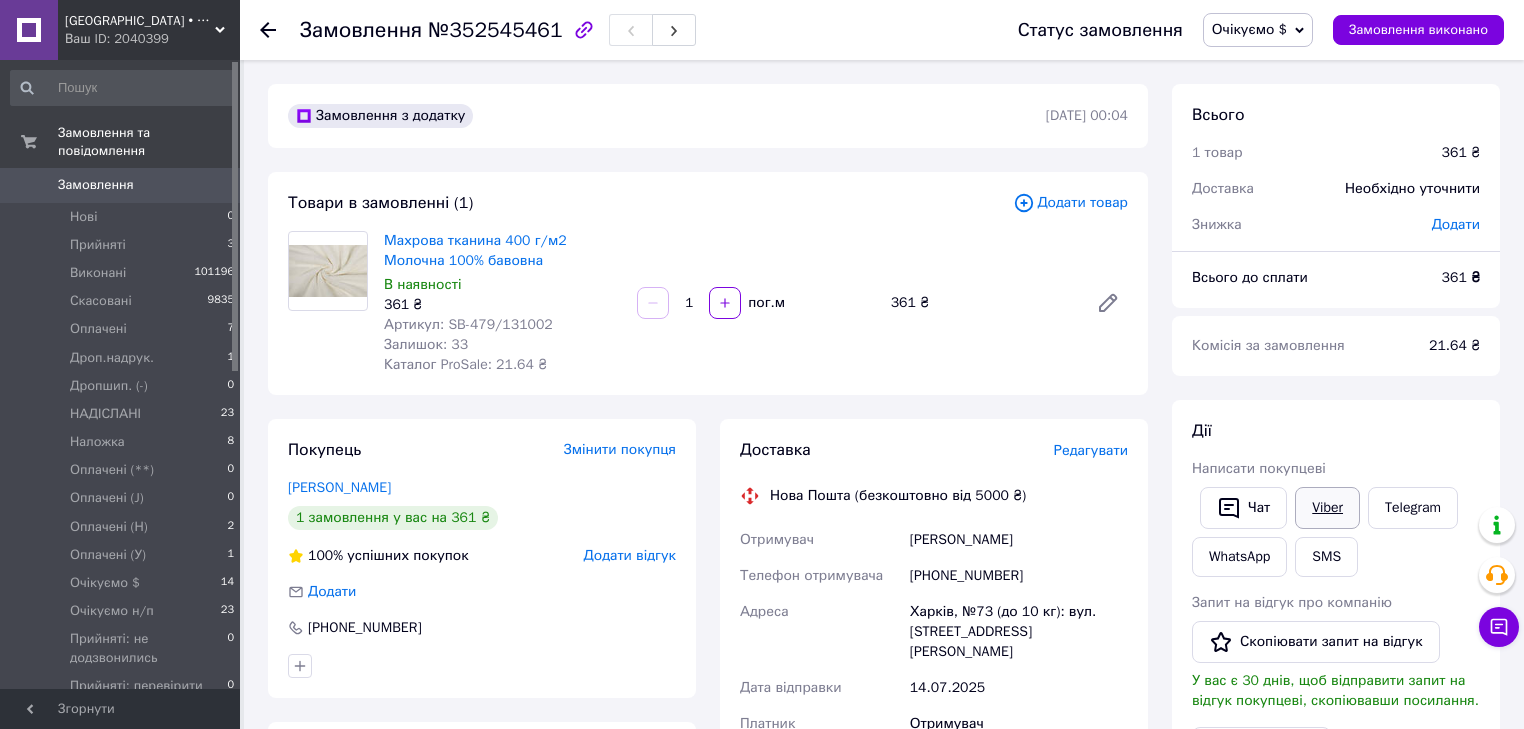 click on "Viber" at bounding box center [1327, 508] 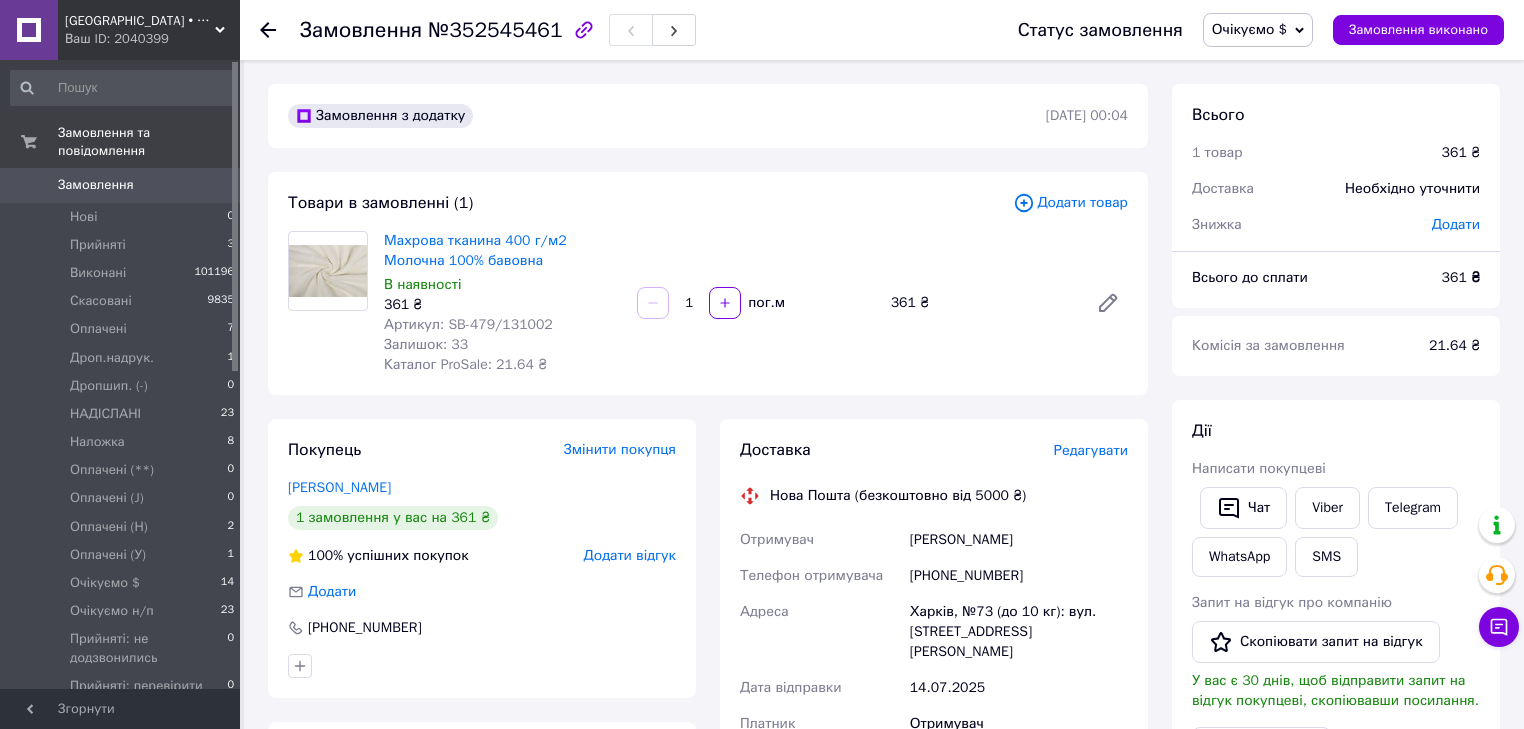 drag, startPoint x: 88, startPoint y: 156, endPoint x: 128, endPoint y: 163, distance: 40.60788 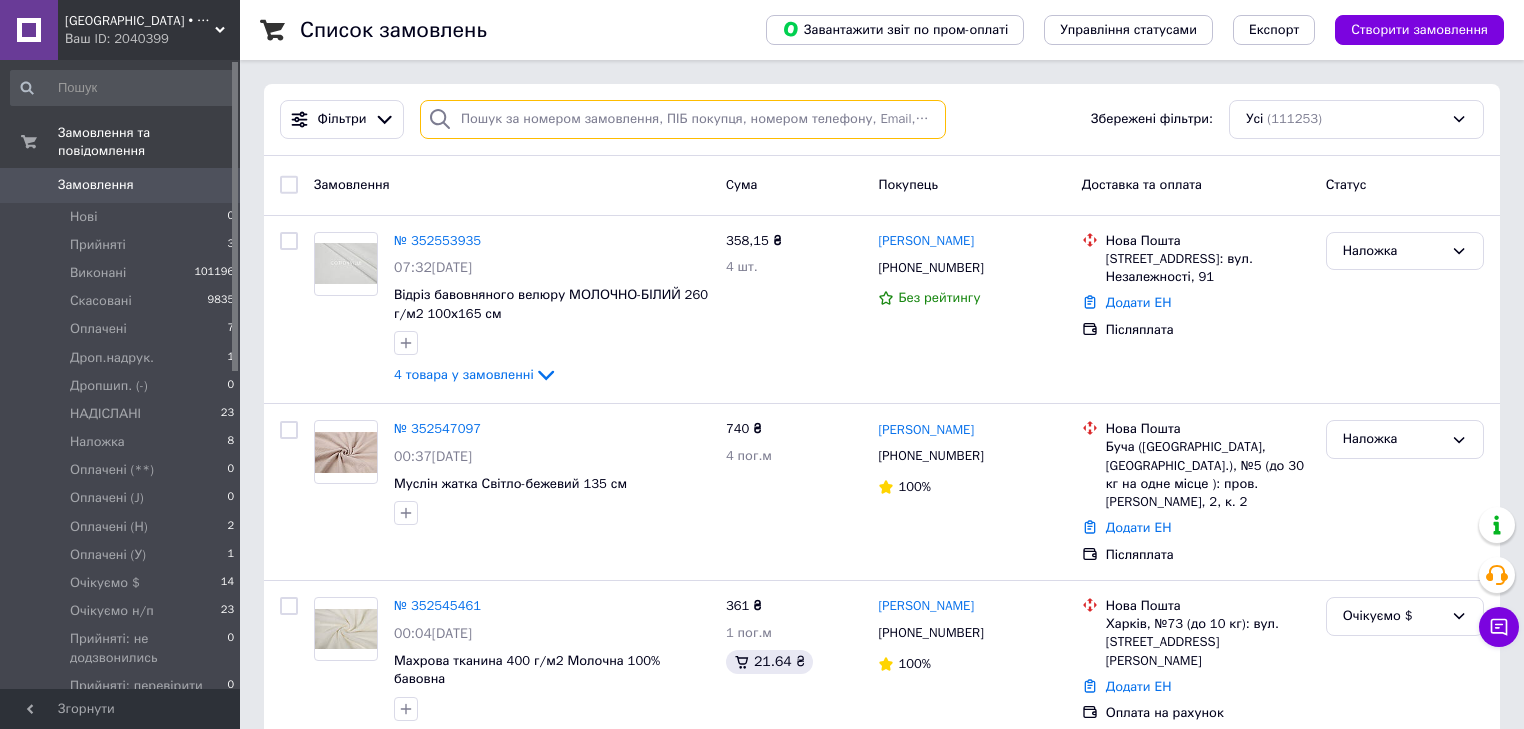 click at bounding box center (683, 119) 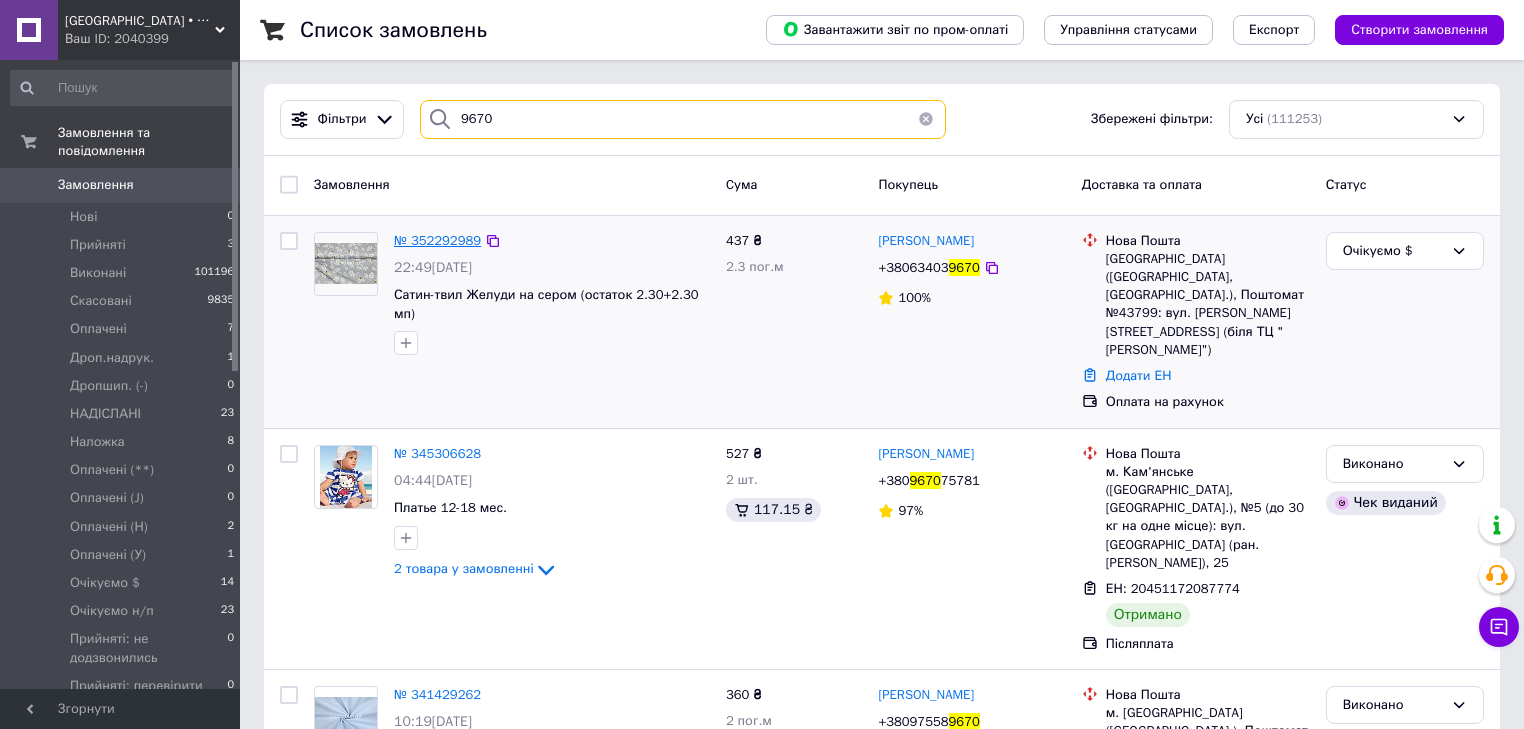 type on "9670" 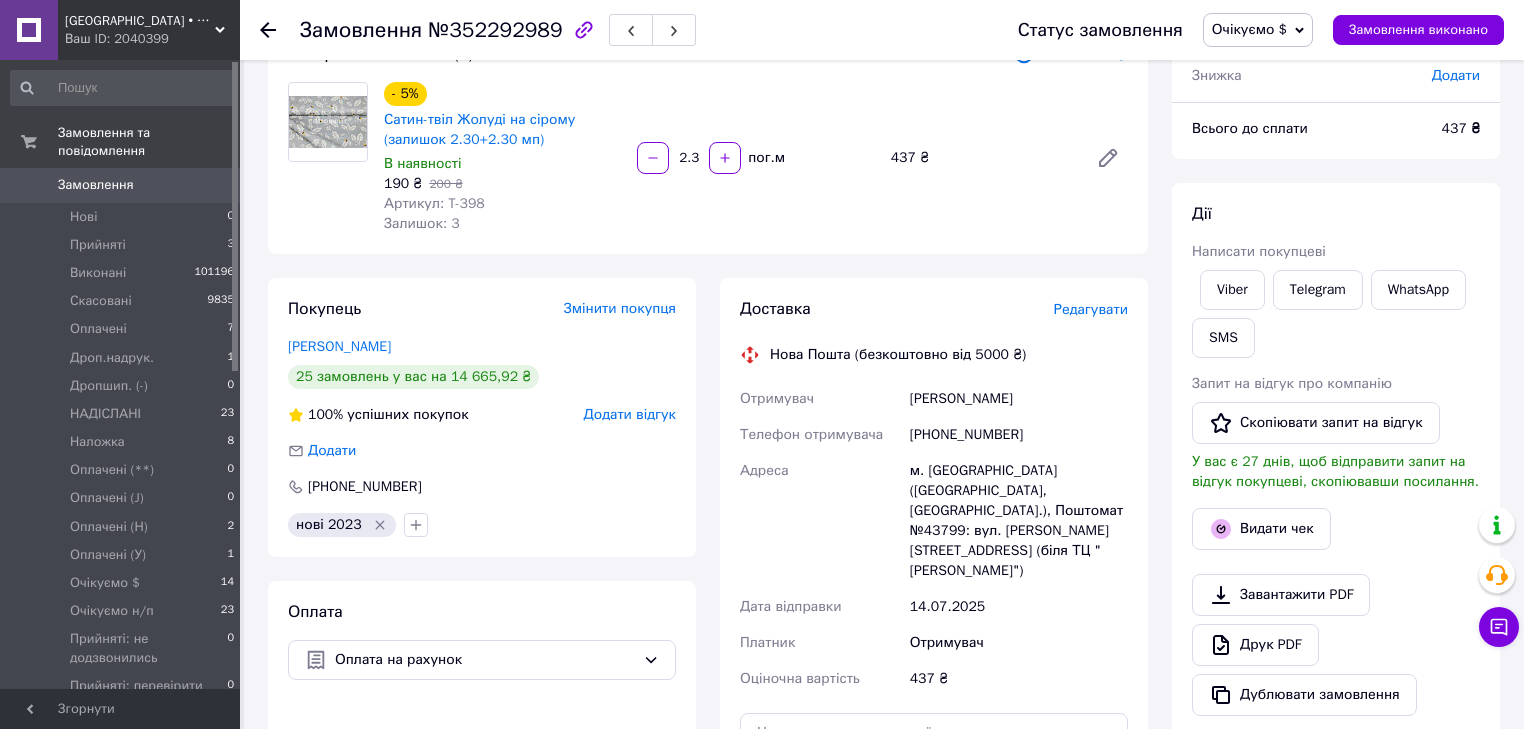 scroll, scrollTop: 160, scrollLeft: 0, axis: vertical 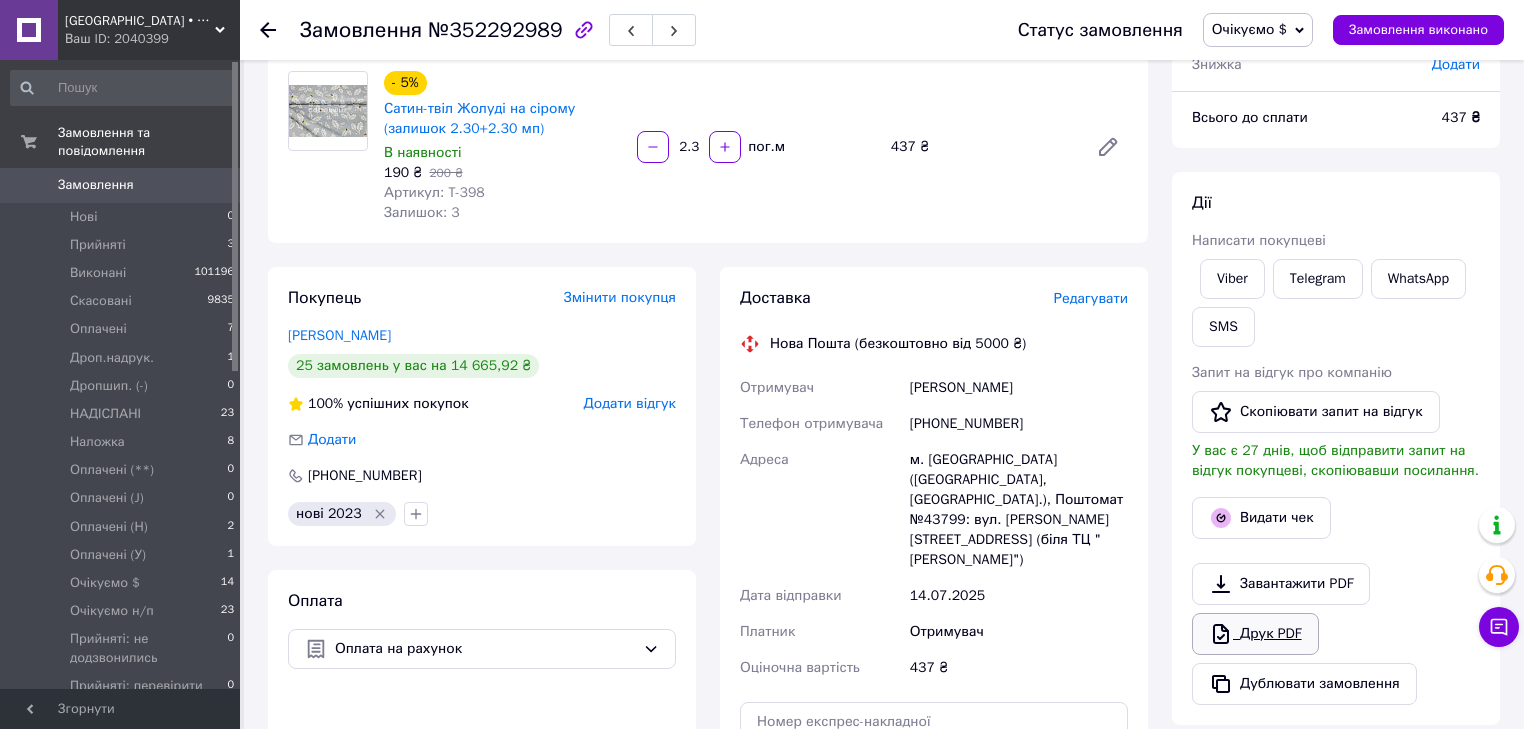 click on "Друк PDF" at bounding box center [1255, 634] 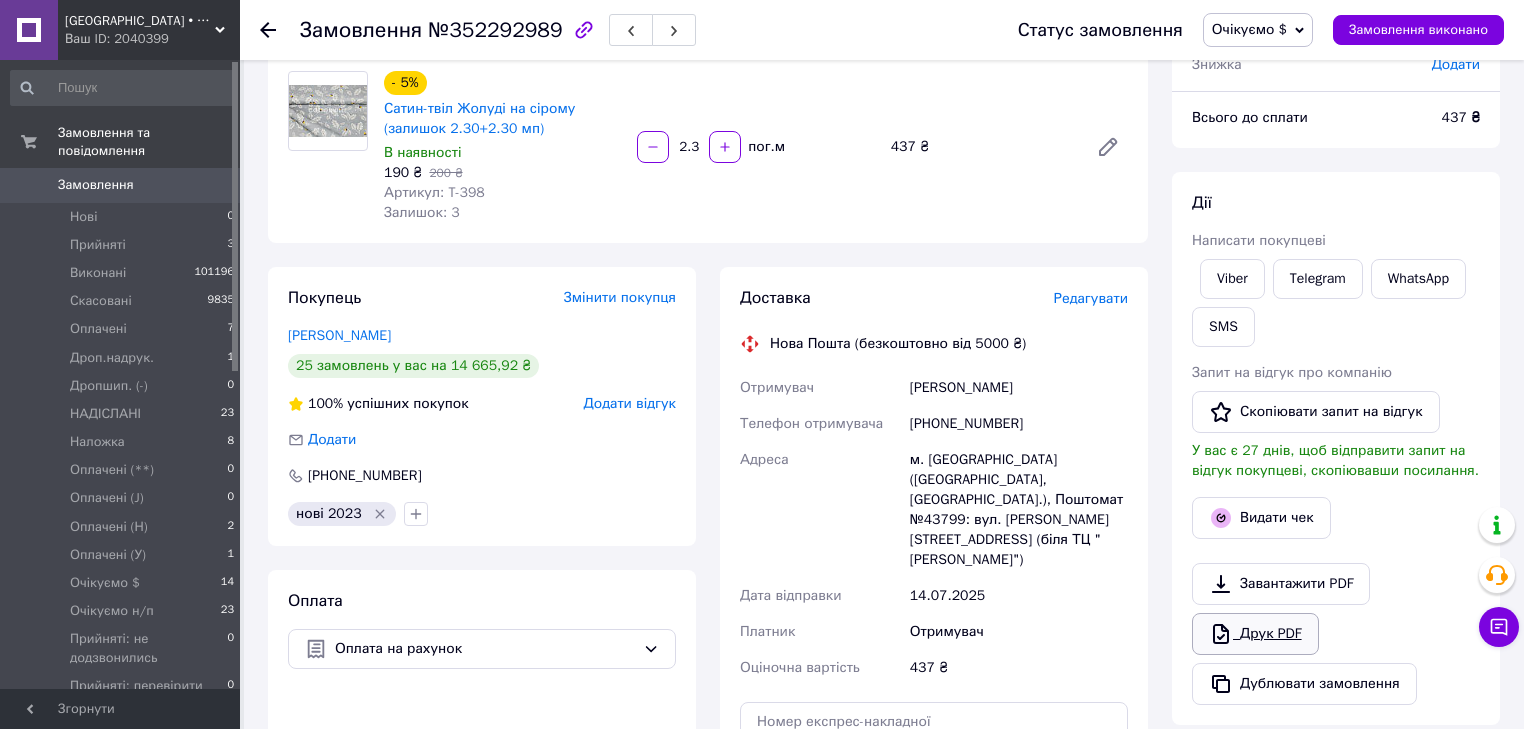 click on "Друк PDF" at bounding box center [1255, 634] 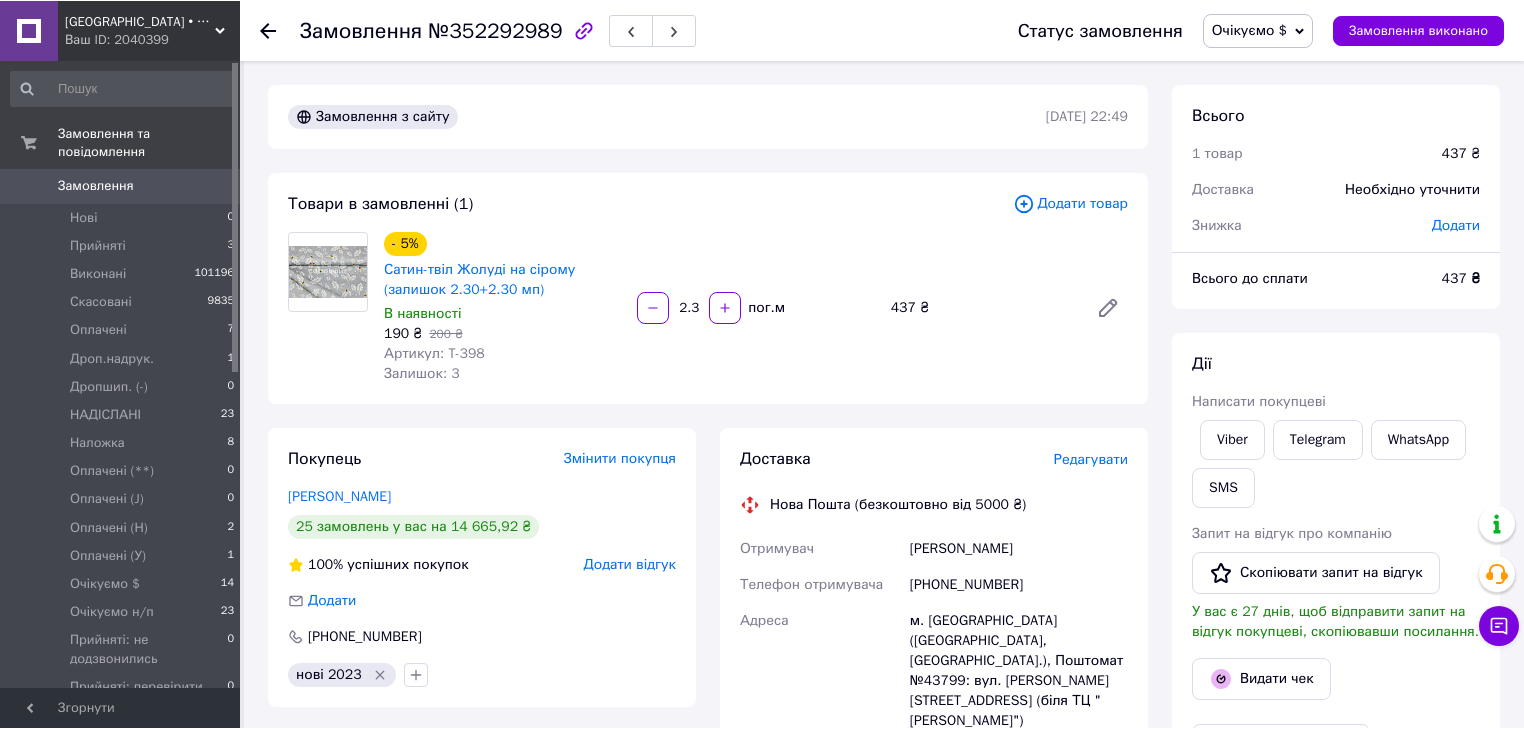scroll, scrollTop: 160, scrollLeft: 0, axis: vertical 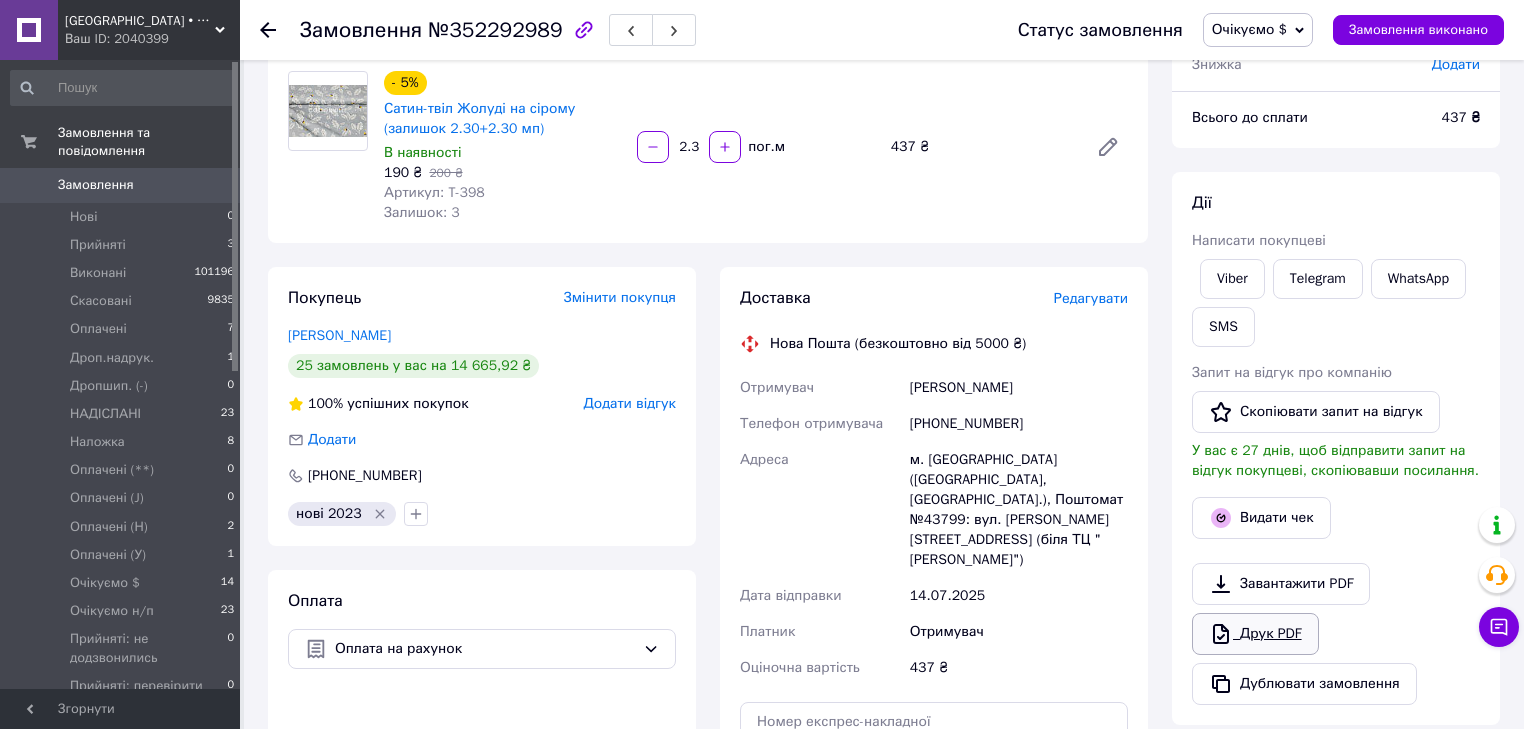 click on "Друк PDF" at bounding box center [1255, 634] 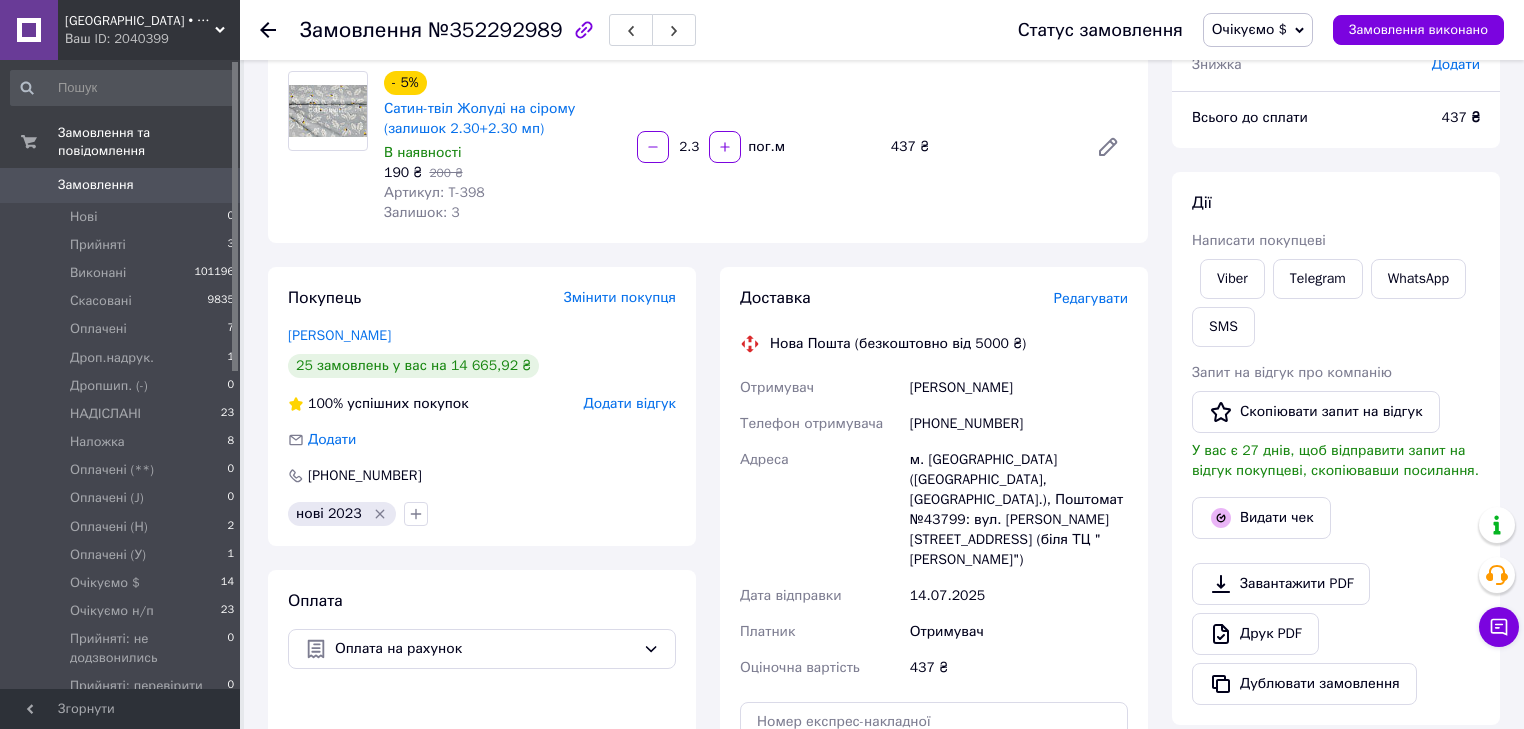 click on "Очікуємо $" at bounding box center [1249, 29] 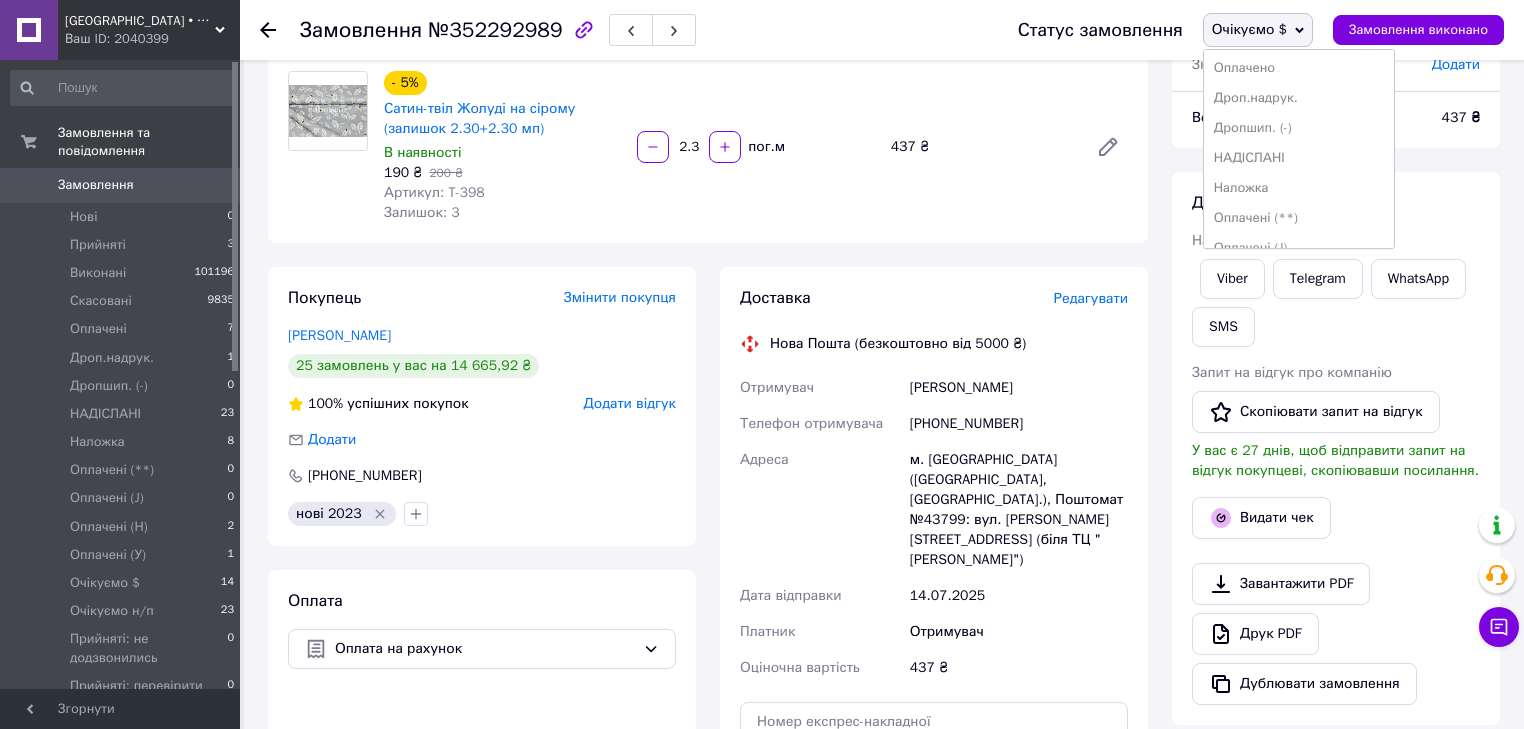 scroll, scrollTop: 240, scrollLeft: 0, axis: vertical 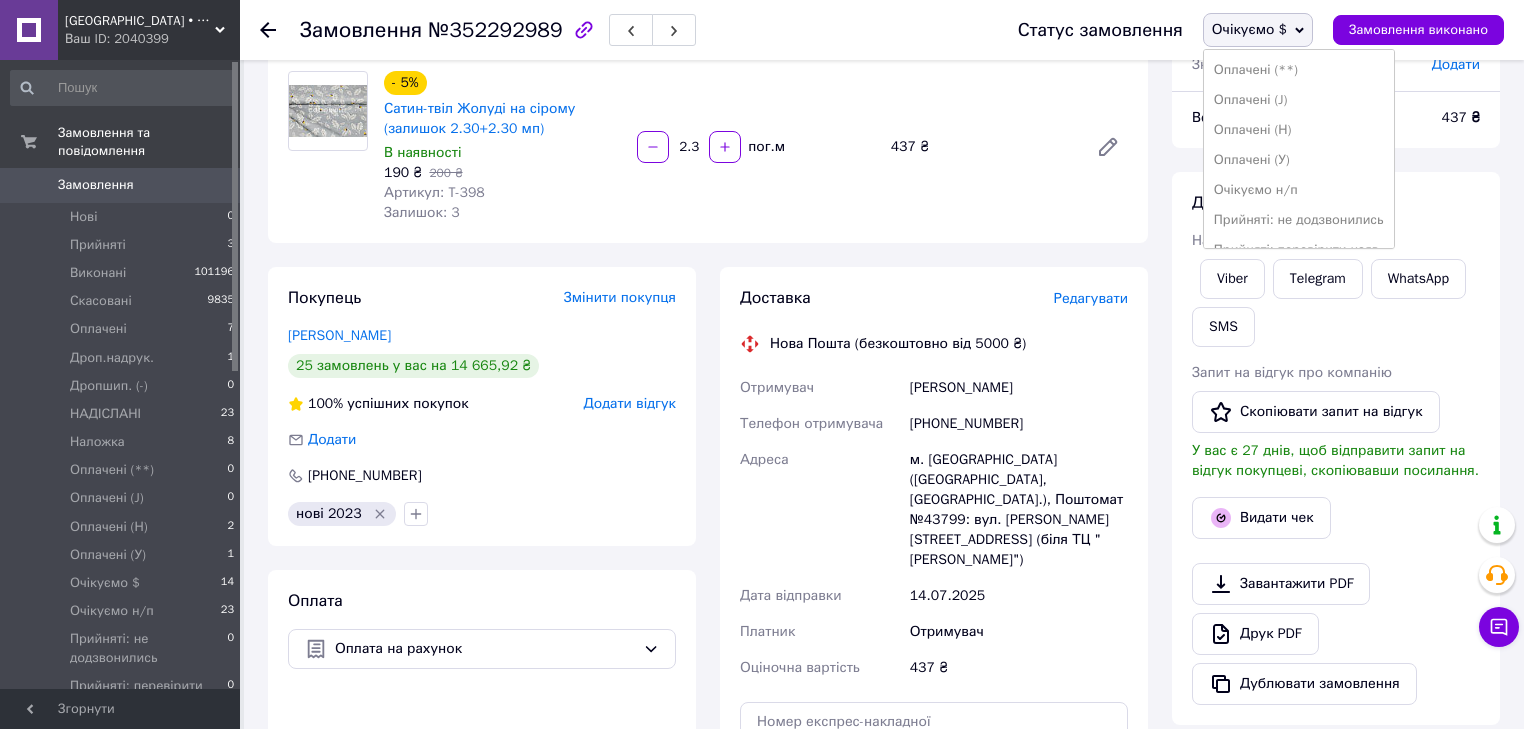click on "Оплачені (Н)" at bounding box center [1299, 130] 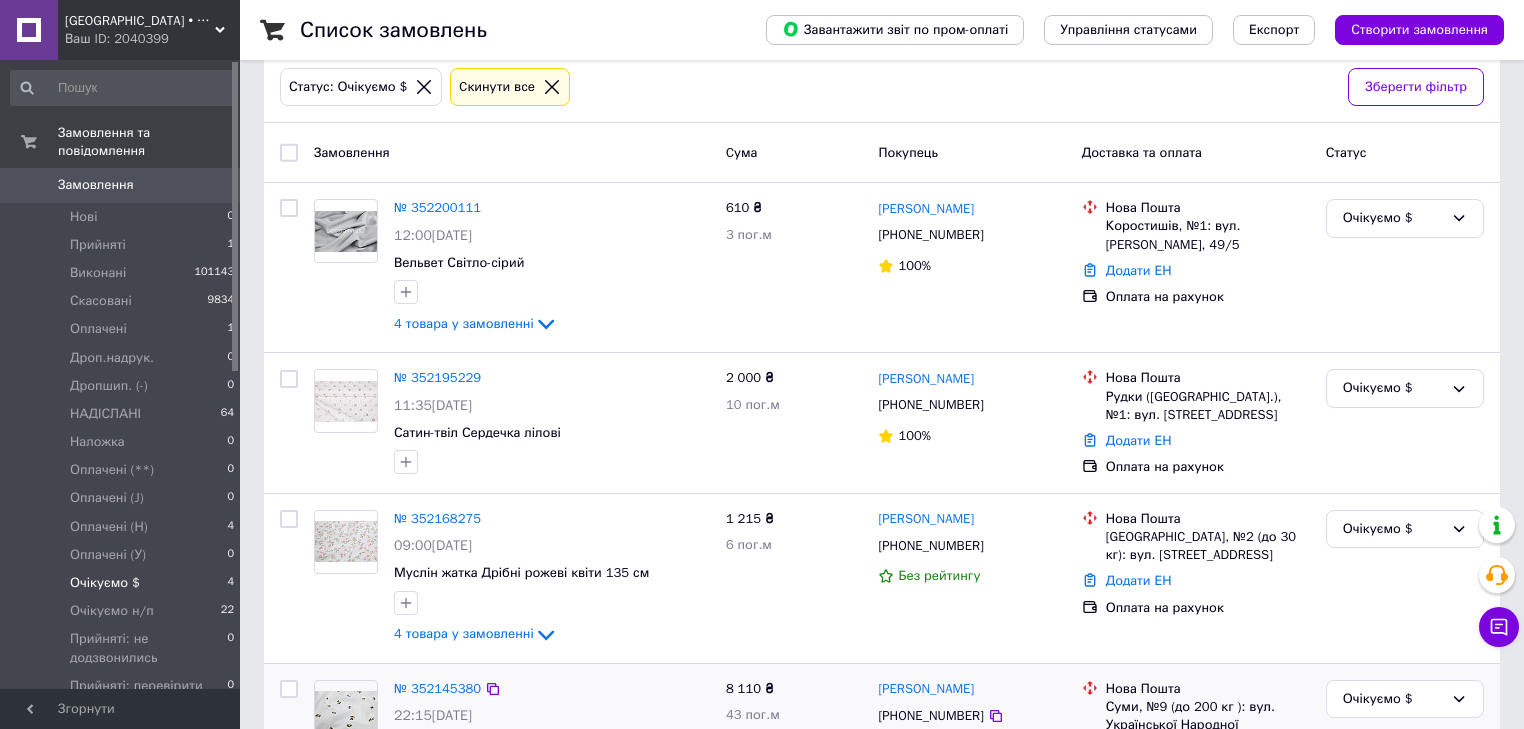 scroll, scrollTop: 230, scrollLeft: 0, axis: vertical 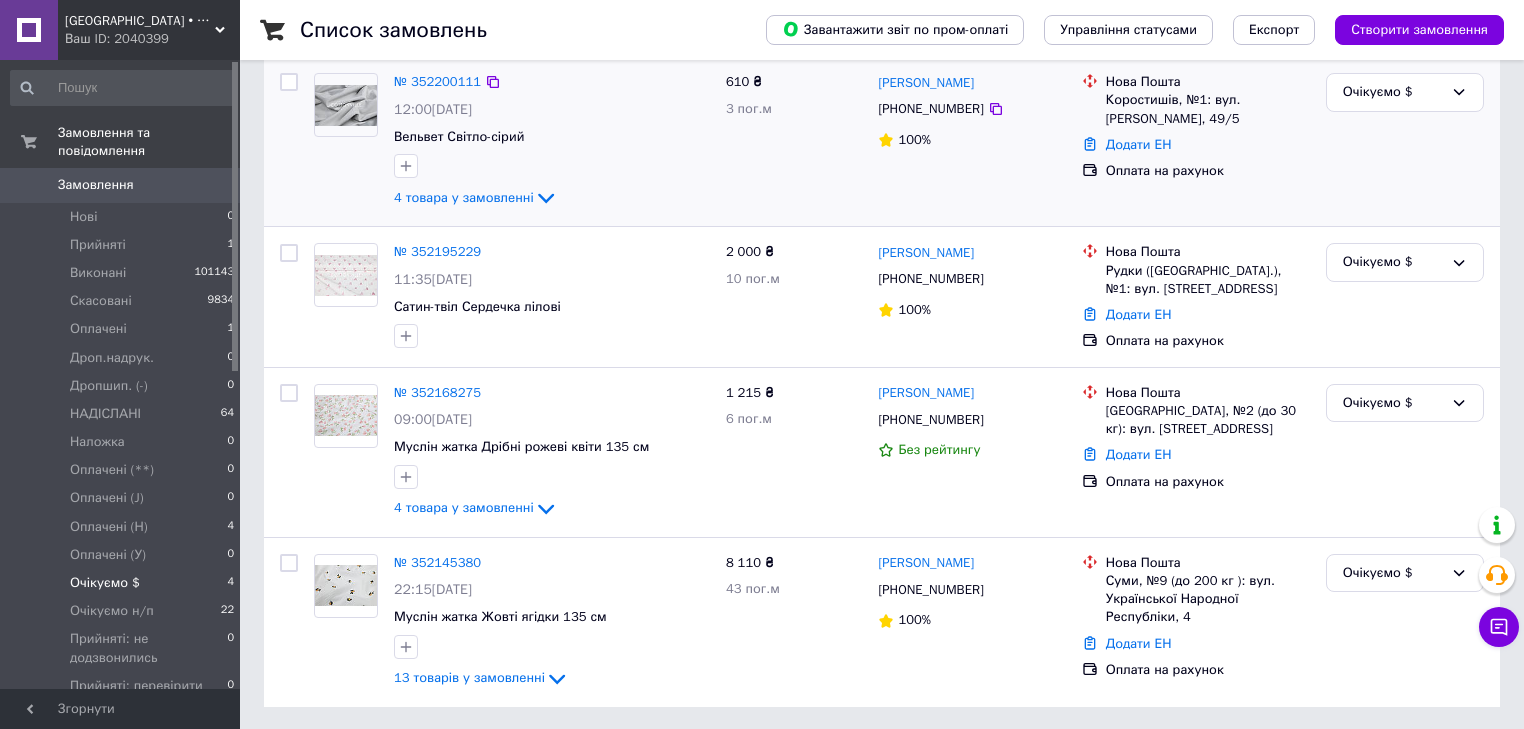 click at bounding box center [289, 141] 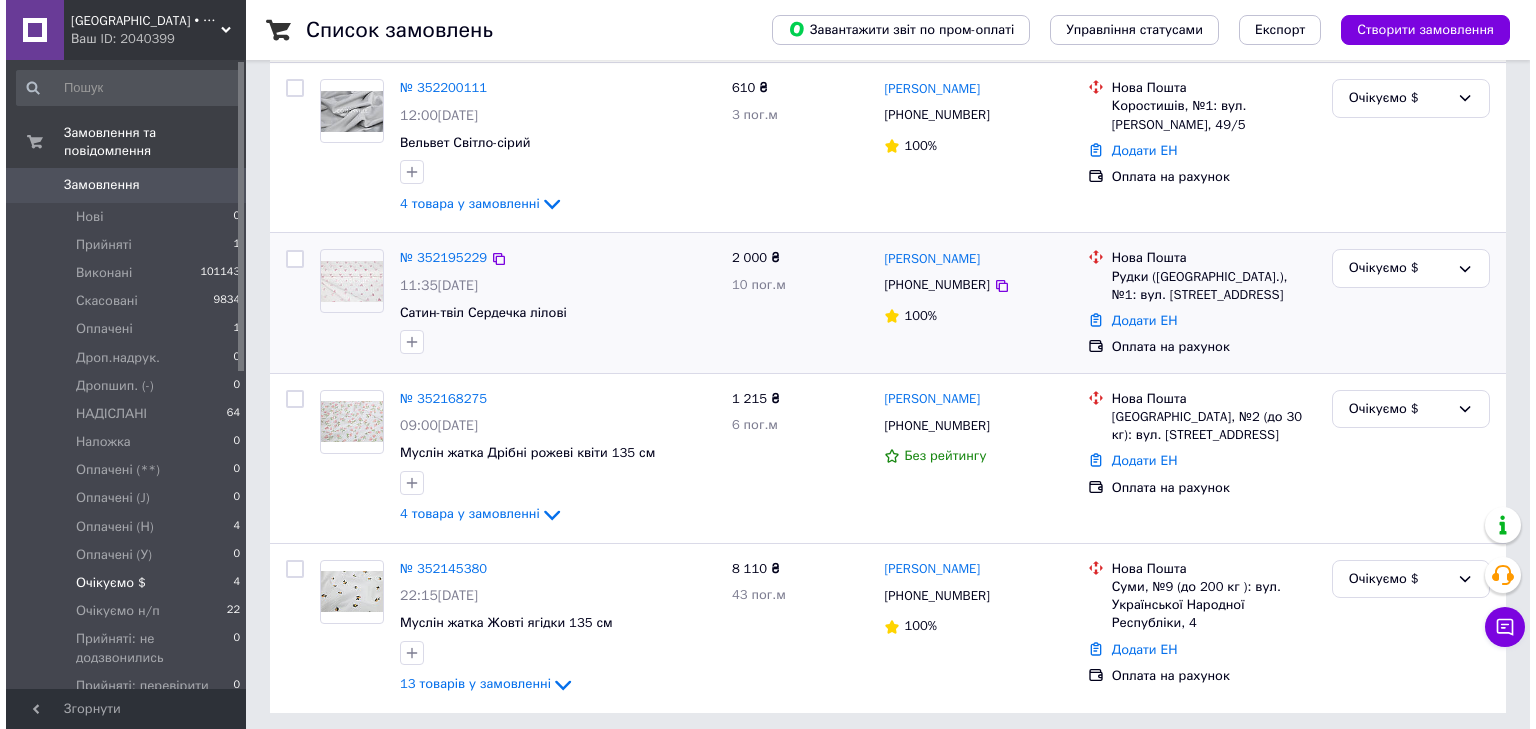 scroll, scrollTop: 0, scrollLeft: 0, axis: both 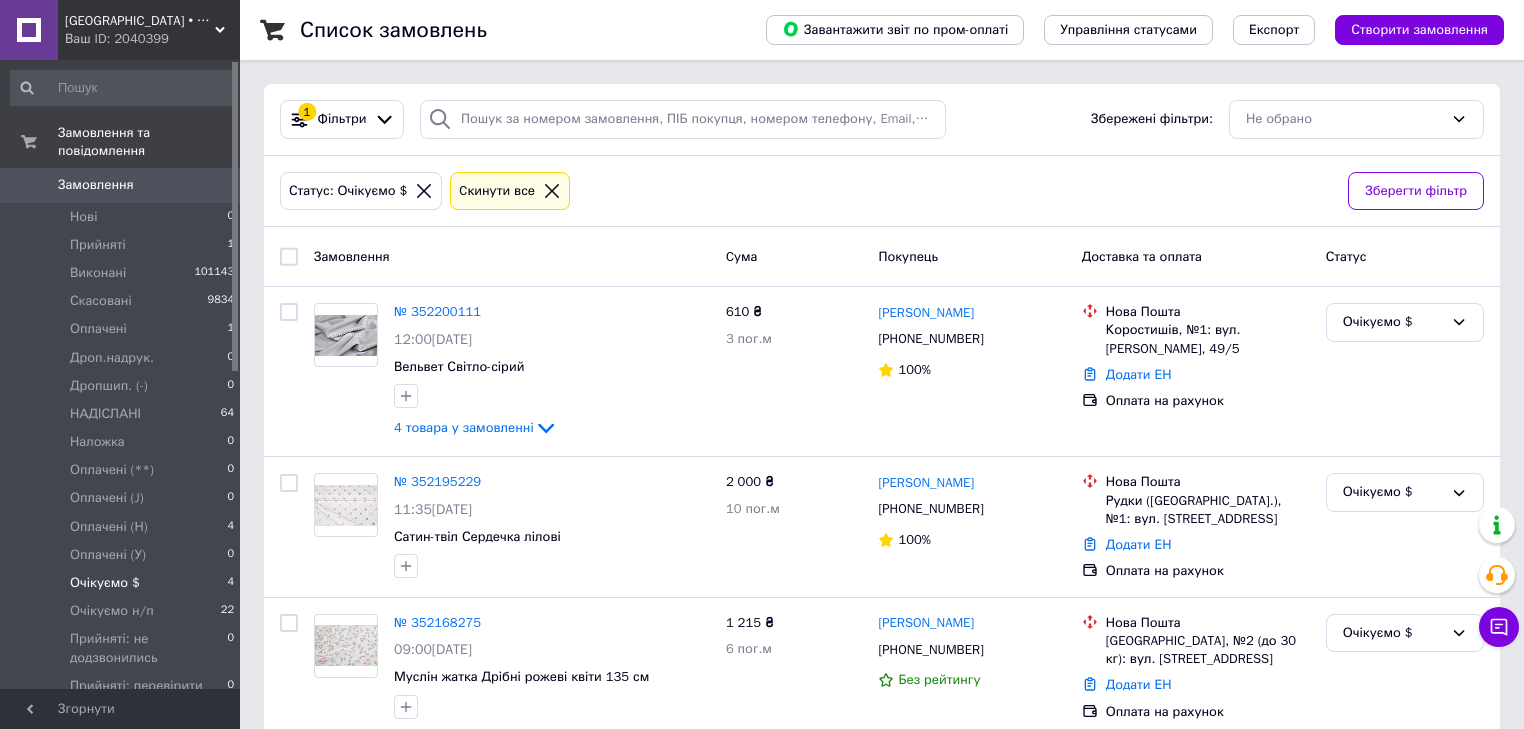 click 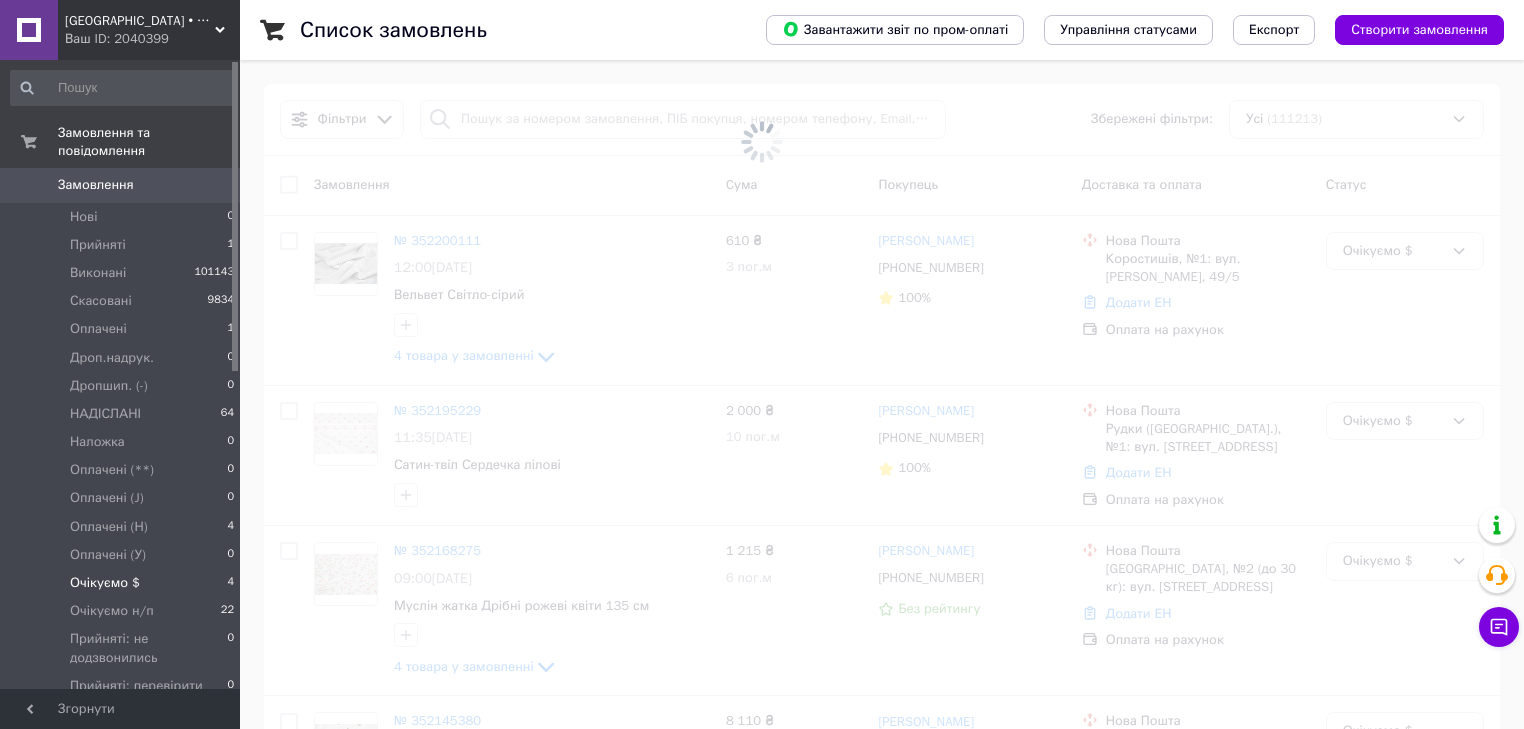 click at bounding box center [762, 142] 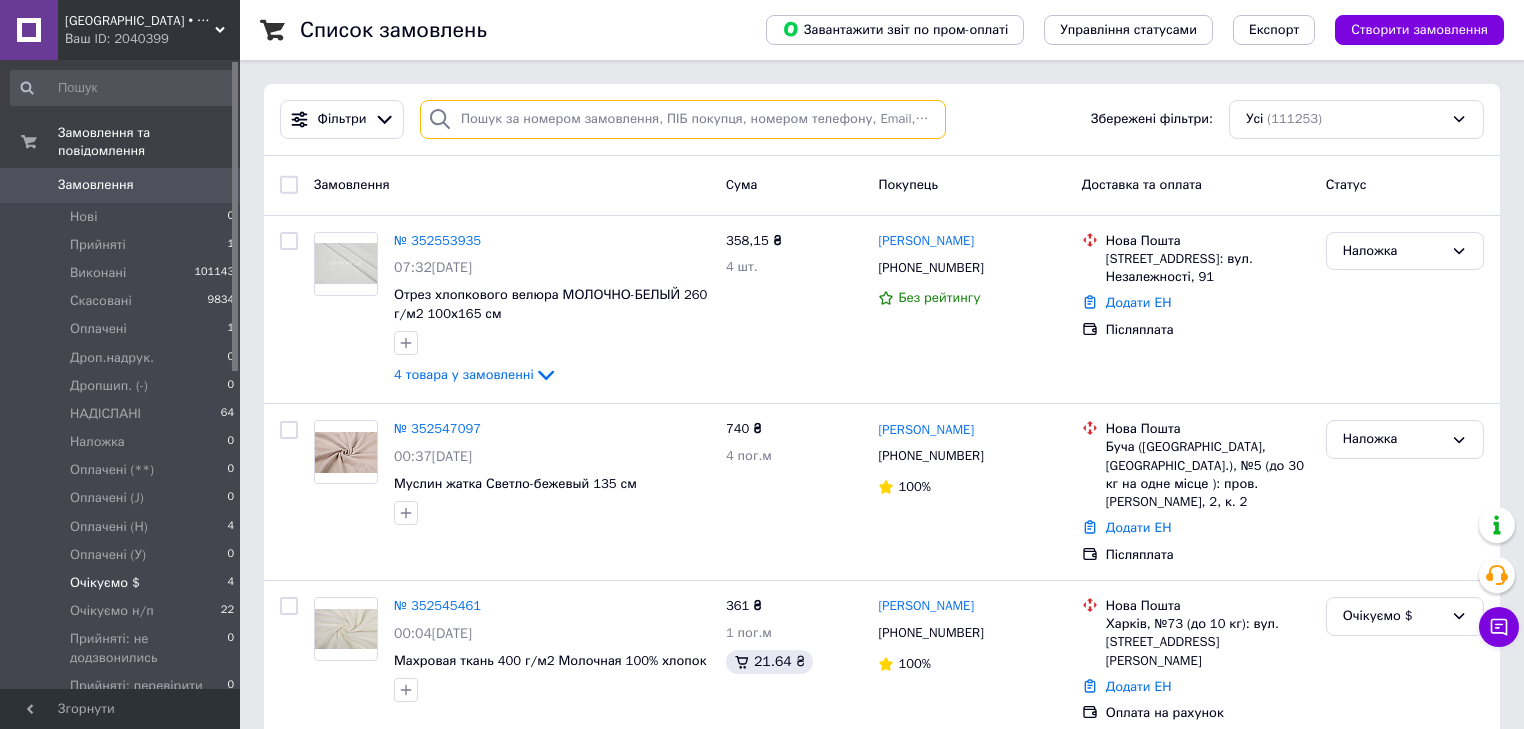 click at bounding box center [683, 119] 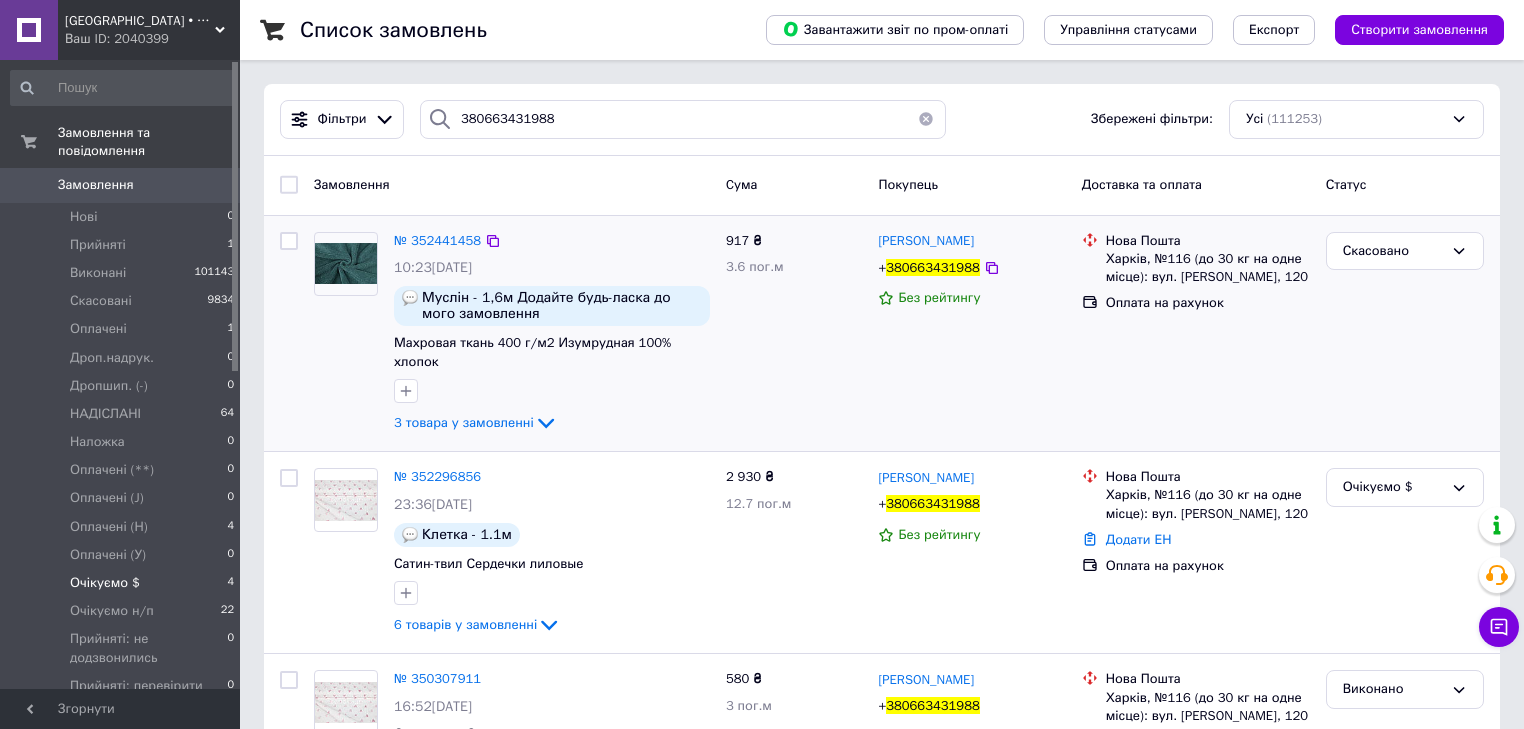 drag, startPoint x: 300, startPoint y: 378, endPoint x: 352, endPoint y: 332, distance: 69.426216 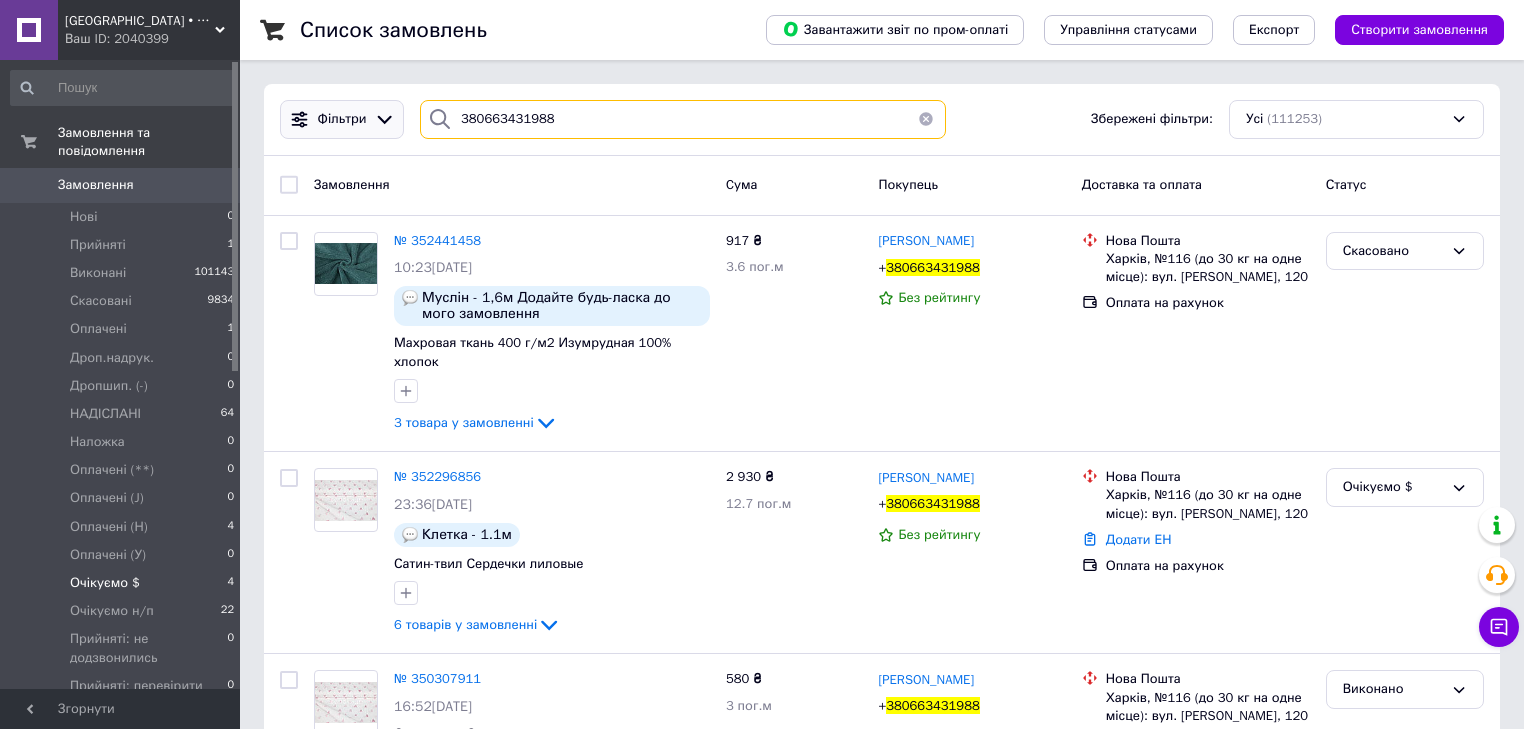 drag, startPoint x: 353, startPoint y: 116, endPoint x: 289, endPoint y: 121, distance: 64.195015 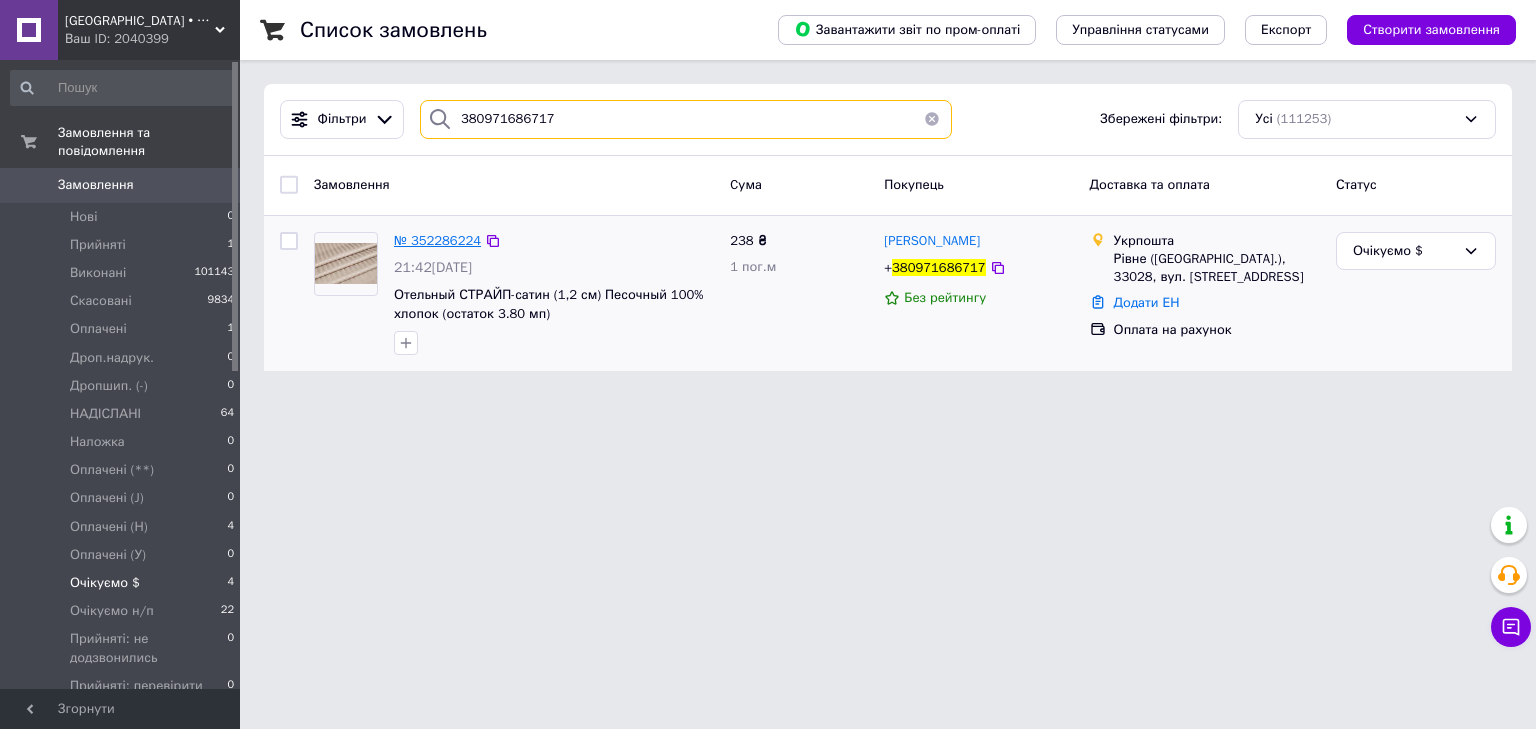 type on "380971686717" 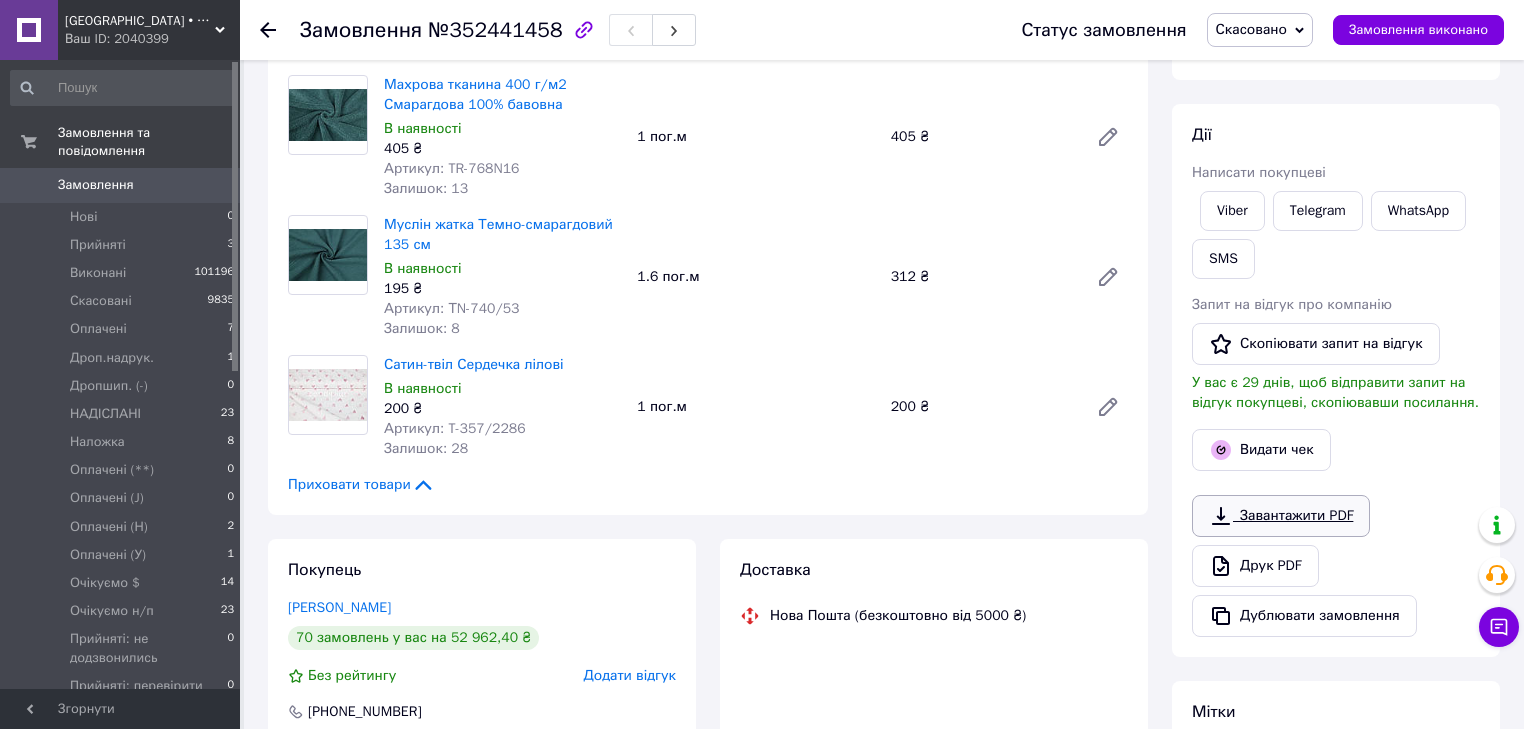 scroll, scrollTop: 240, scrollLeft: 0, axis: vertical 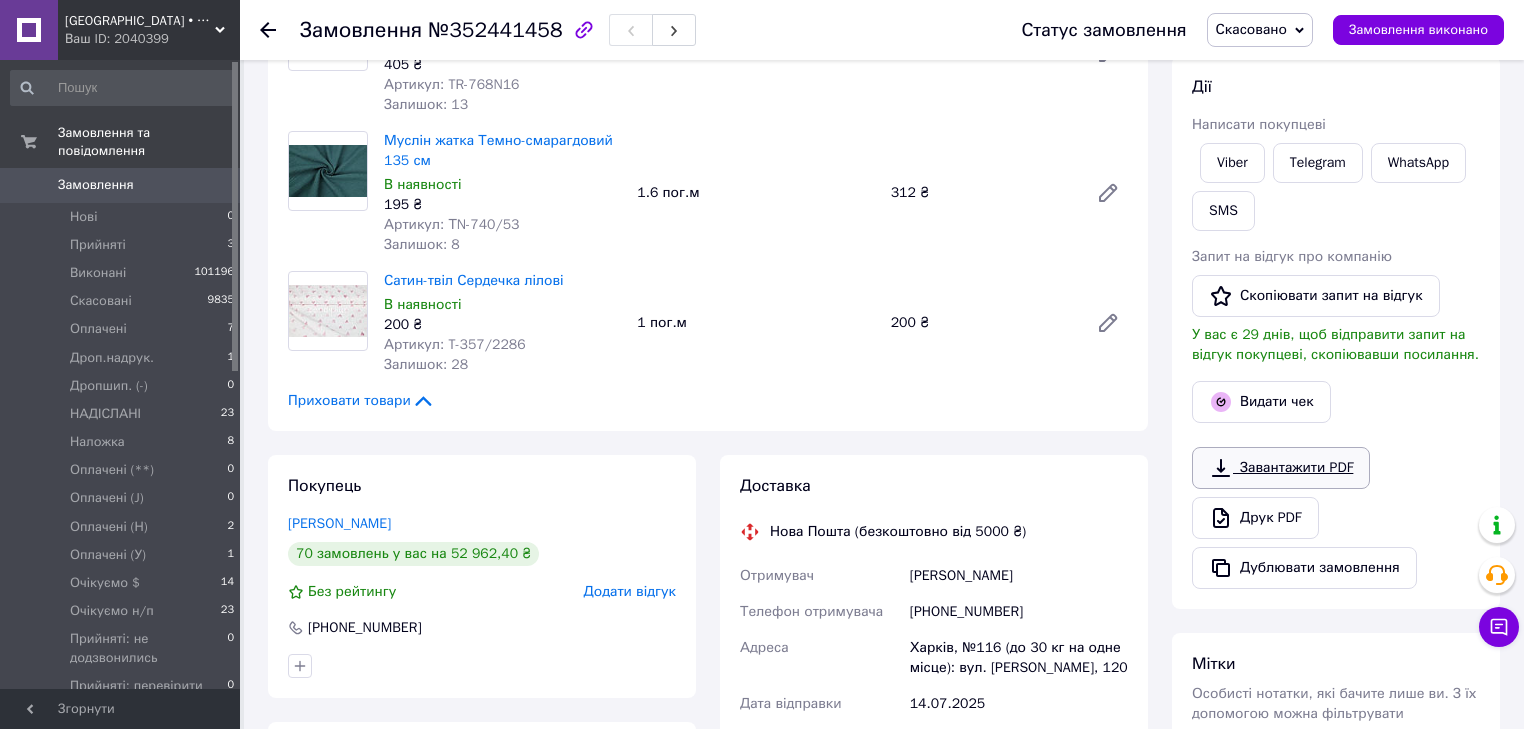 click on "Завантажити PDF" at bounding box center (1281, 468) 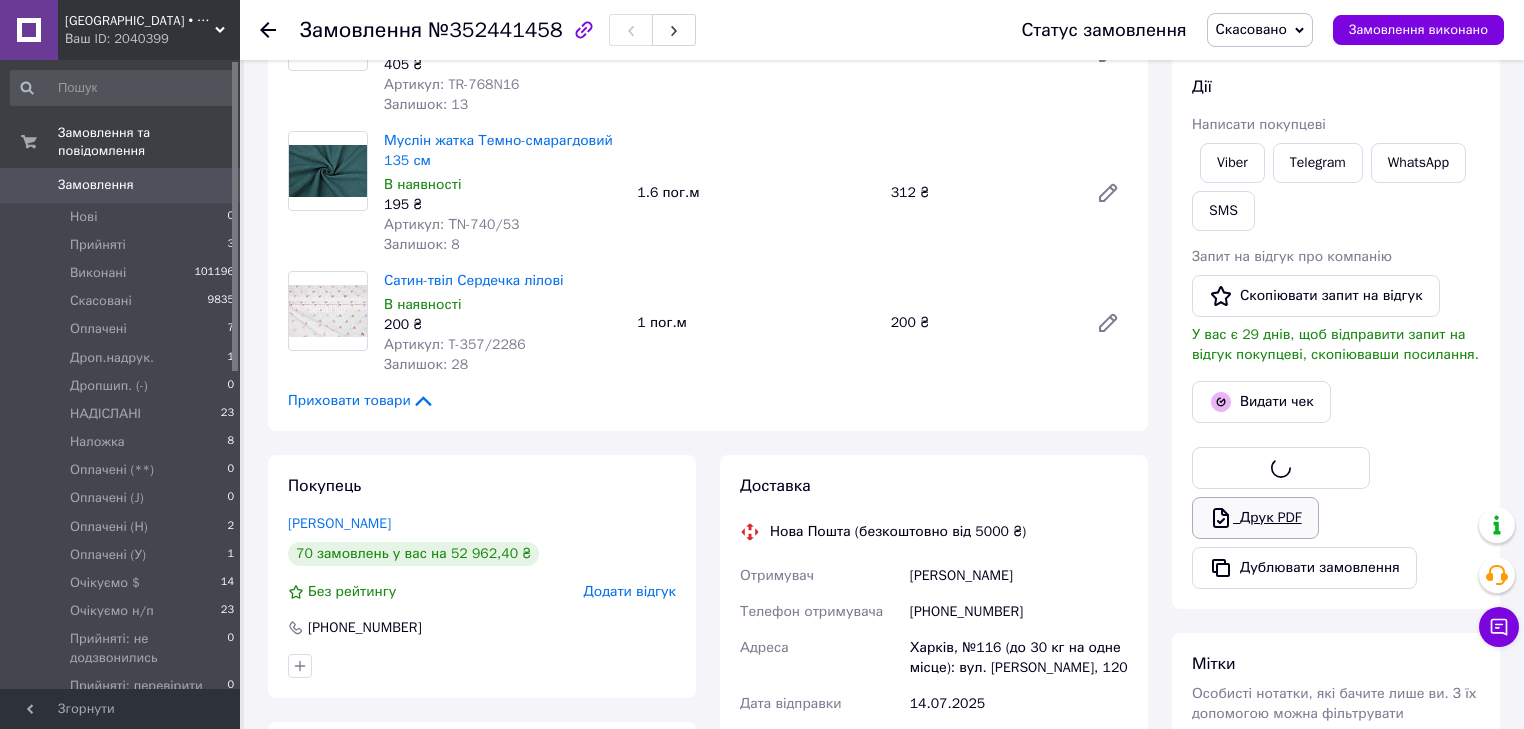 click on "Друк PDF" at bounding box center [1255, 518] 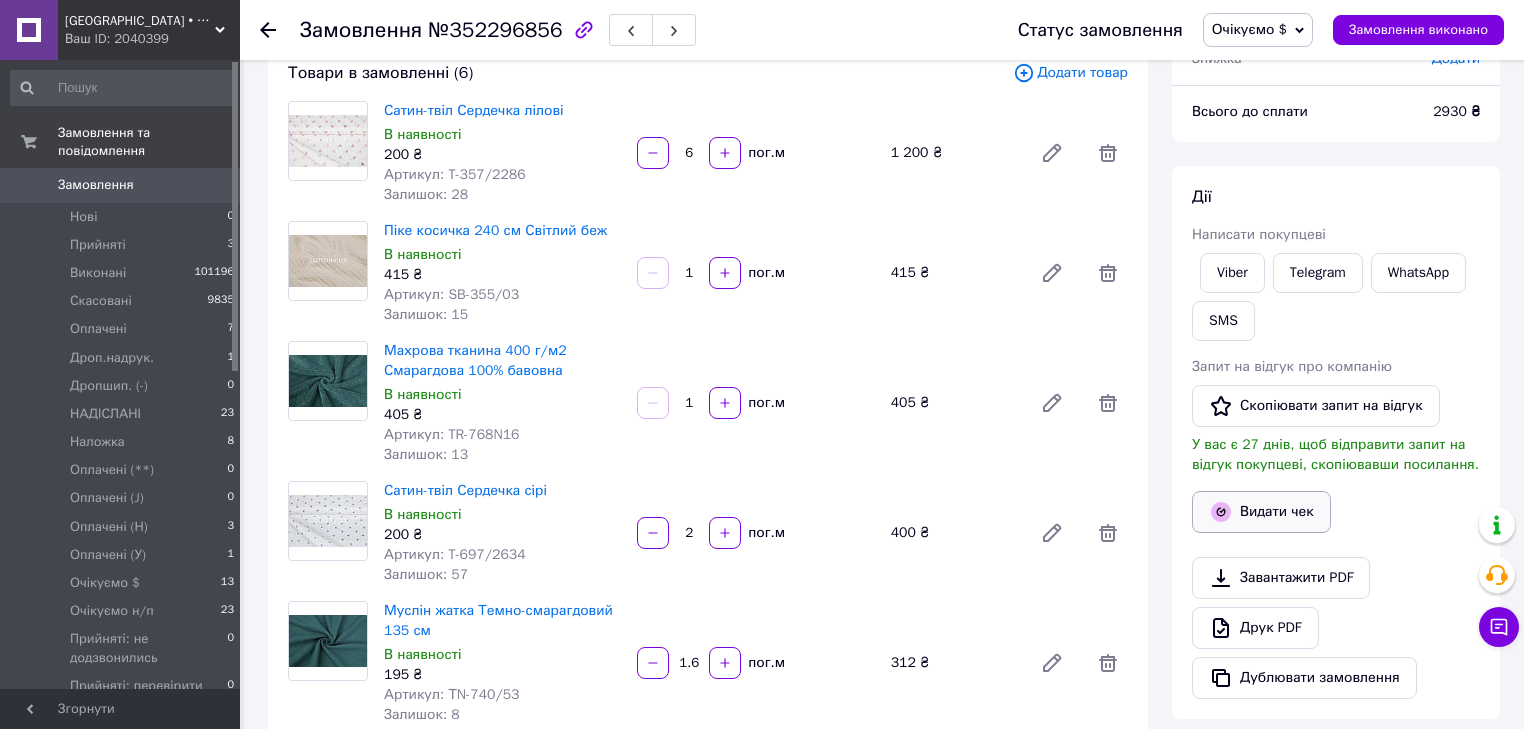 scroll, scrollTop: 320, scrollLeft: 0, axis: vertical 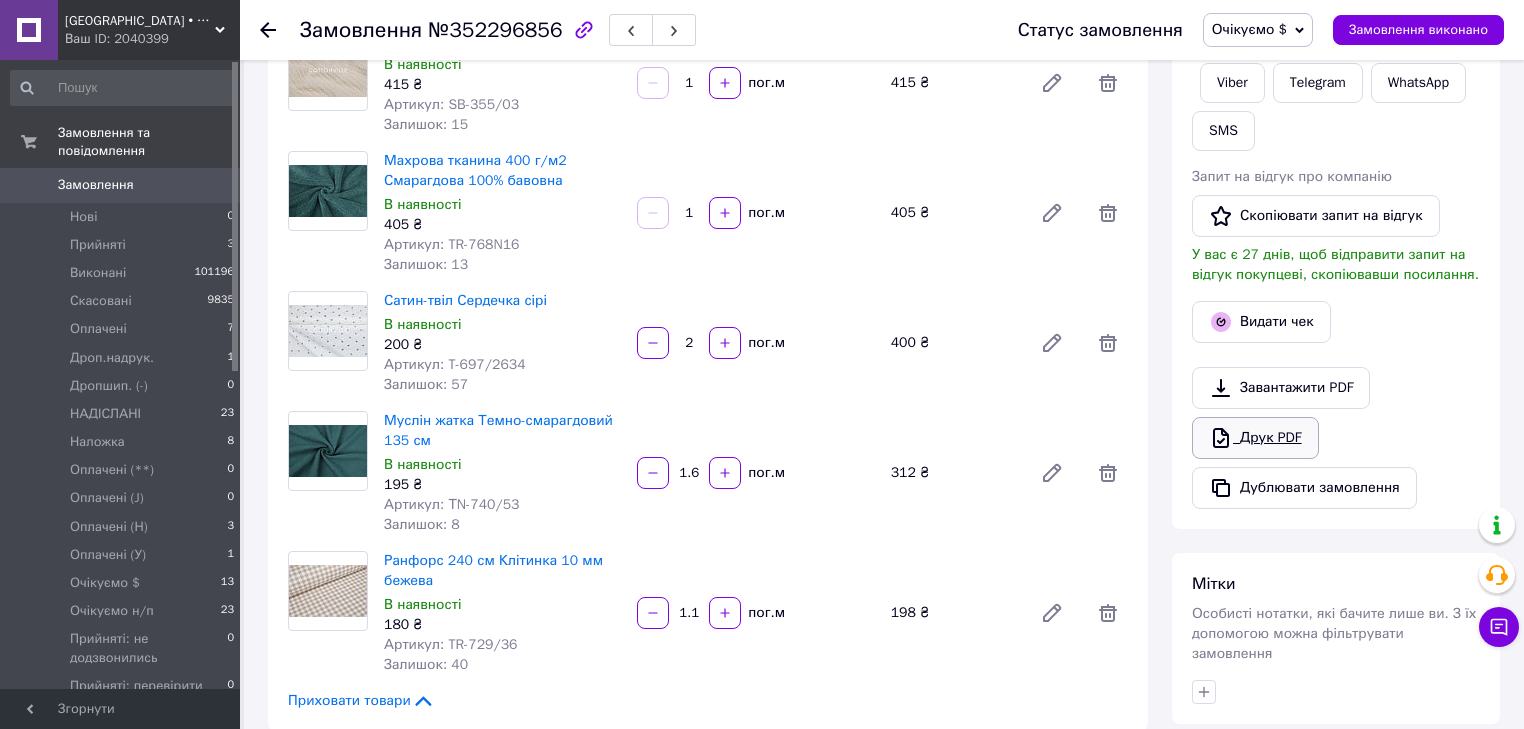 click on "Завантажити PDF   Друк PDF   Дублювати замовлення" at bounding box center [1336, 438] 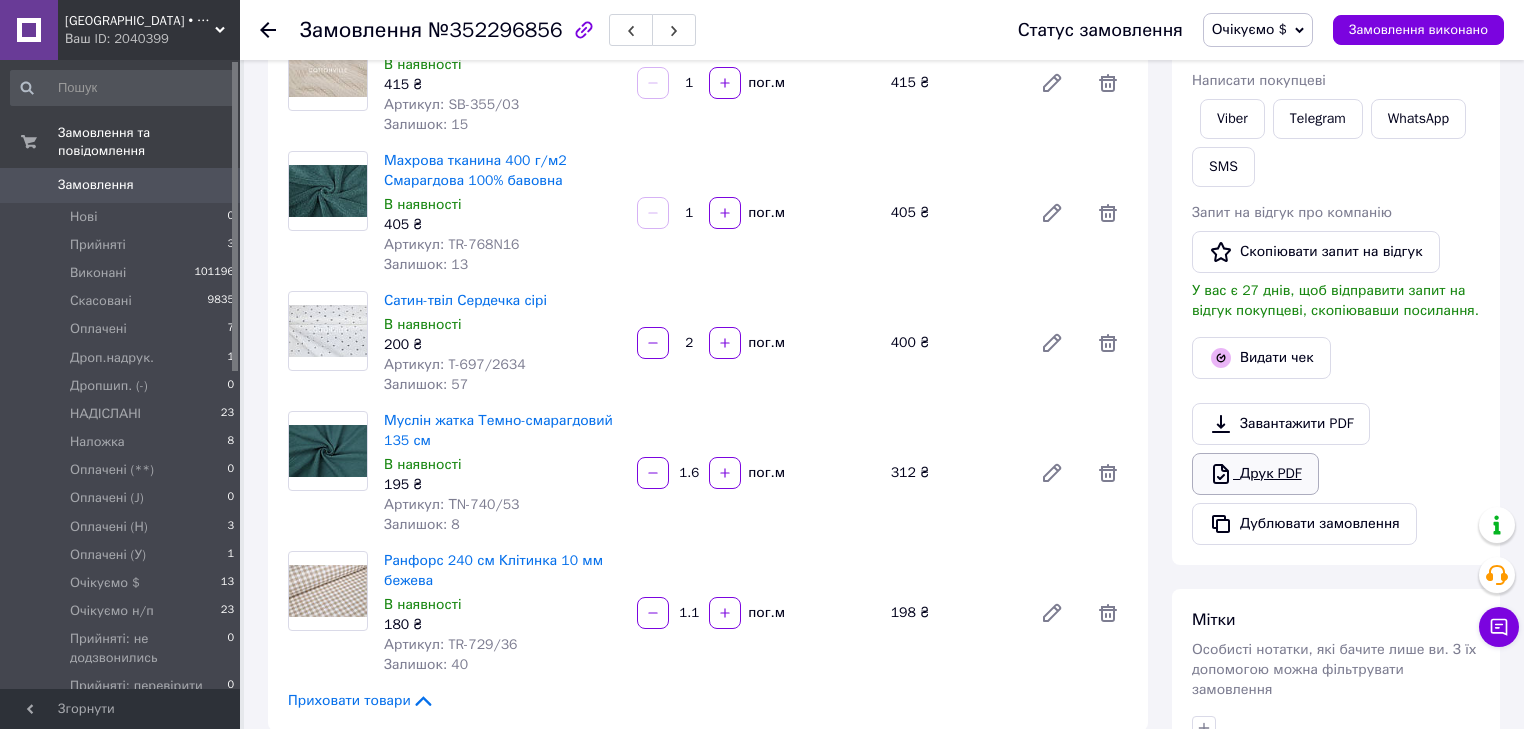 click on "Друк PDF" at bounding box center [1255, 474] 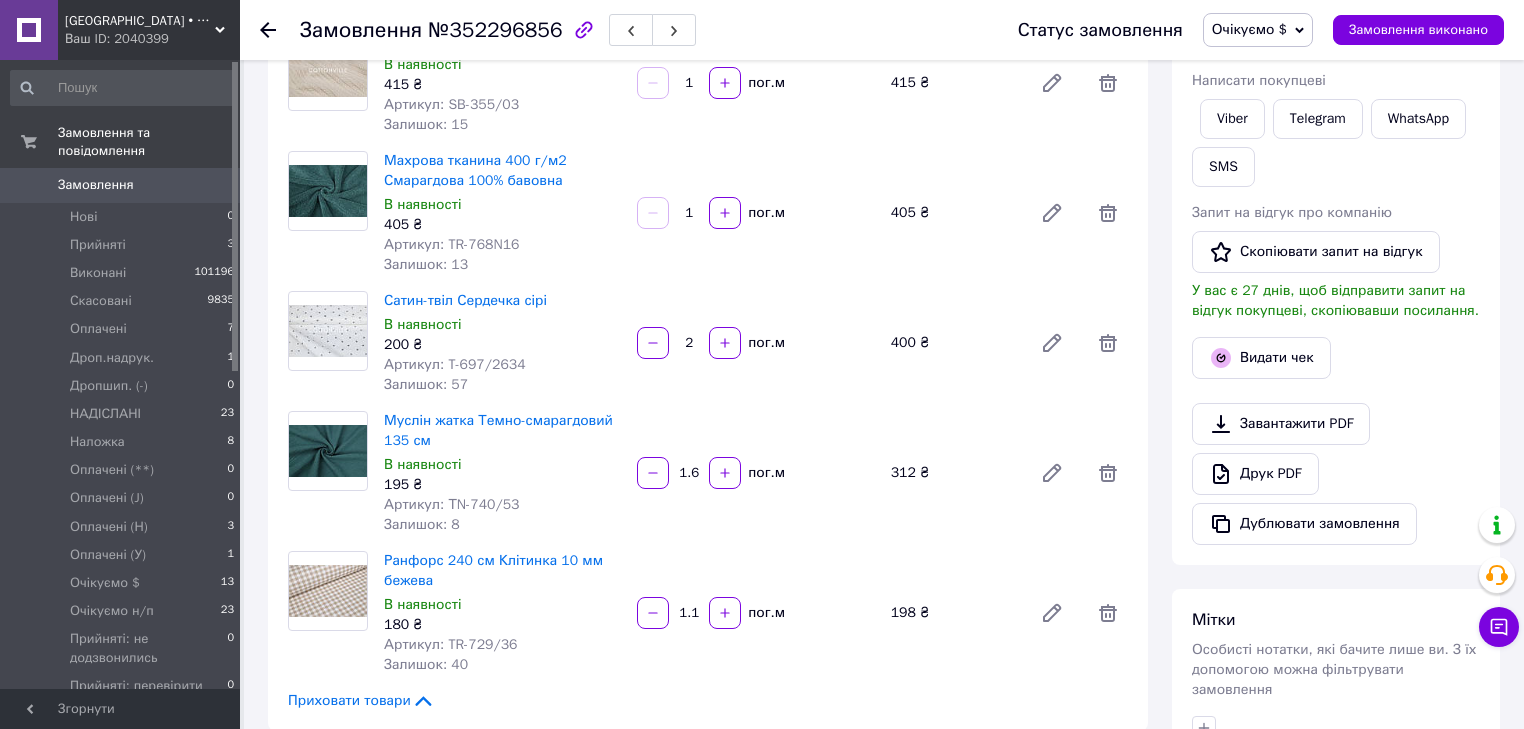 click on "Очікуємо $" at bounding box center [1258, 30] 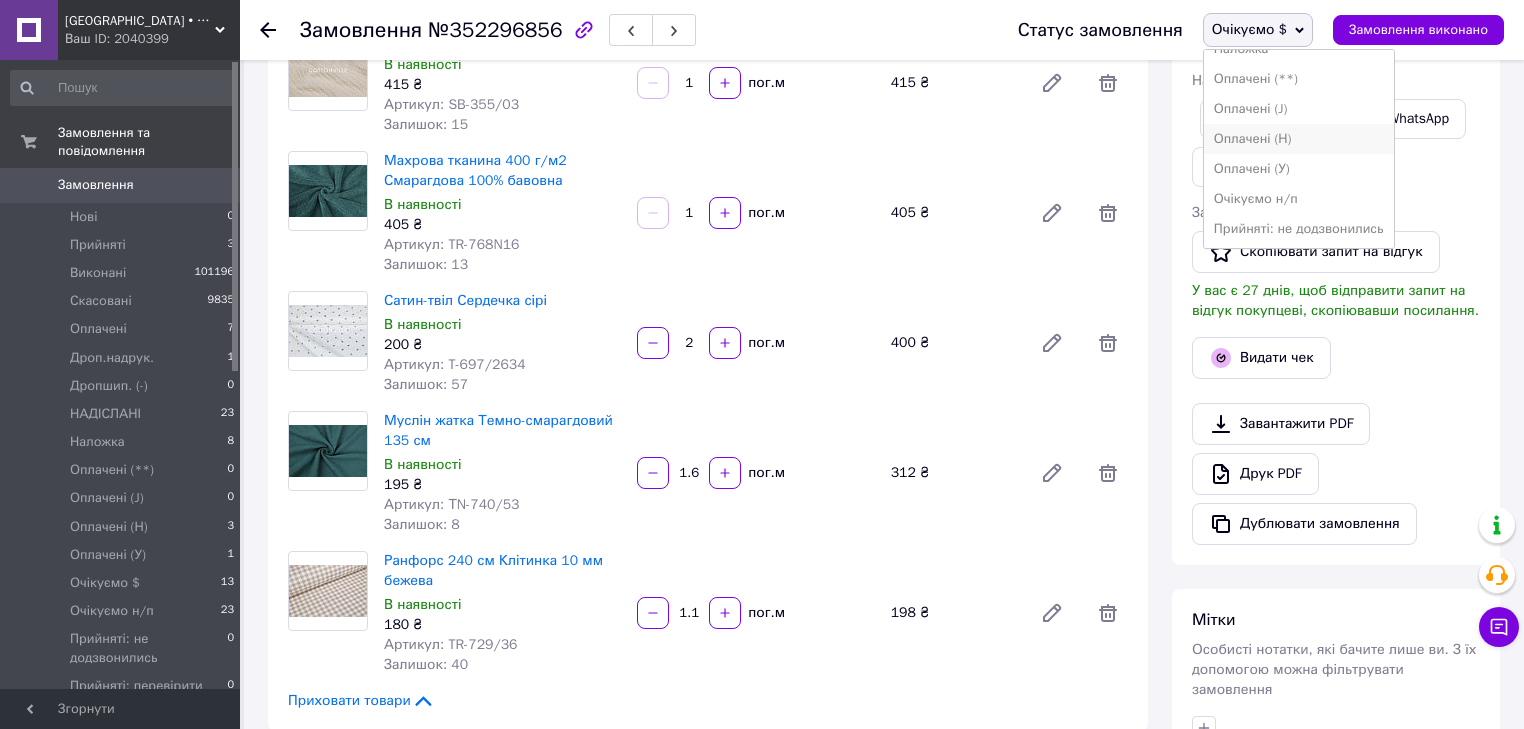 scroll, scrollTop: 240, scrollLeft: 0, axis: vertical 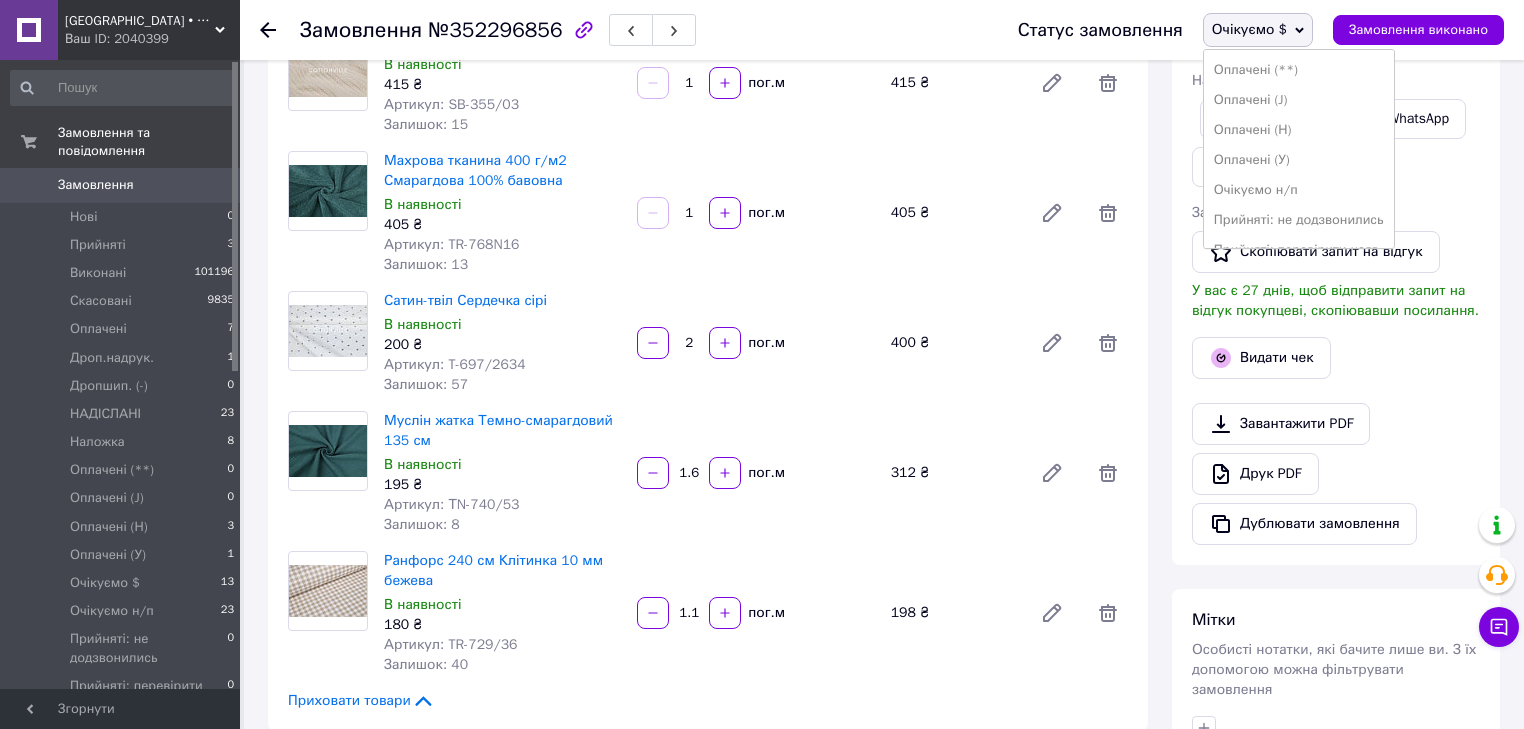 drag, startPoint x: 1304, startPoint y: 129, endPoint x: 1299, endPoint y: 79, distance: 50.24938 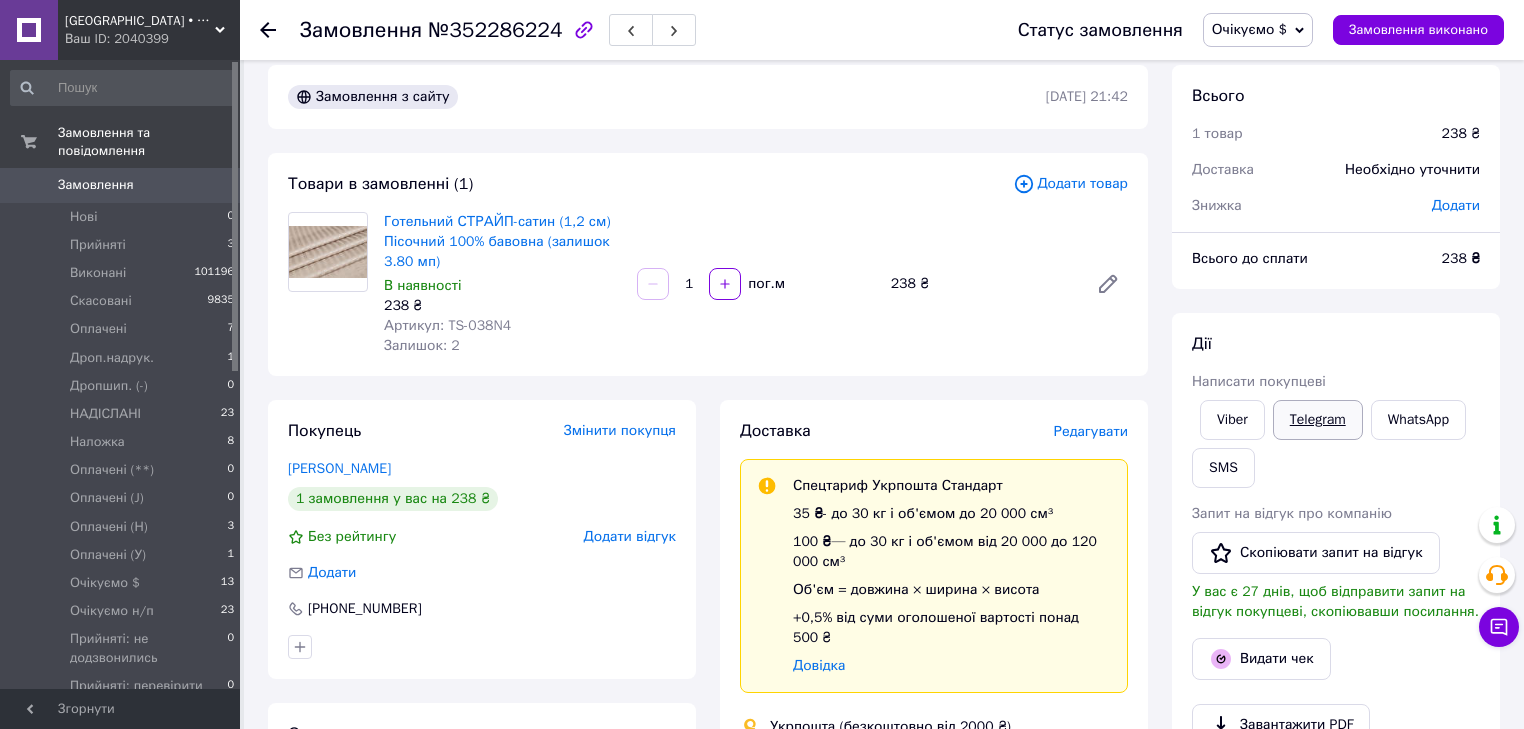 scroll, scrollTop: 160, scrollLeft: 0, axis: vertical 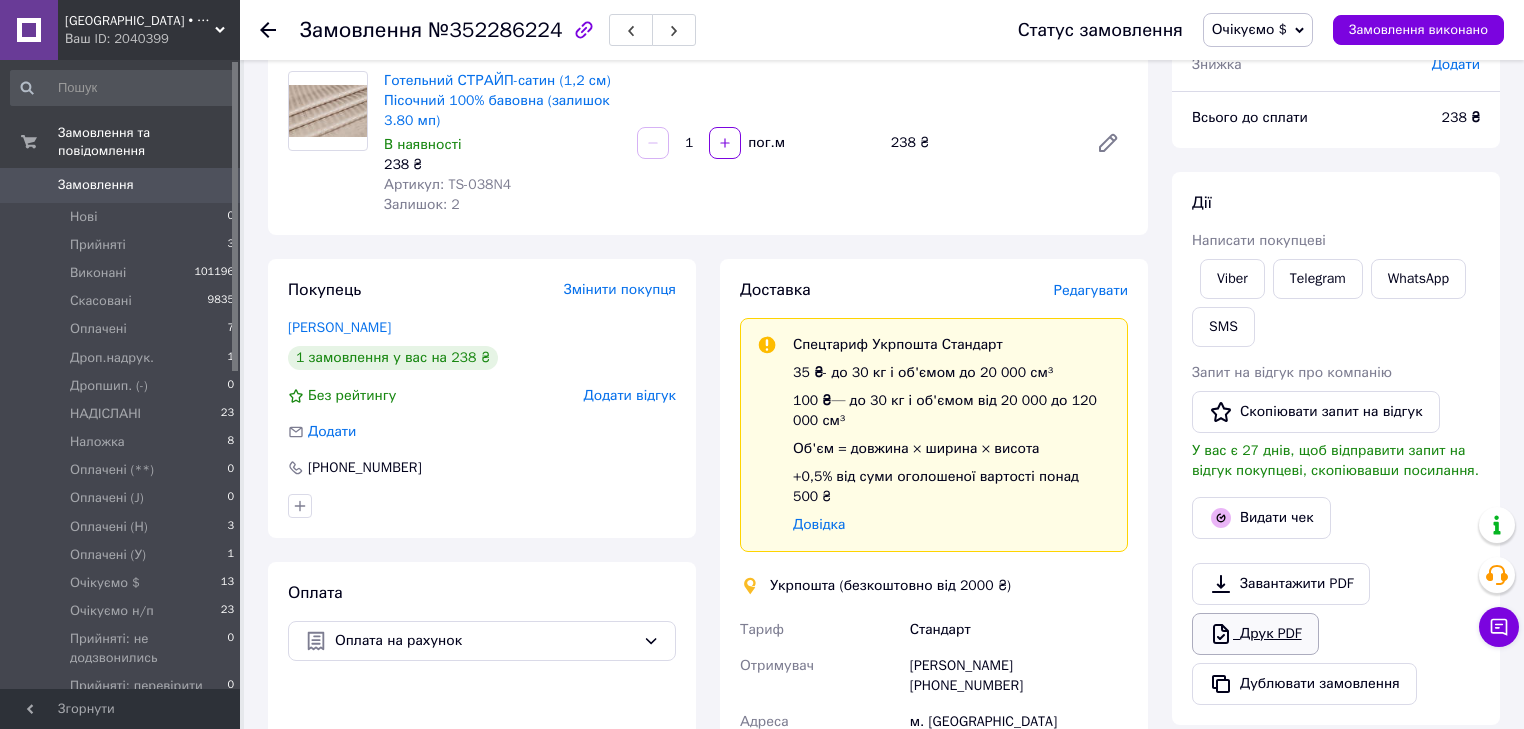 click on "Друк PDF" at bounding box center (1255, 634) 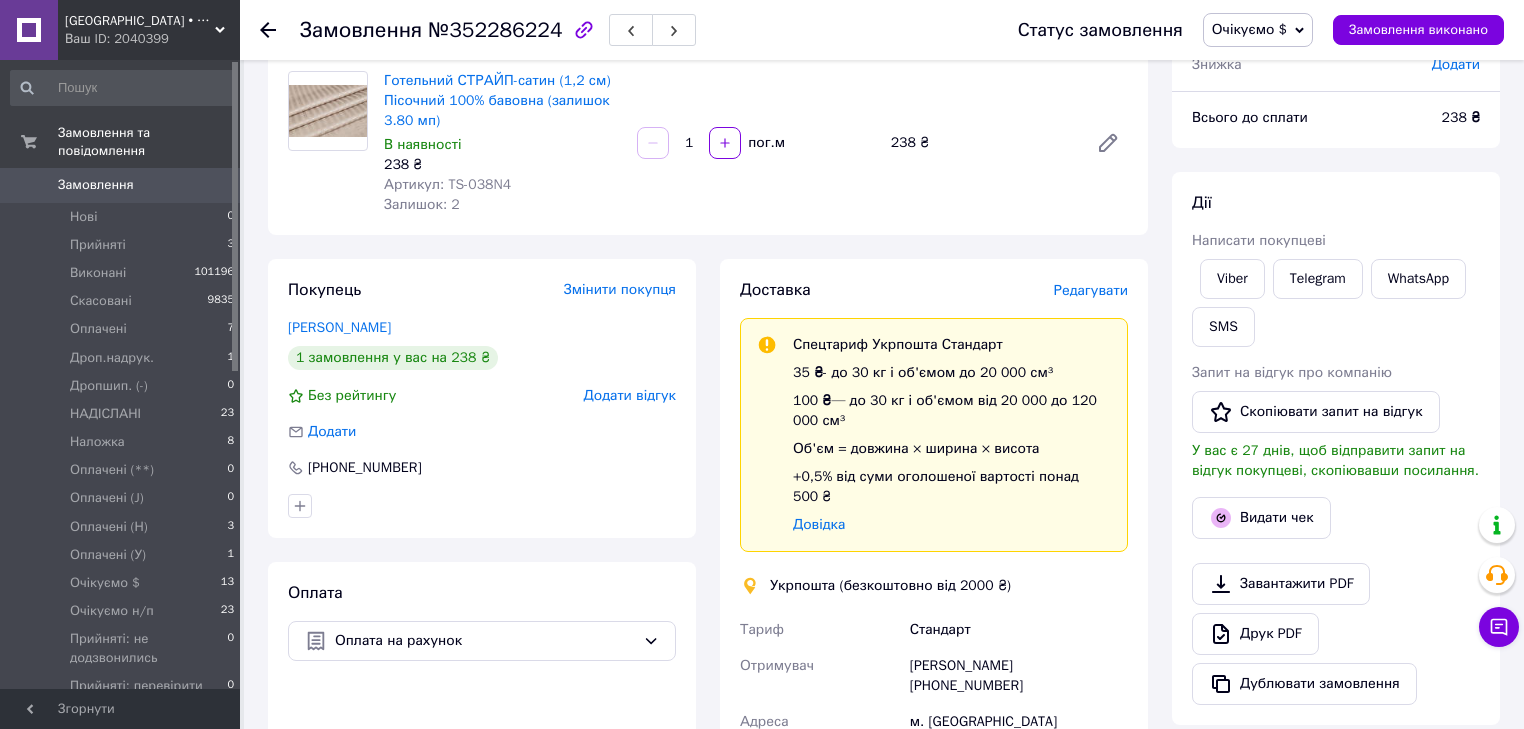 click on "Очікуємо $" at bounding box center [1258, 30] 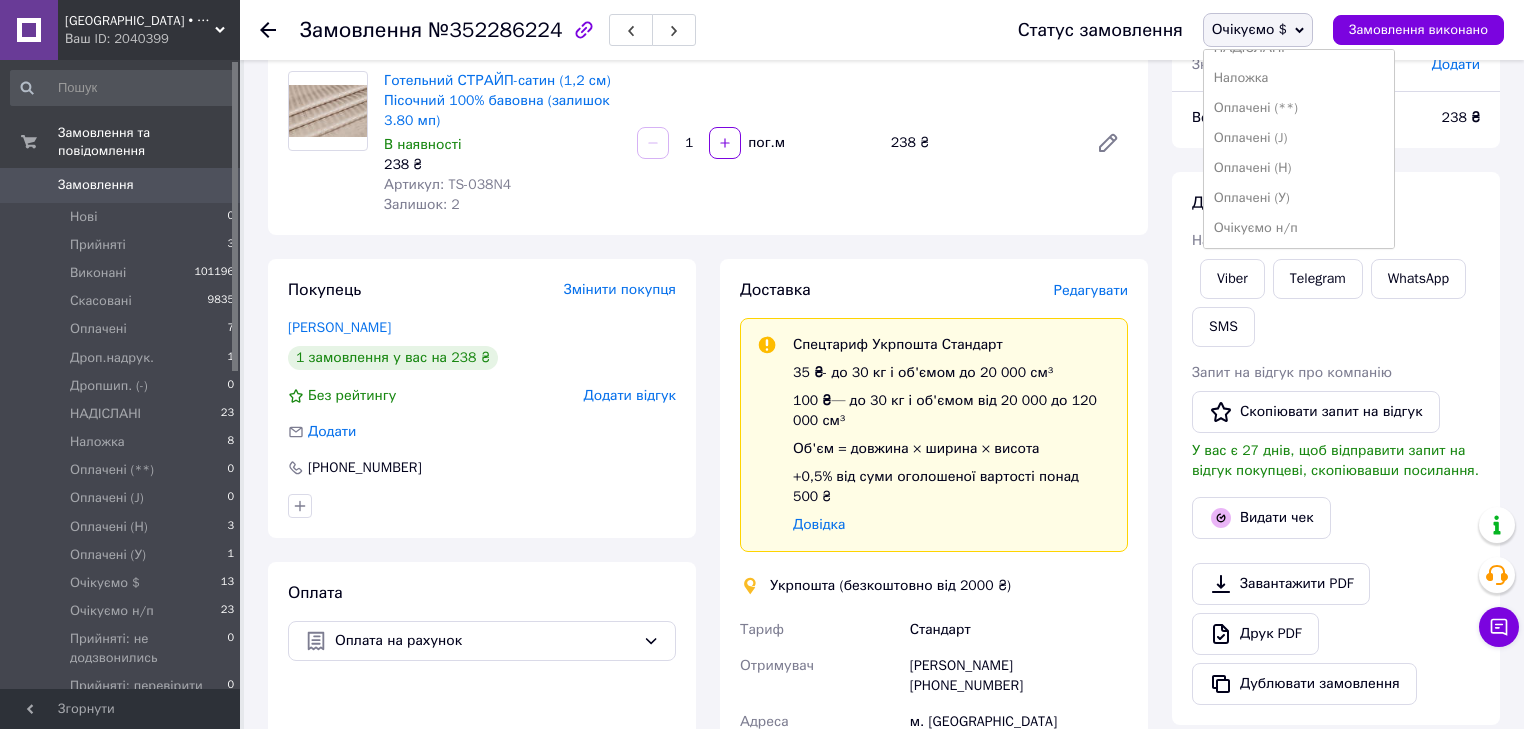 scroll, scrollTop: 240, scrollLeft: 0, axis: vertical 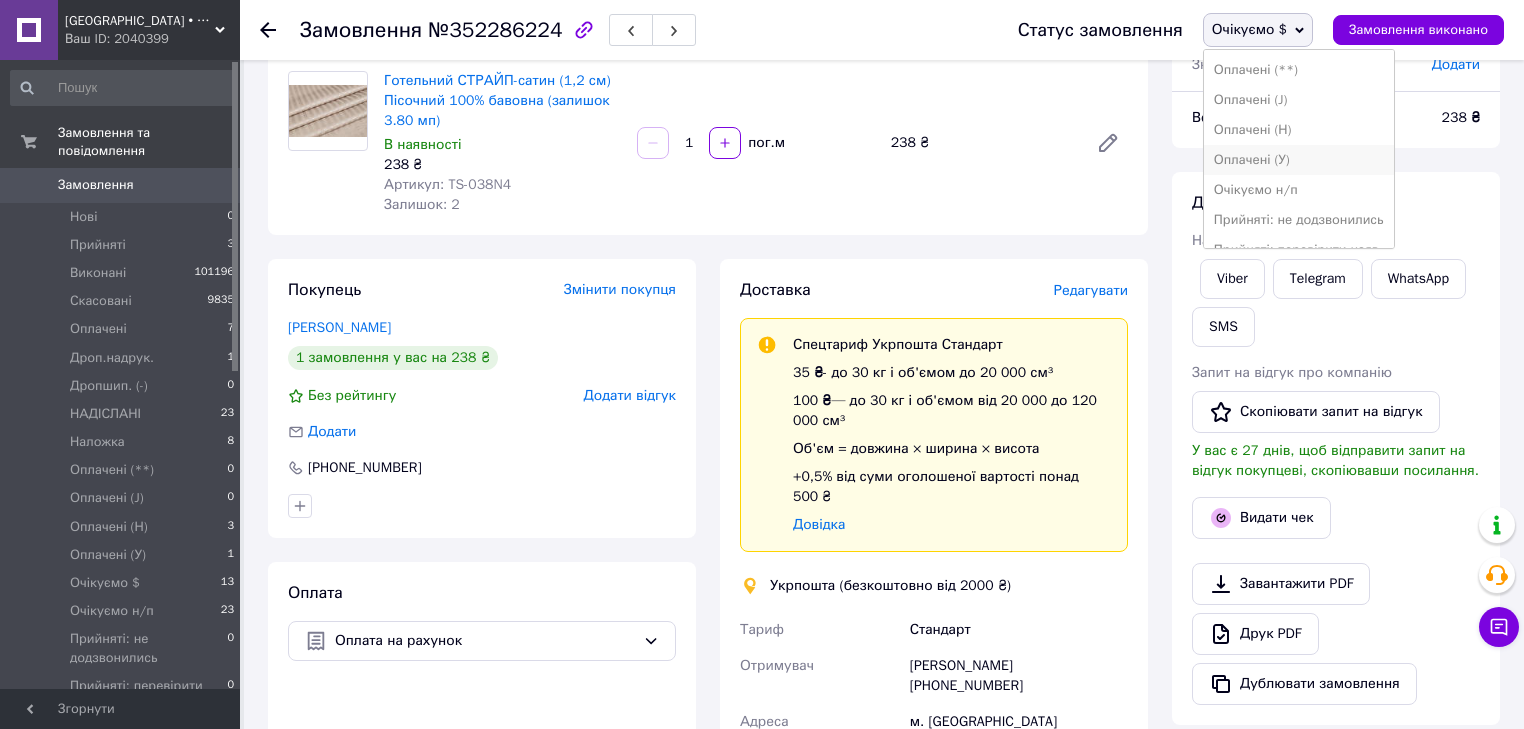 click on "Оплачені (У)" at bounding box center (1299, 160) 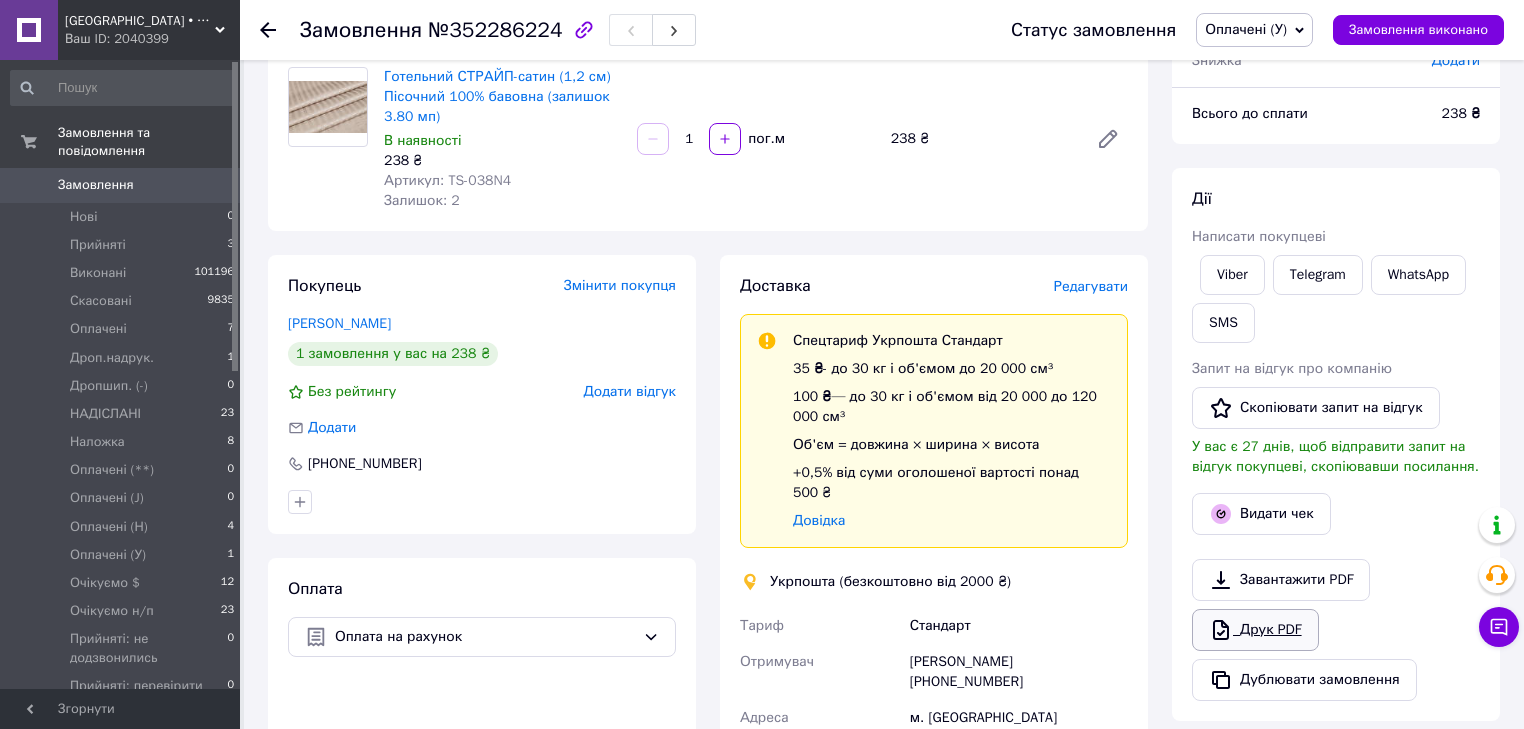 scroll, scrollTop: 240, scrollLeft: 0, axis: vertical 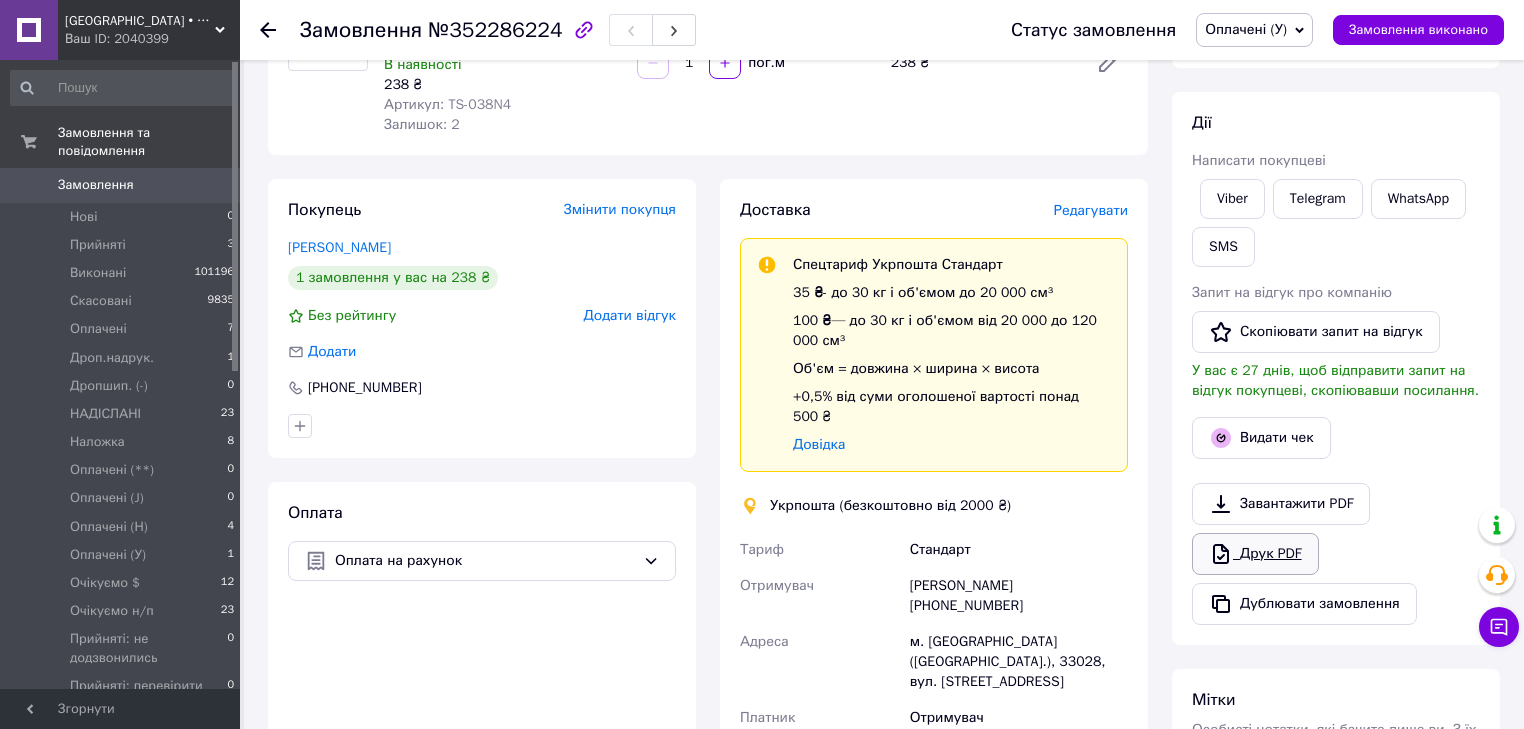 click on "Друк PDF" at bounding box center (1255, 554) 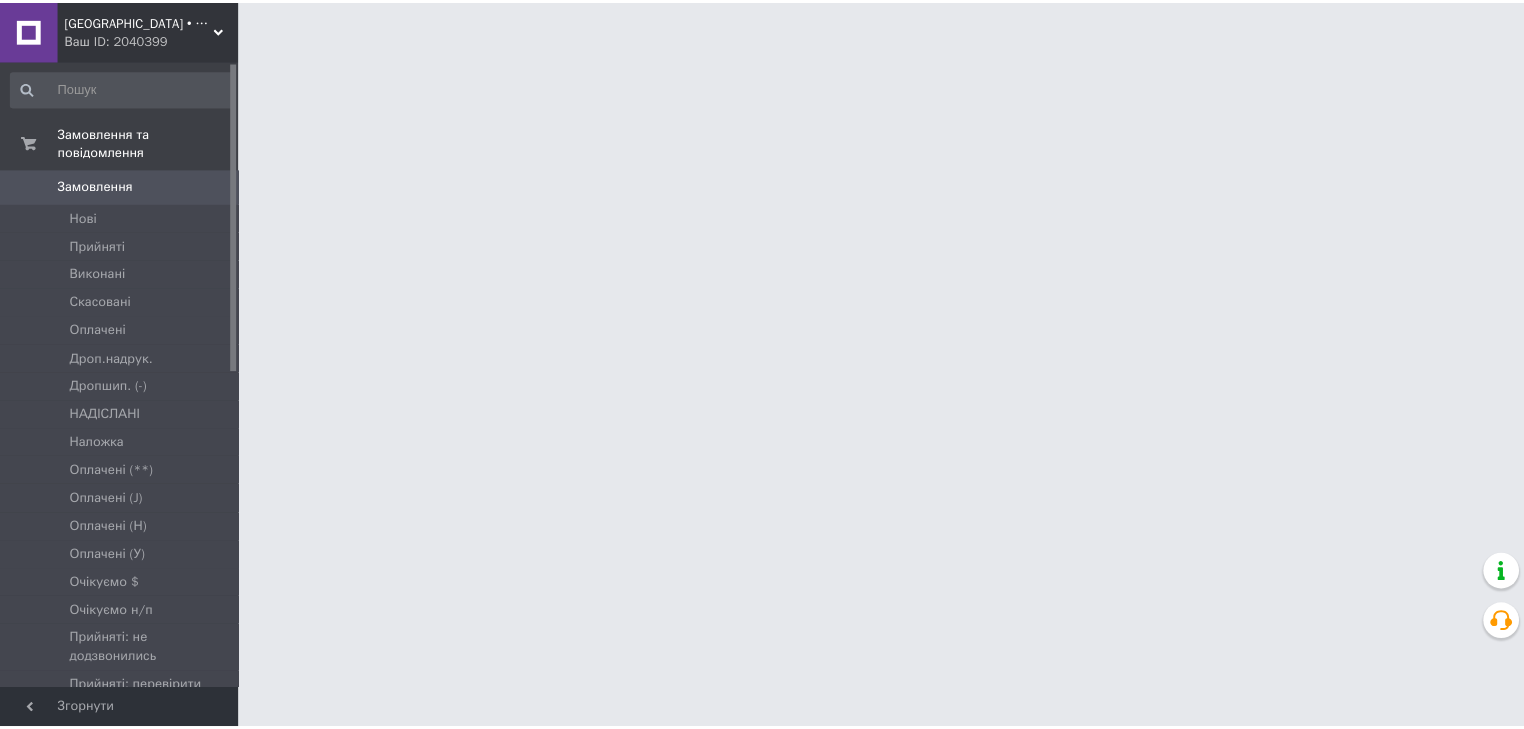 scroll, scrollTop: 0, scrollLeft: 0, axis: both 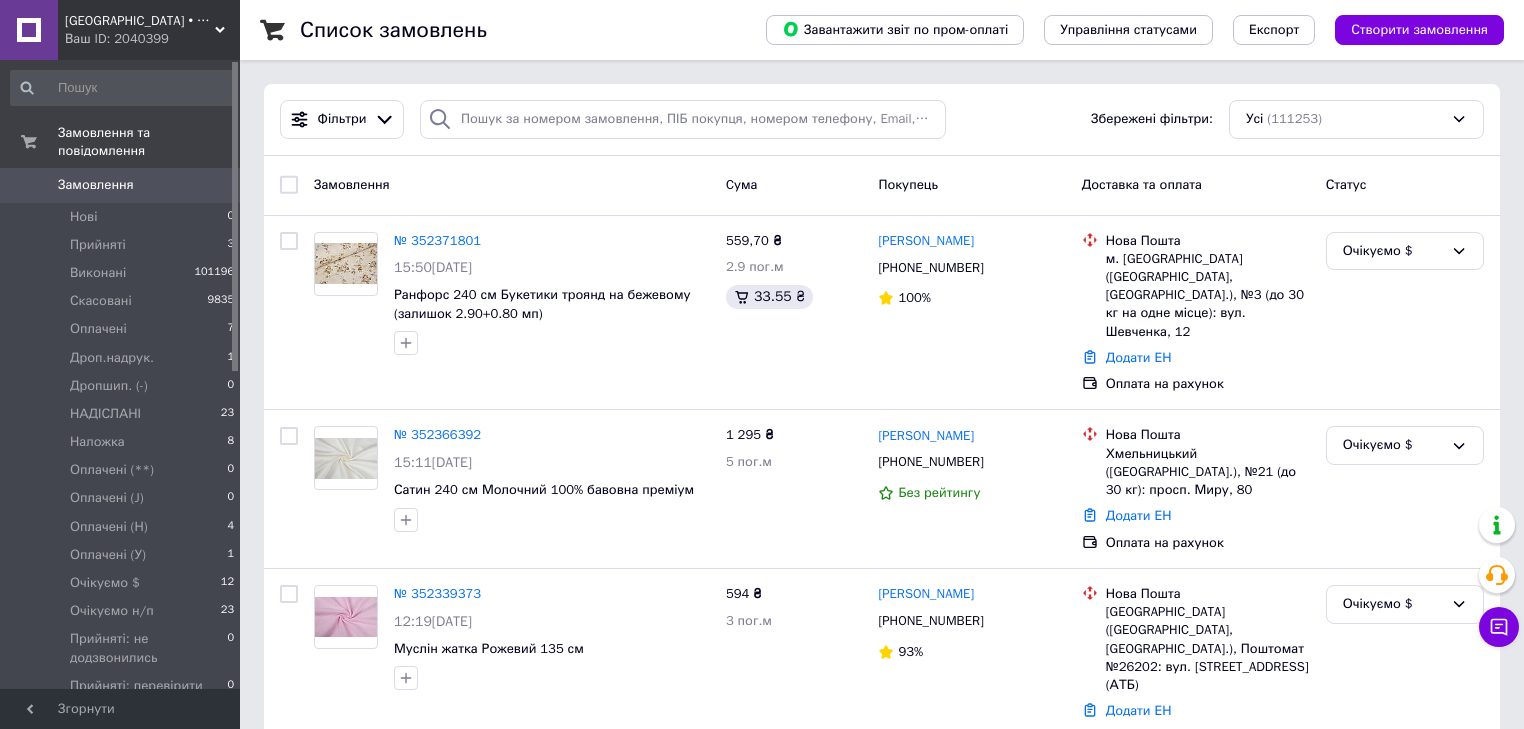 drag, startPoint x: 333, startPoint y: 153, endPoint x: 391, endPoint y: 160, distance: 58.420887 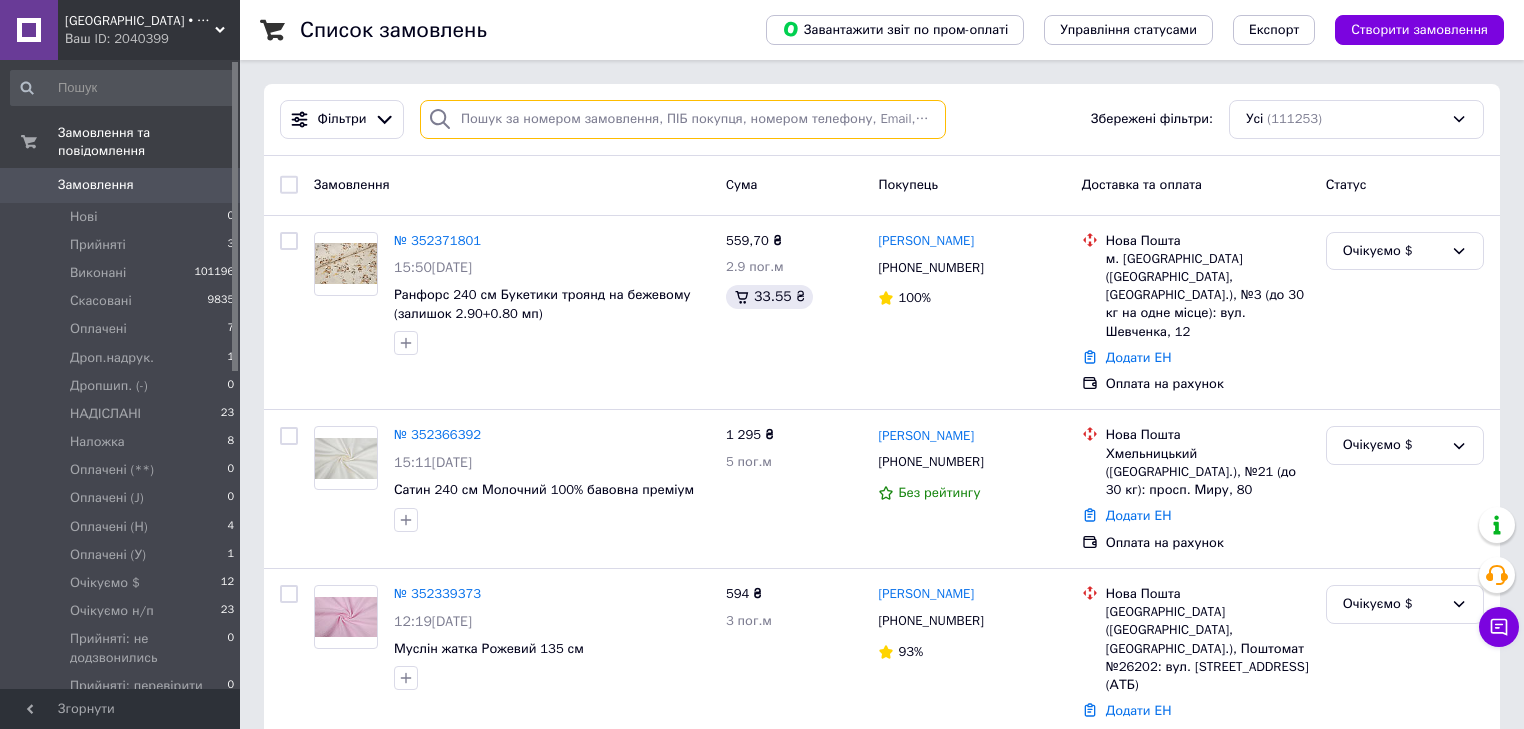drag, startPoint x: 512, startPoint y: 136, endPoint x: 492, endPoint y: 124, distance: 23.323807 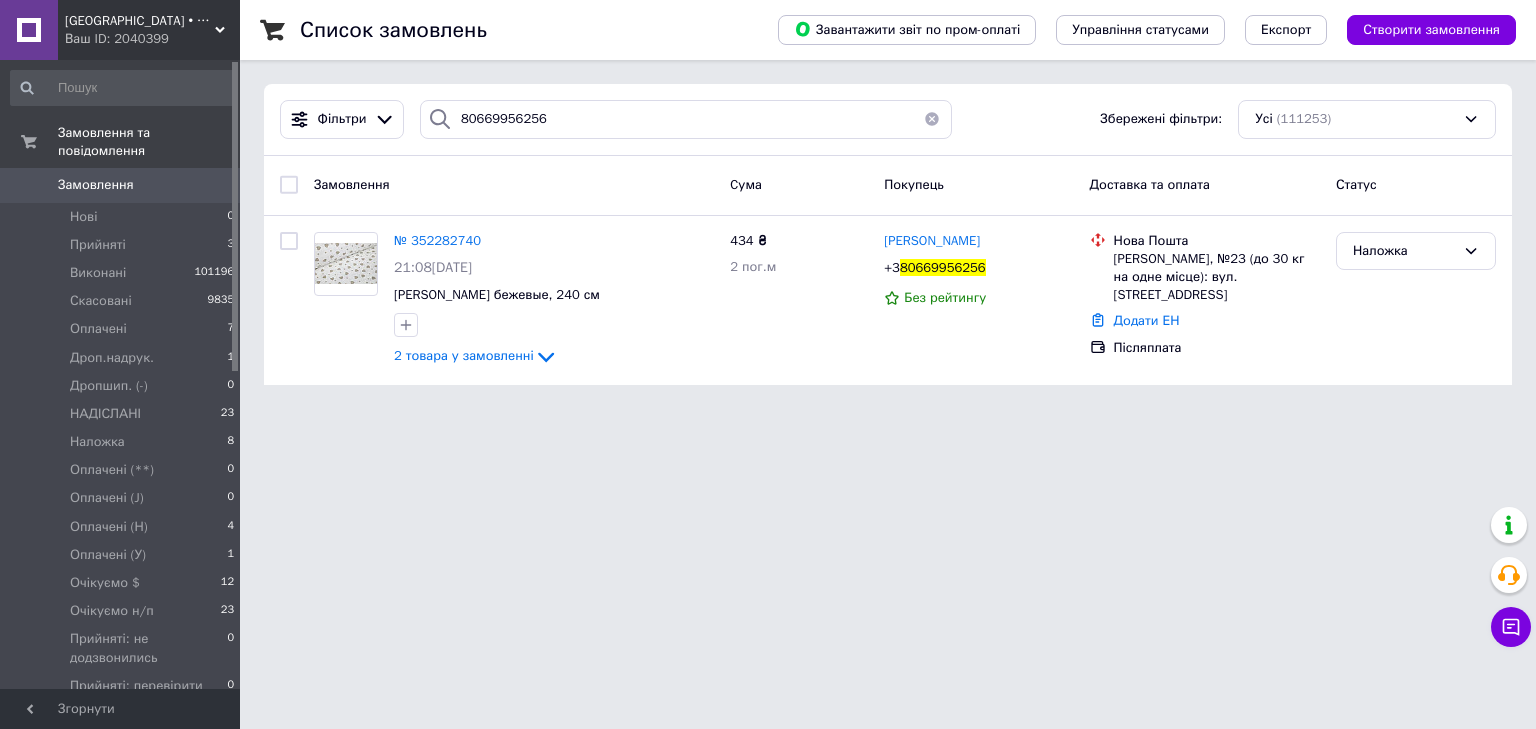 drag, startPoint x: 300, startPoint y: 374, endPoint x: 548, endPoint y: 184, distance: 312.41638 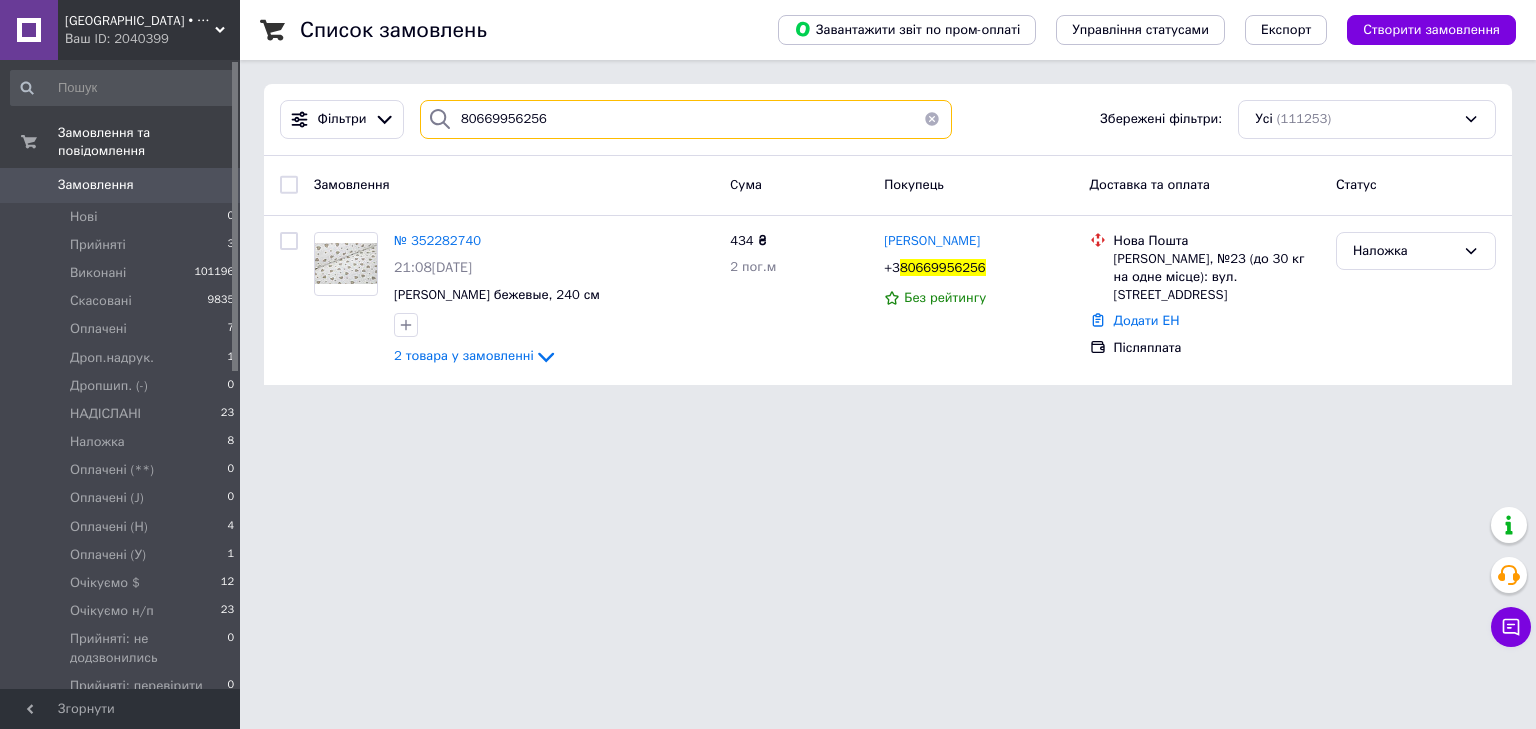 paste on "75931010" 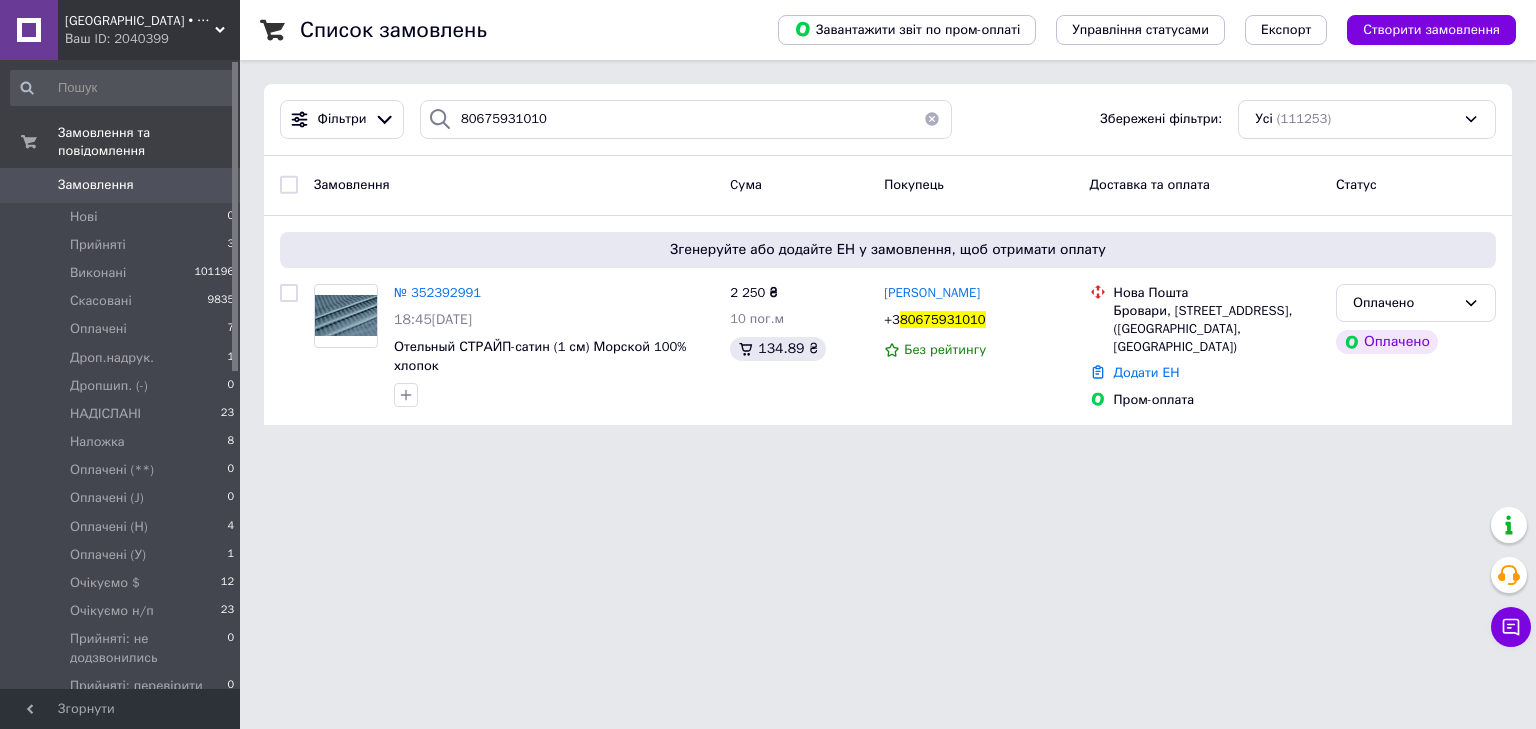 drag, startPoint x: 261, startPoint y: 452, endPoint x: 533, endPoint y: 251, distance: 338.20853 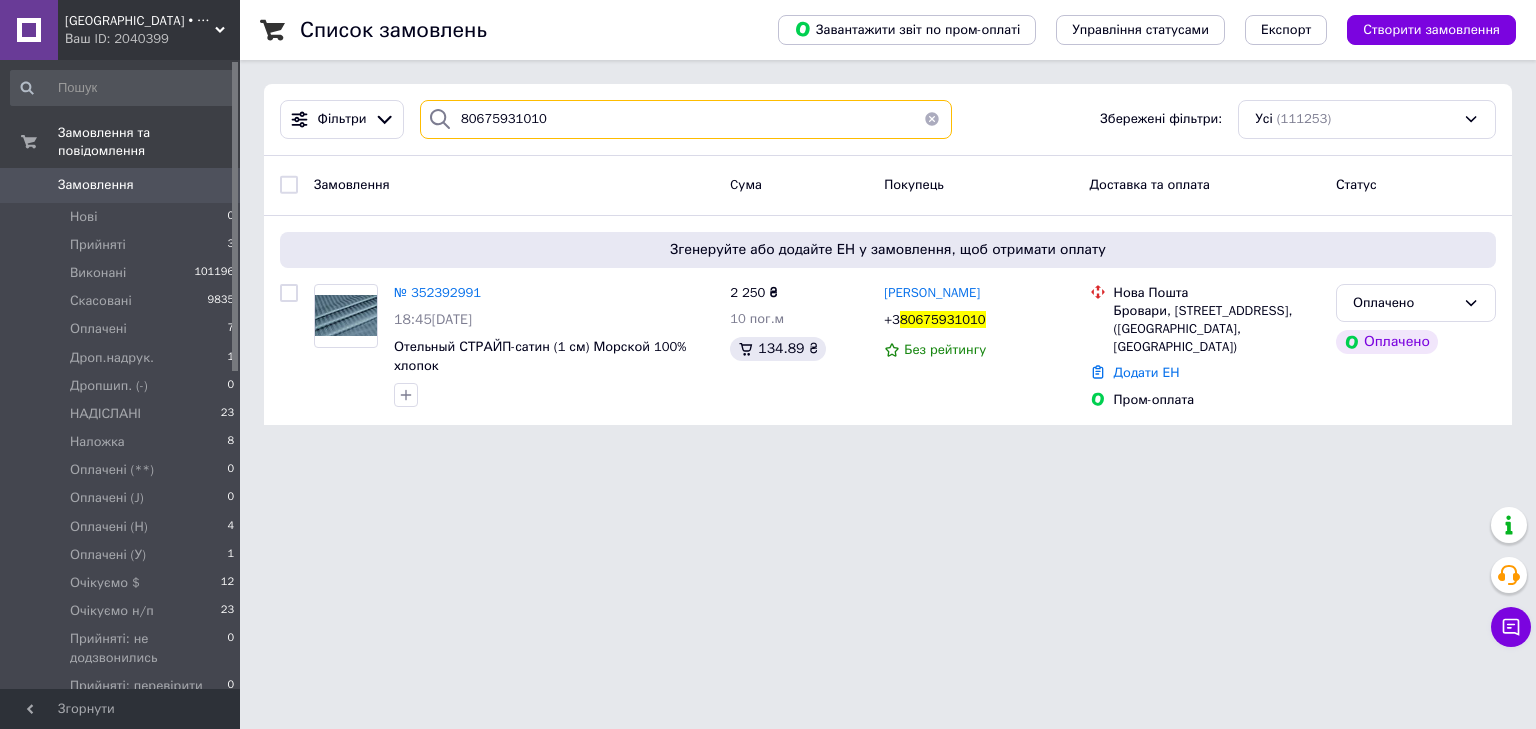 paste on "380987478634" 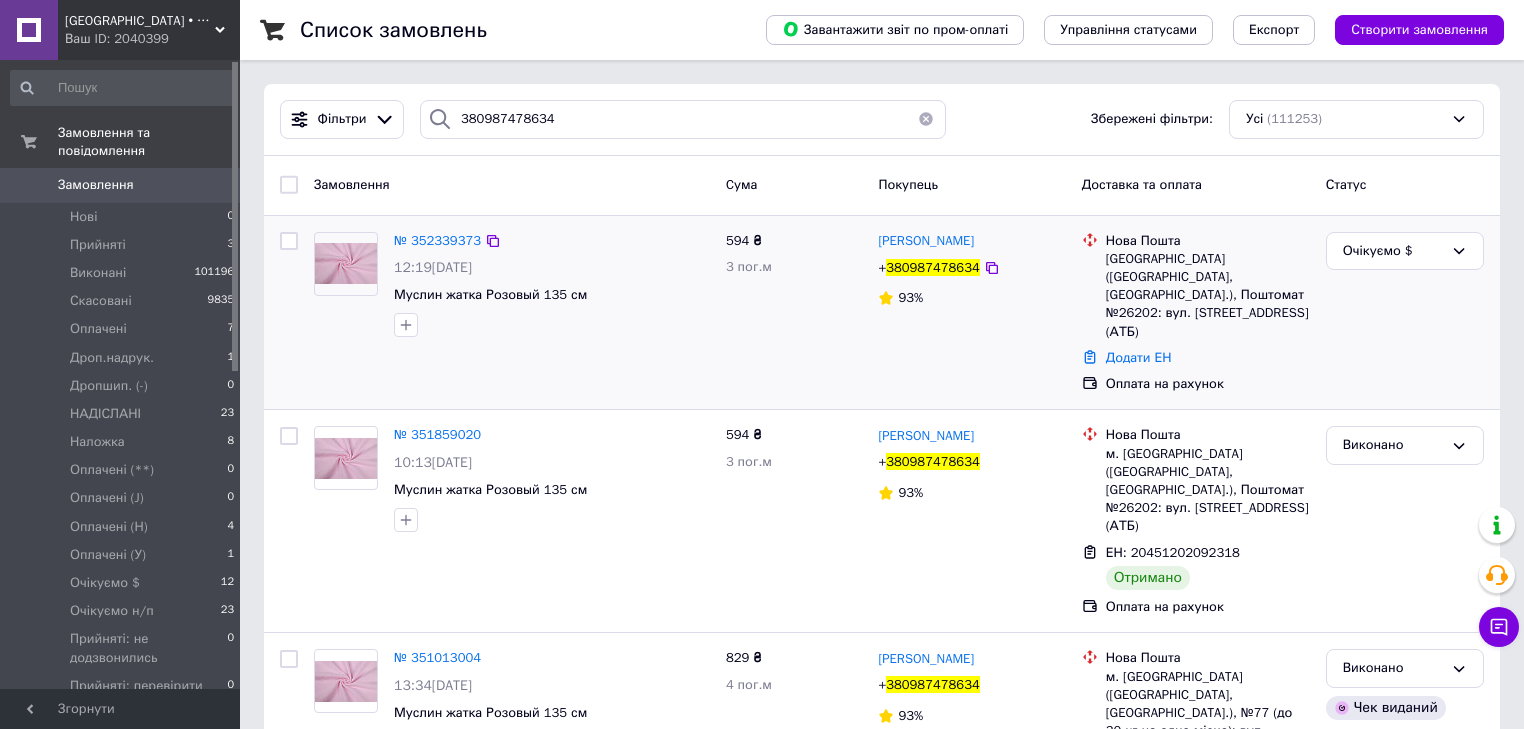 drag, startPoint x: 337, startPoint y: 345, endPoint x: 432, endPoint y: 270, distance: 121.037186 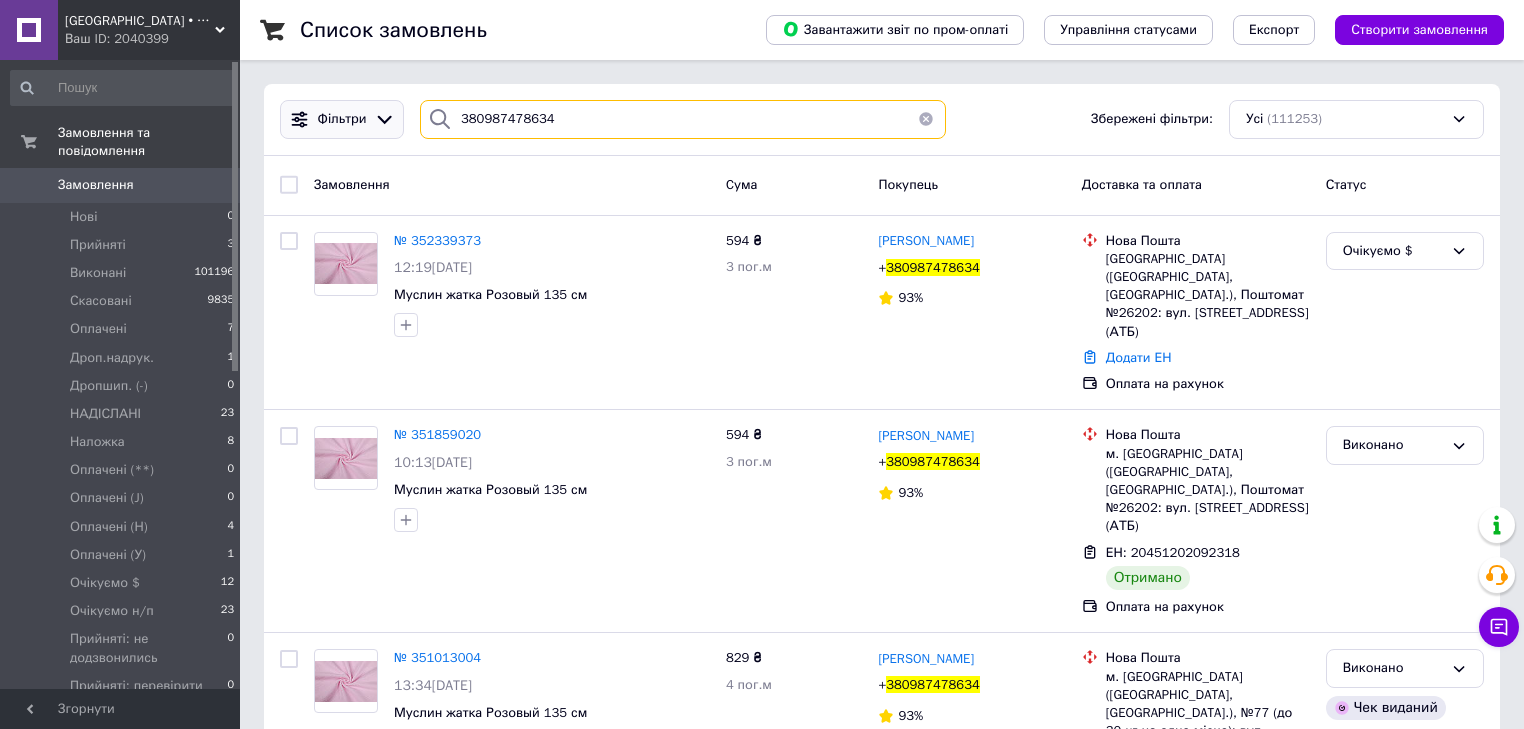 drag, startPoint x: 559, startPoint y: 116, endPoint x: 400, endPoint y: 120, distance: 159.05031 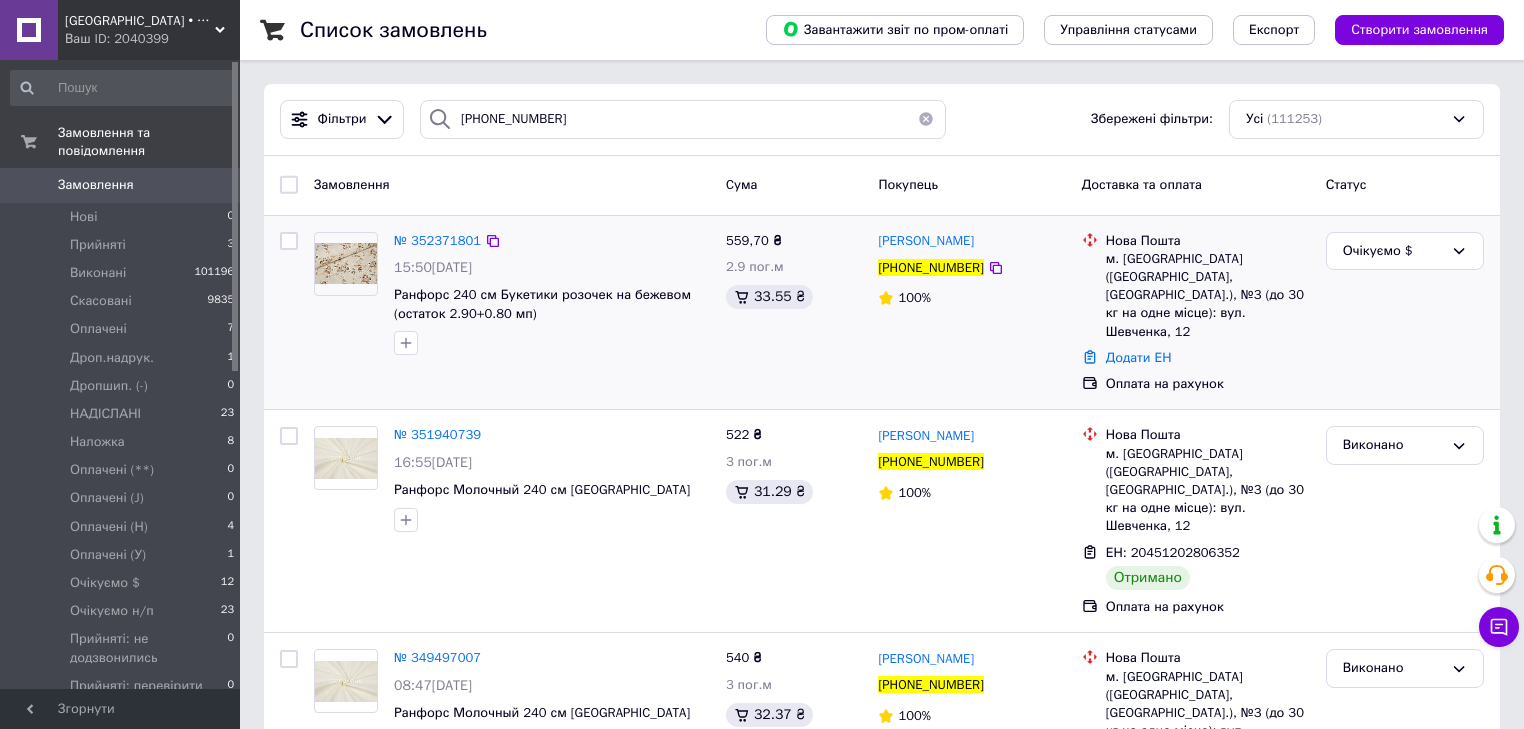 drag, startPoint x: 318, startPoint y: 303, endPoint x: 357, endPoint y: 292, distance: 40.5216 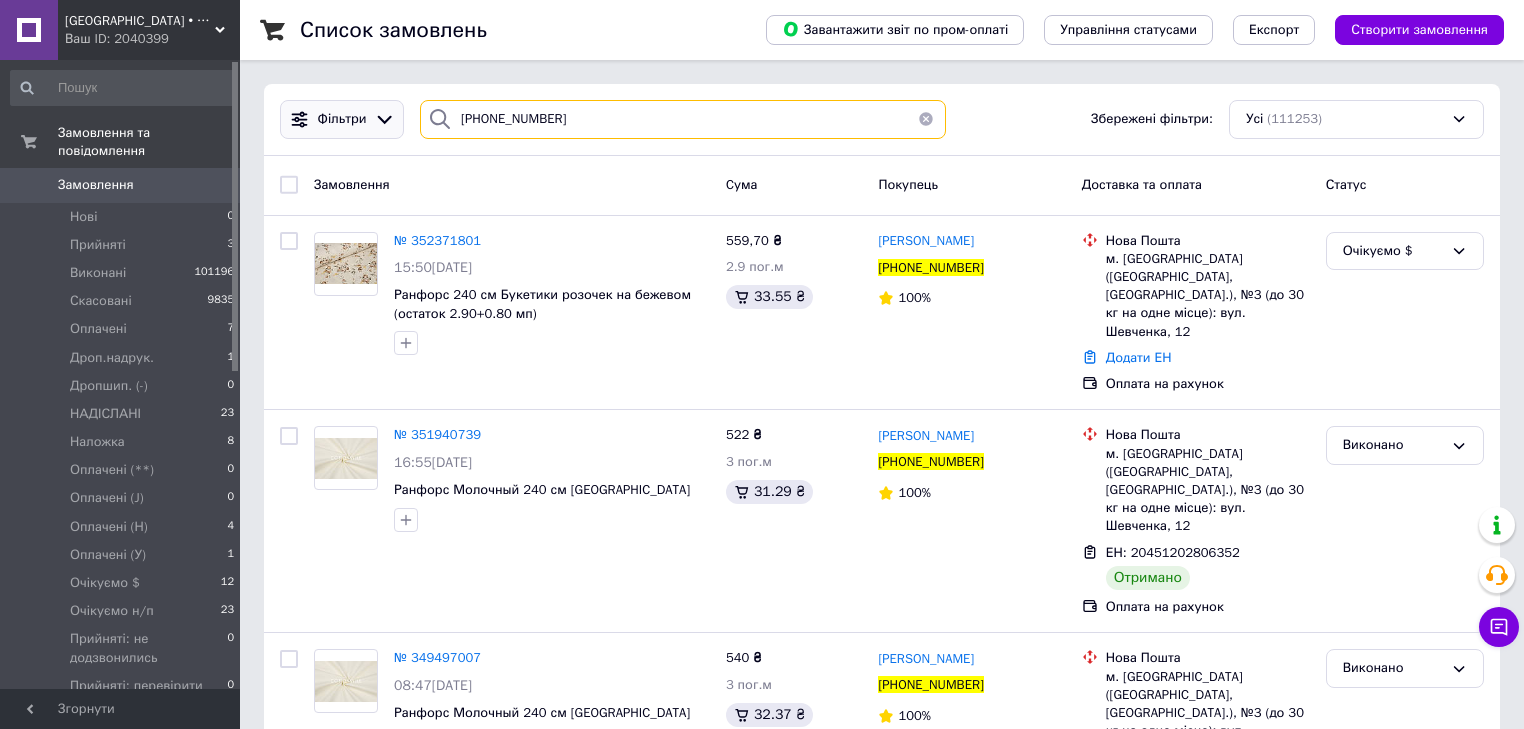 drag, startPoint x: 549, startPoint y: 119, endPoint x: 395, endPoint y: 136, distance: 154.93547 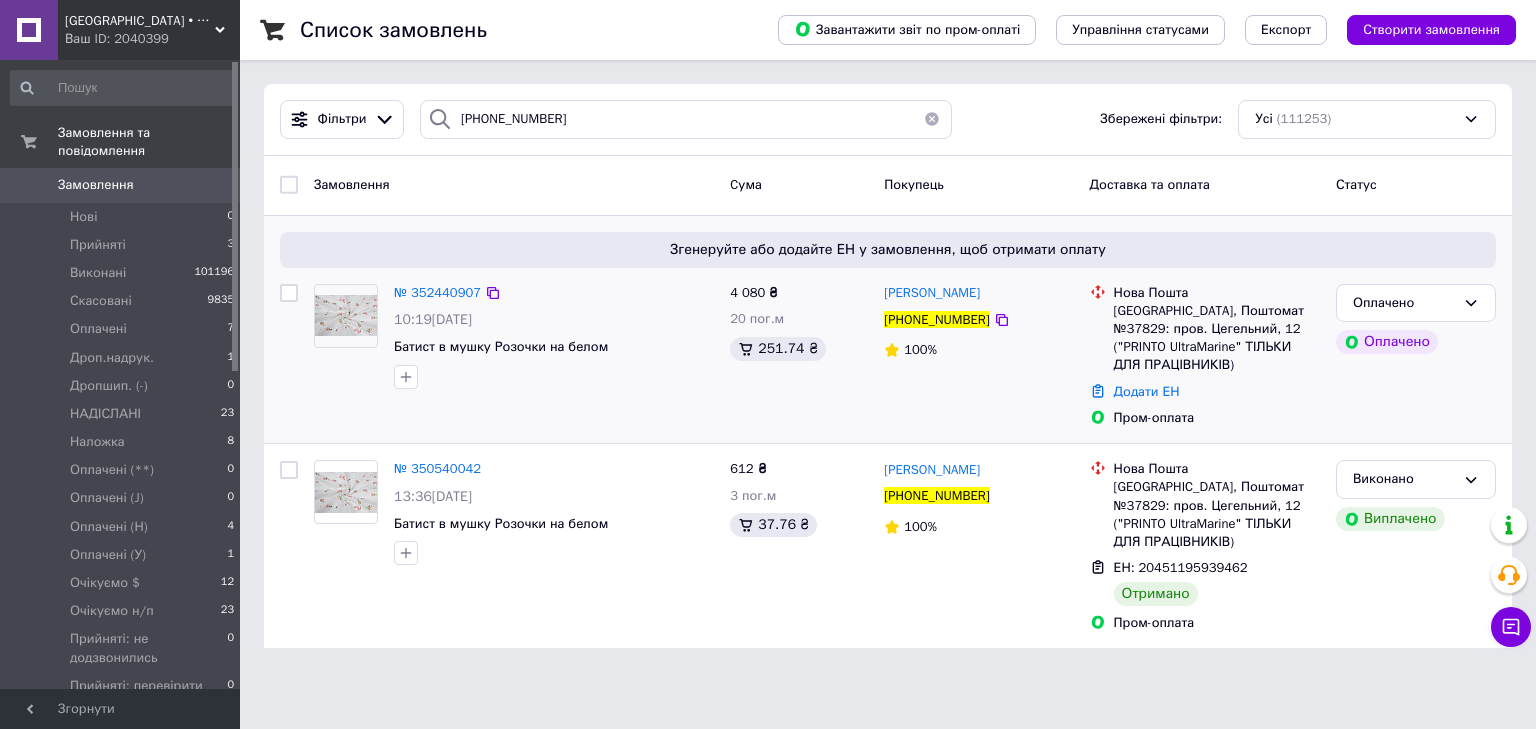 click at bounding box center (346, 336) 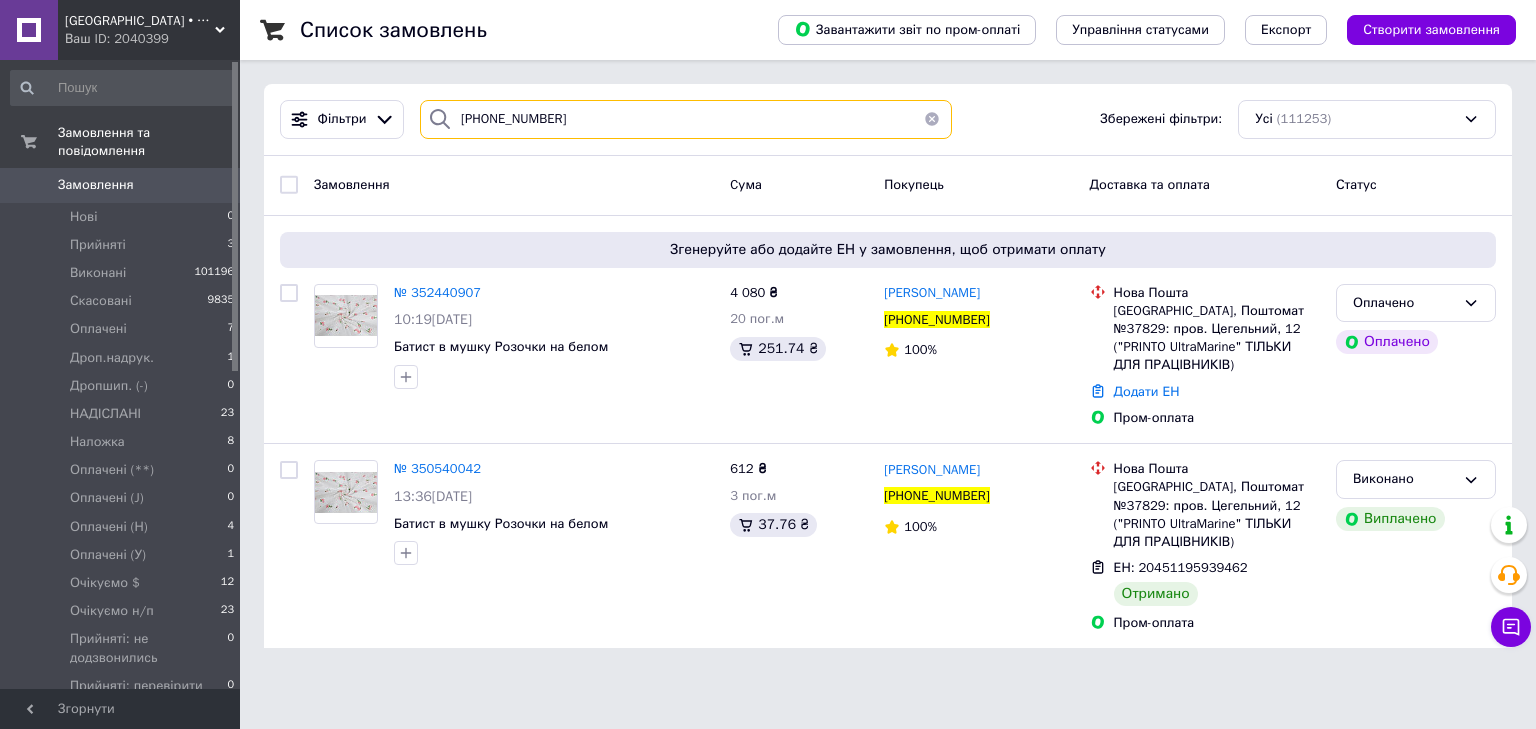 drag, startPoint x: 556, startPoint y: 100, endPoint x: 369, endPoint y: 88, distance: 187.38463 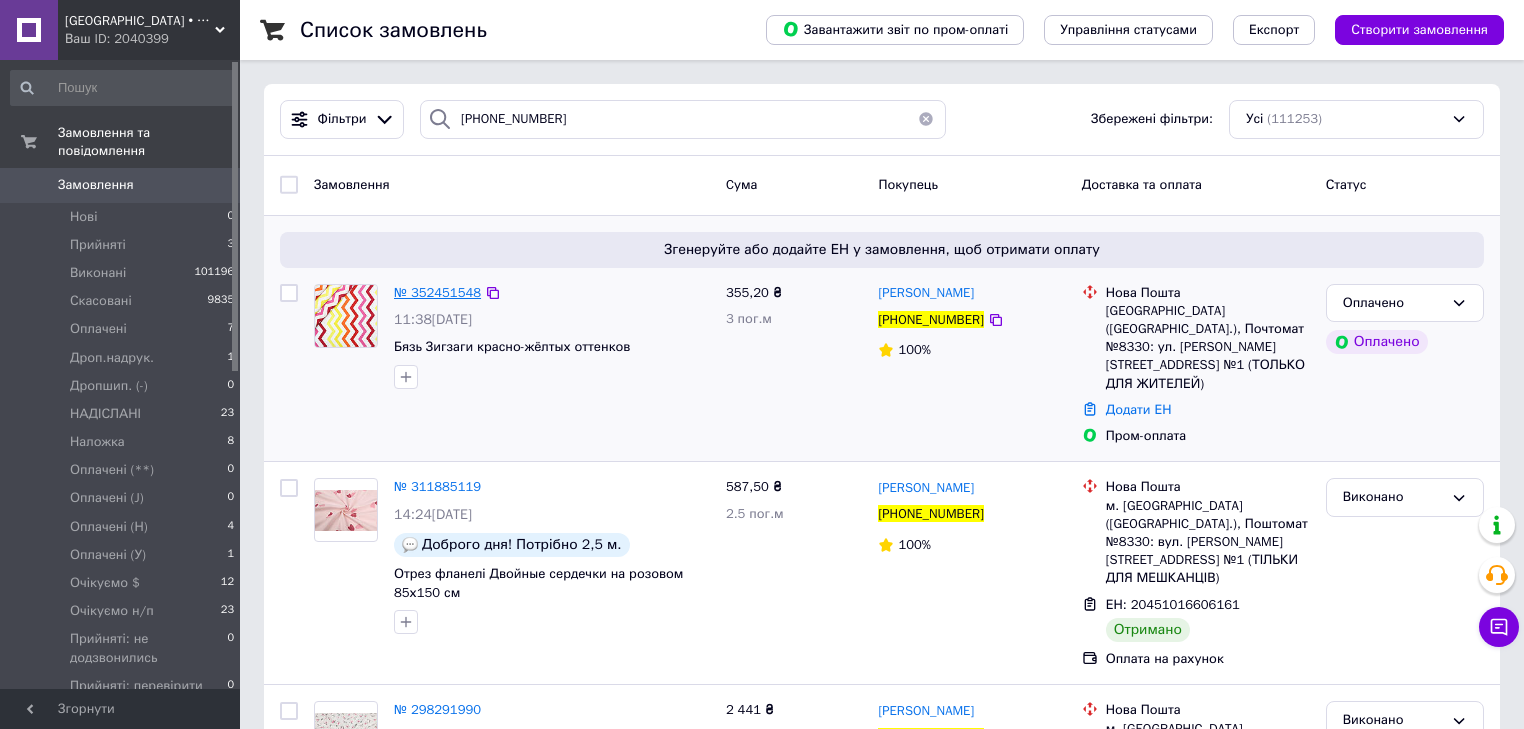 drag, startPoint x: 438, startPoint y: 300, endPoint x: 452, endPoint y: 287, distance: 19.104973 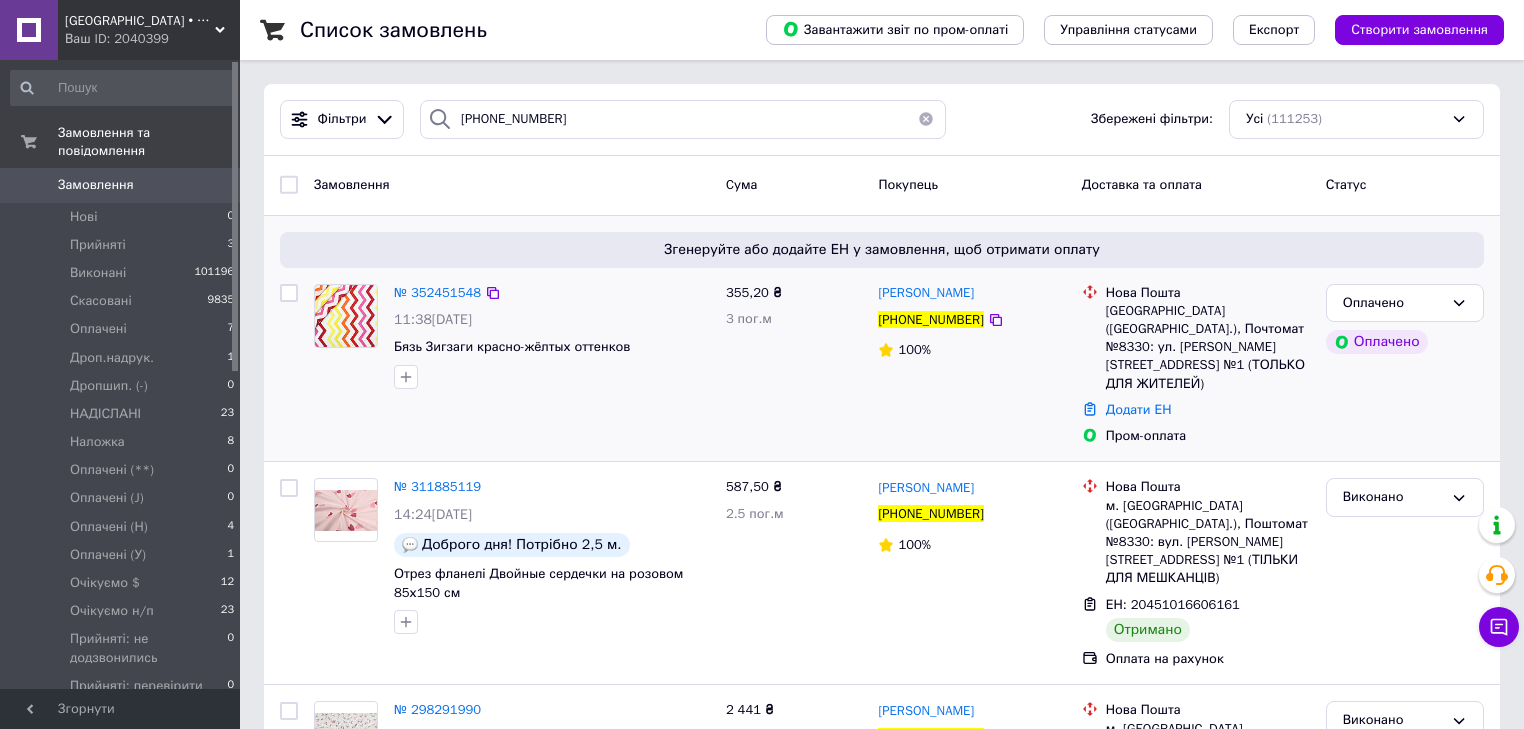 click at bounding box center (346, 336) 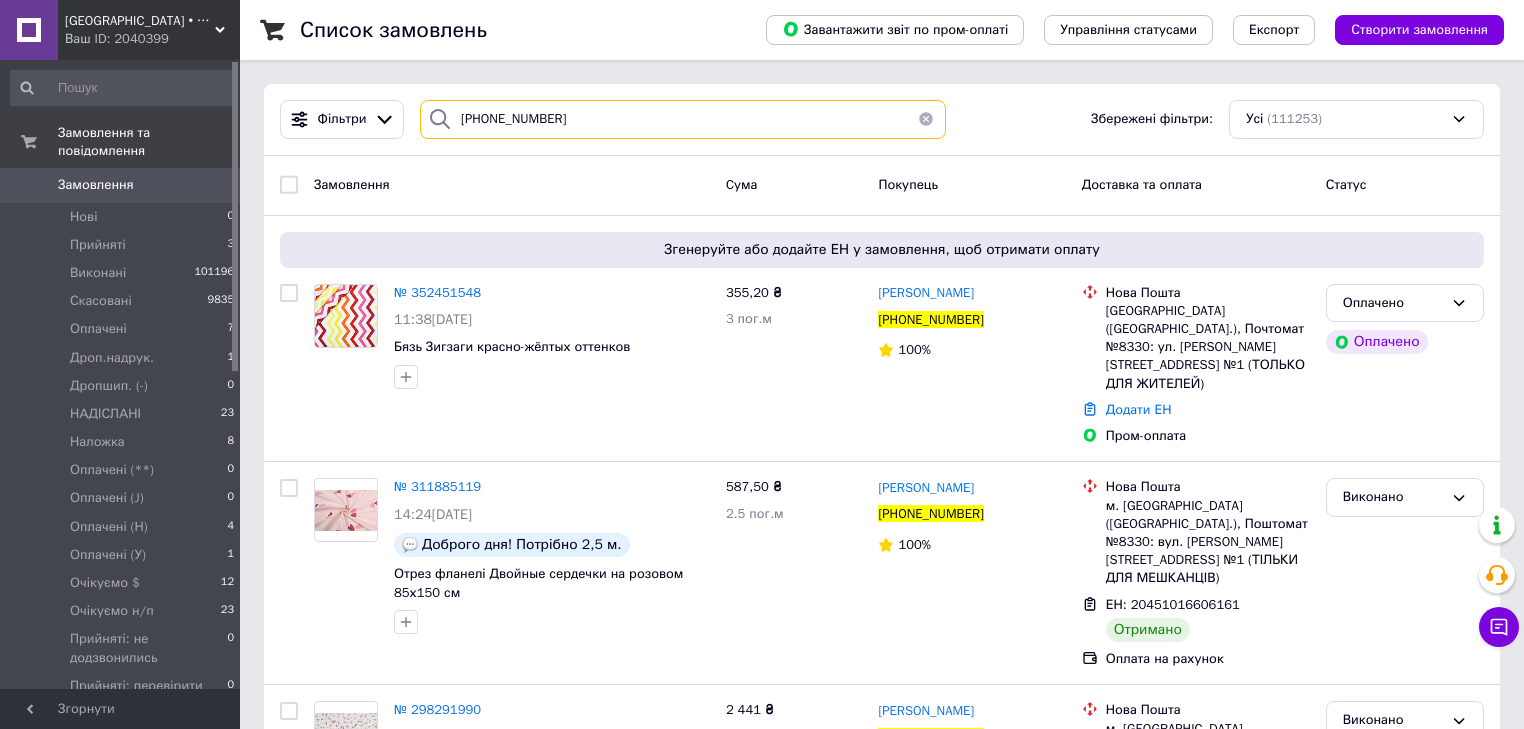 drag, startPoint x: 608, startPoint y: 108, endPoint x: 401, endPoint y: 116, distance: 207.15453 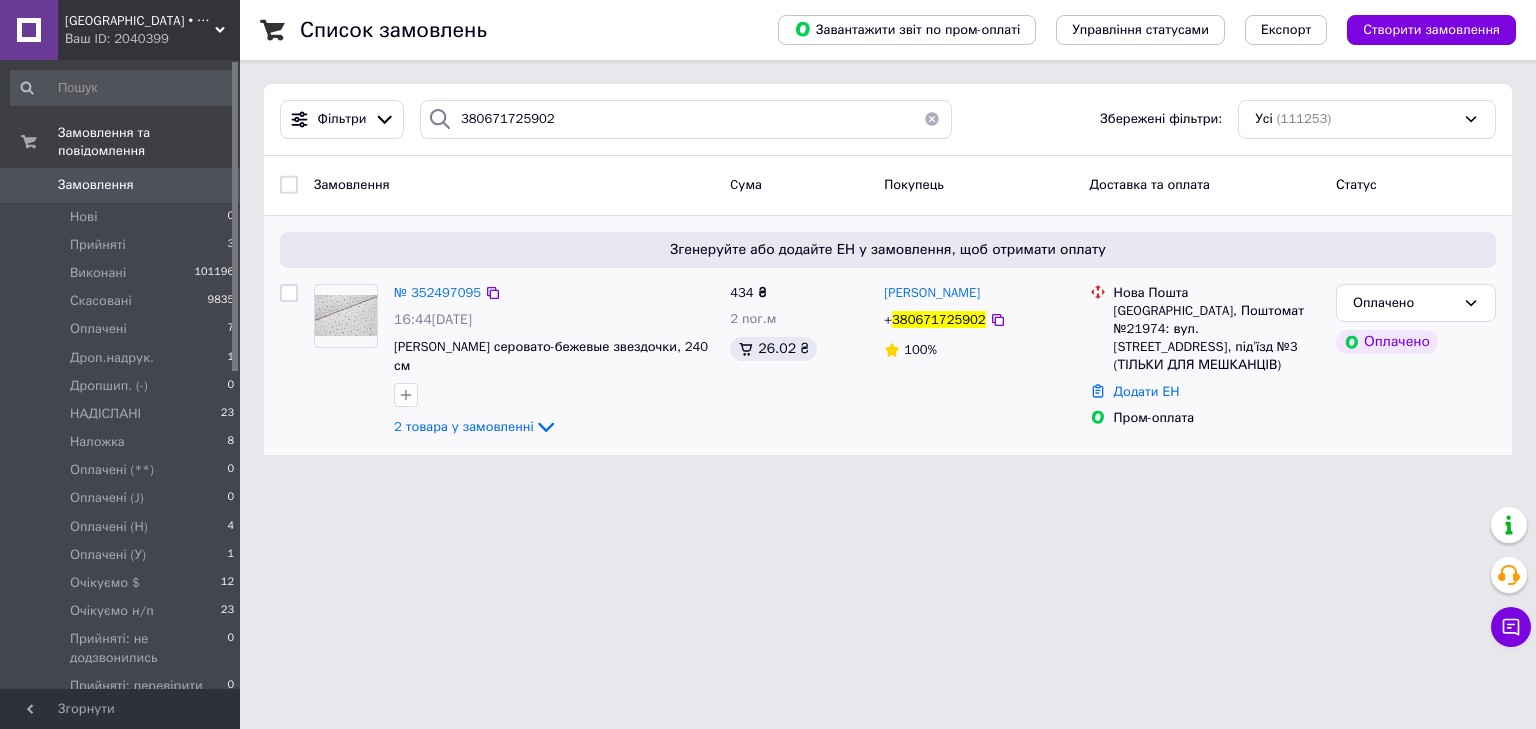 drag, startPoint x: 323, startPoint y: 377, endPoint x: 415, endPoint y: 312, distance: 112.64546 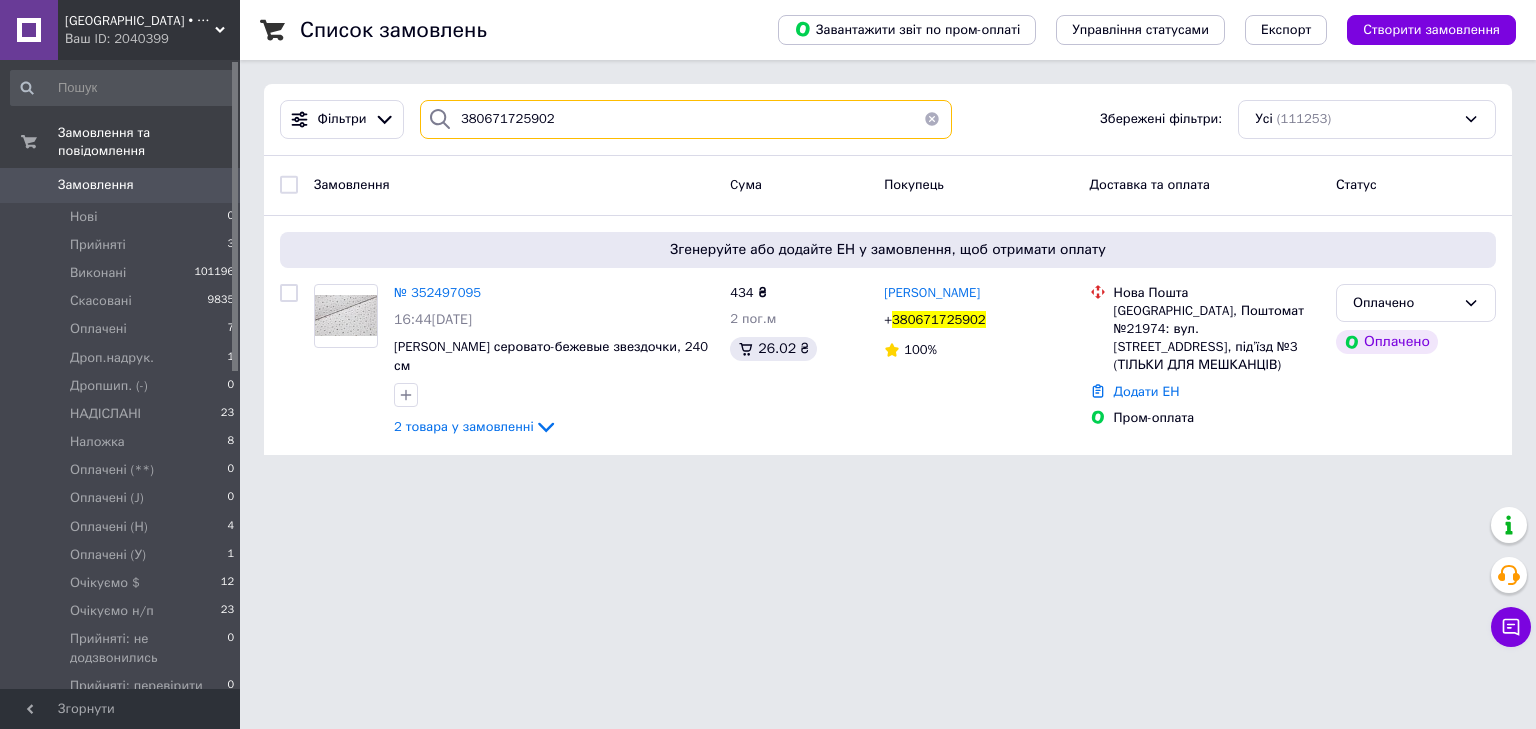 drag, startPoint x: 520, startPoint y: 124, endPoint x: 438, endPoint y: 117, distance: 82.29824 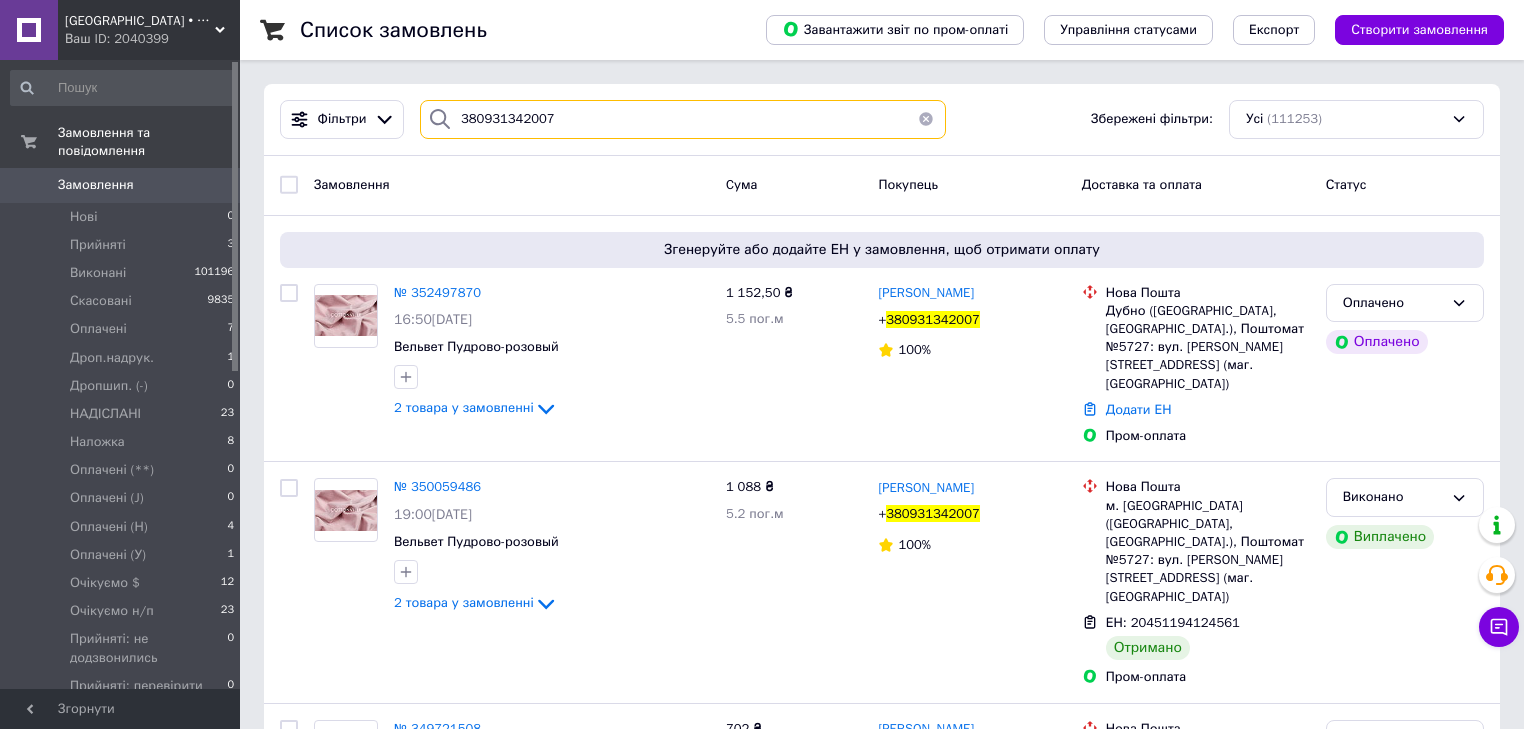 type on "380931342007" 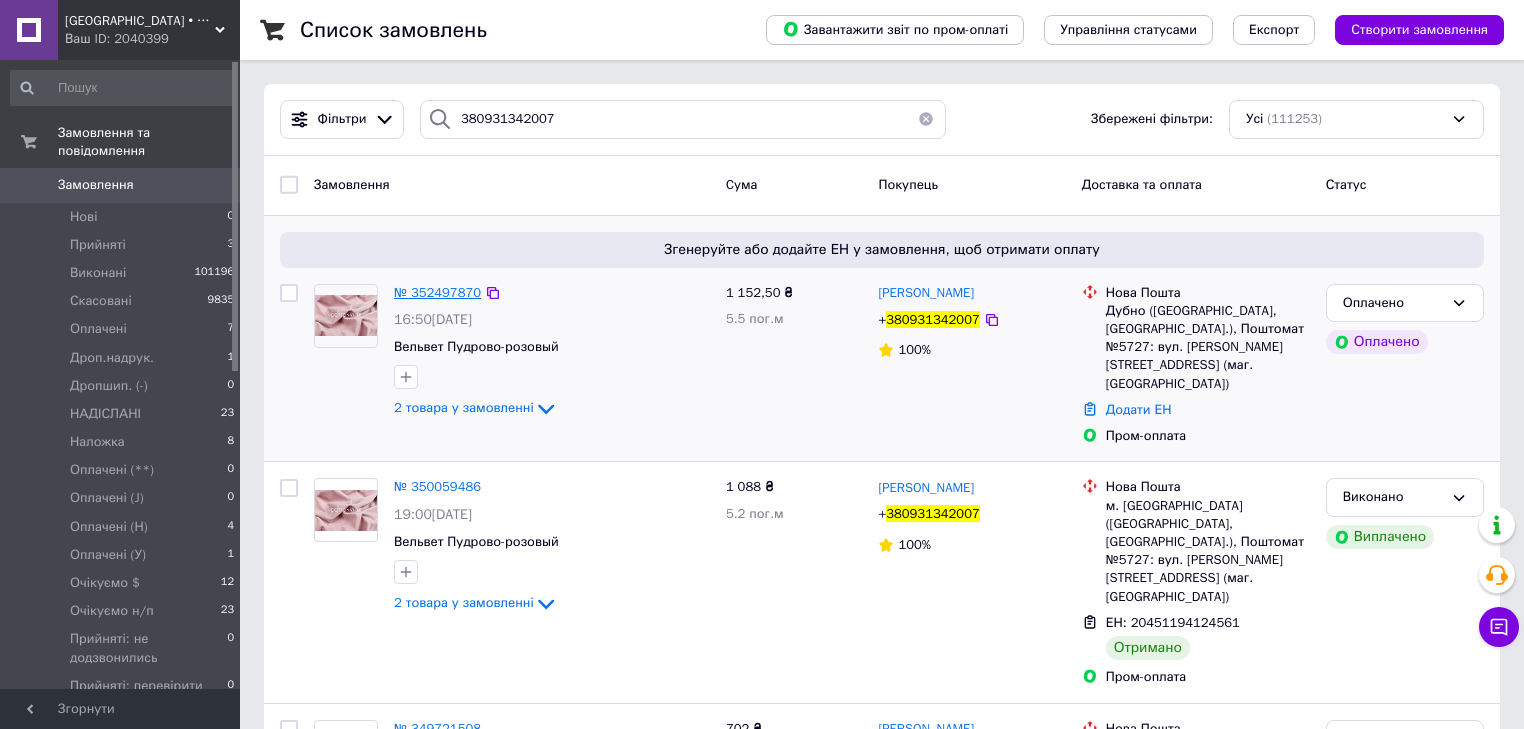drag, startPoint x: 425, startPoint y: 292, endPoint x: 448, endPoint y: 300, distance: 24.351591 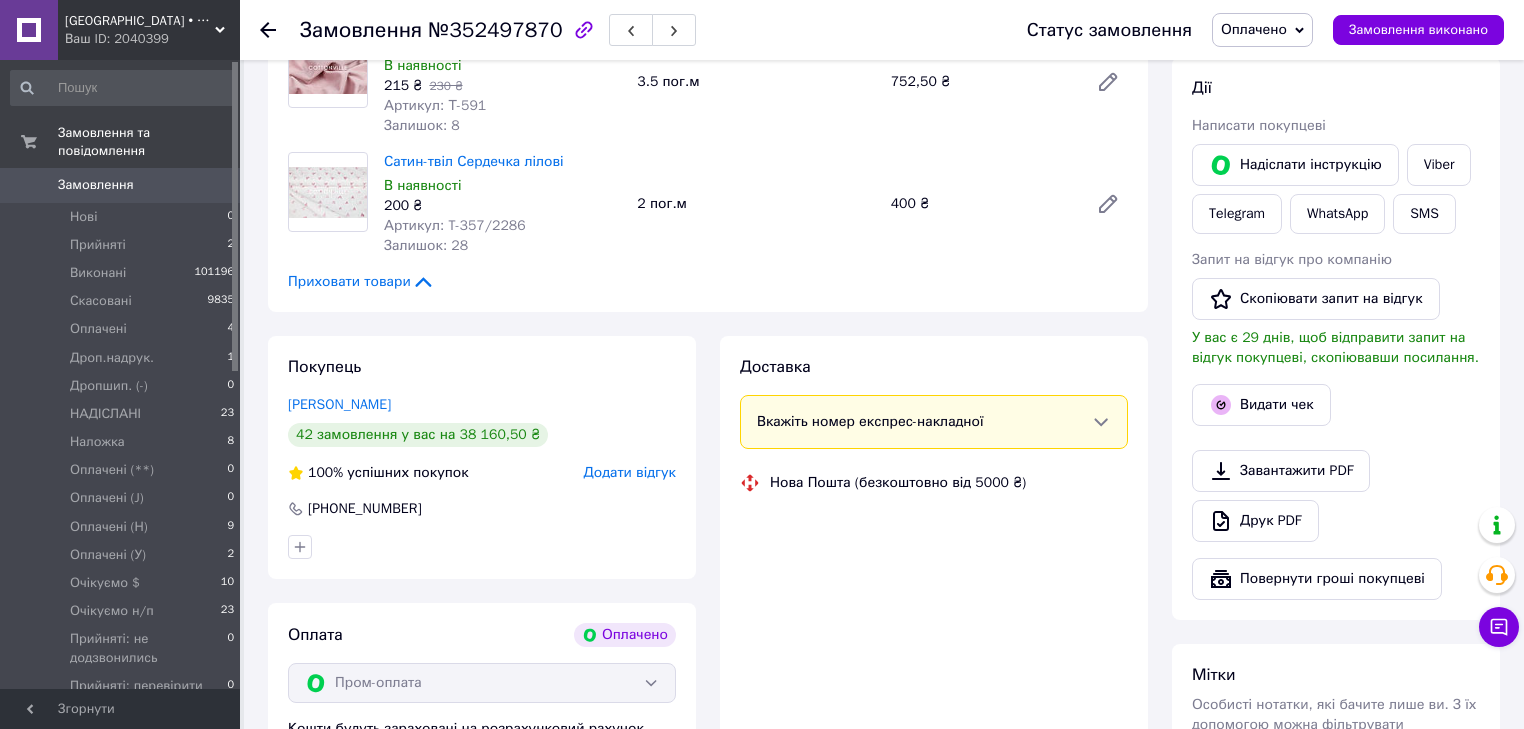 scroll, scrollTop: 320, scrollLeft: 0, axis: vertical 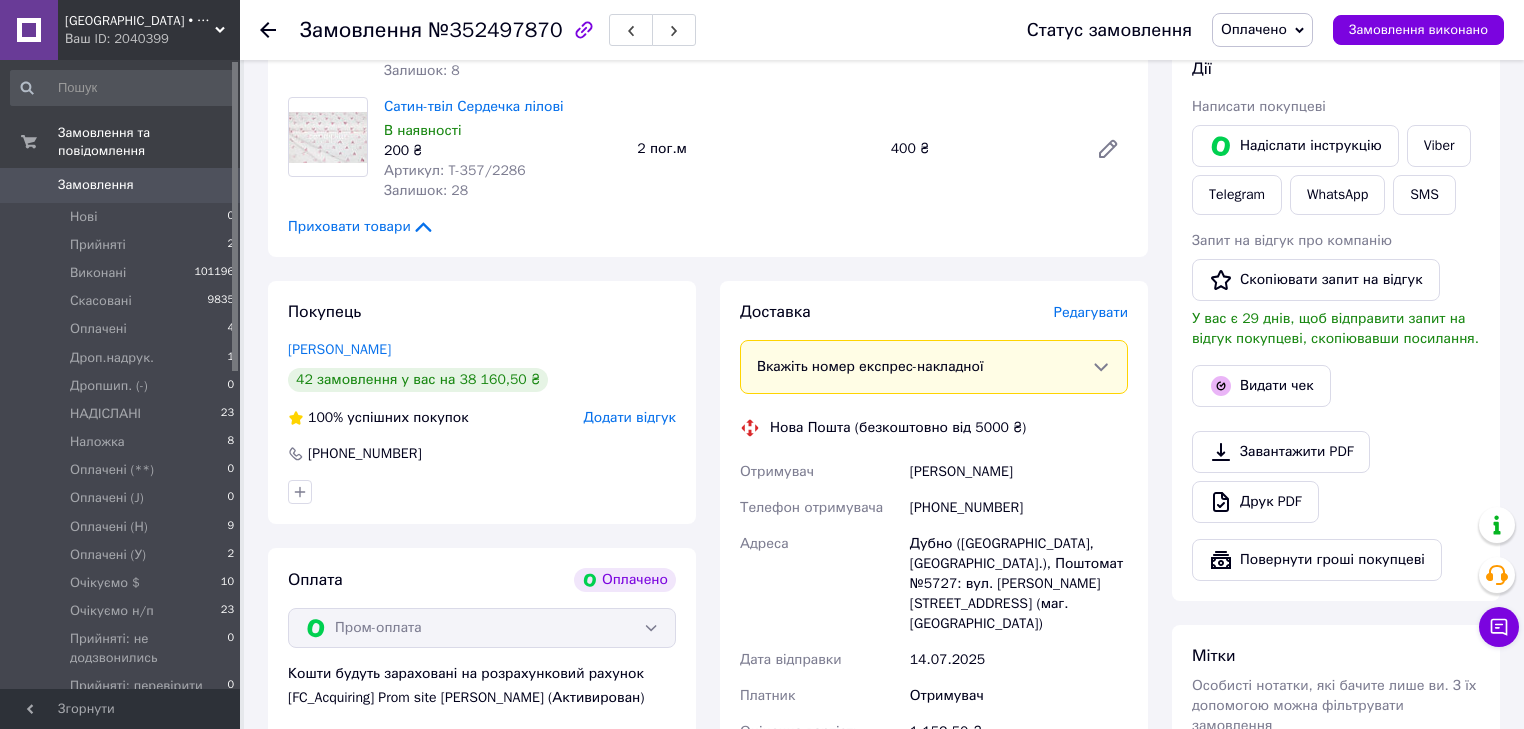 click on "Завантажити PDF   Друк PDF" at bounding box center (1336, 477) 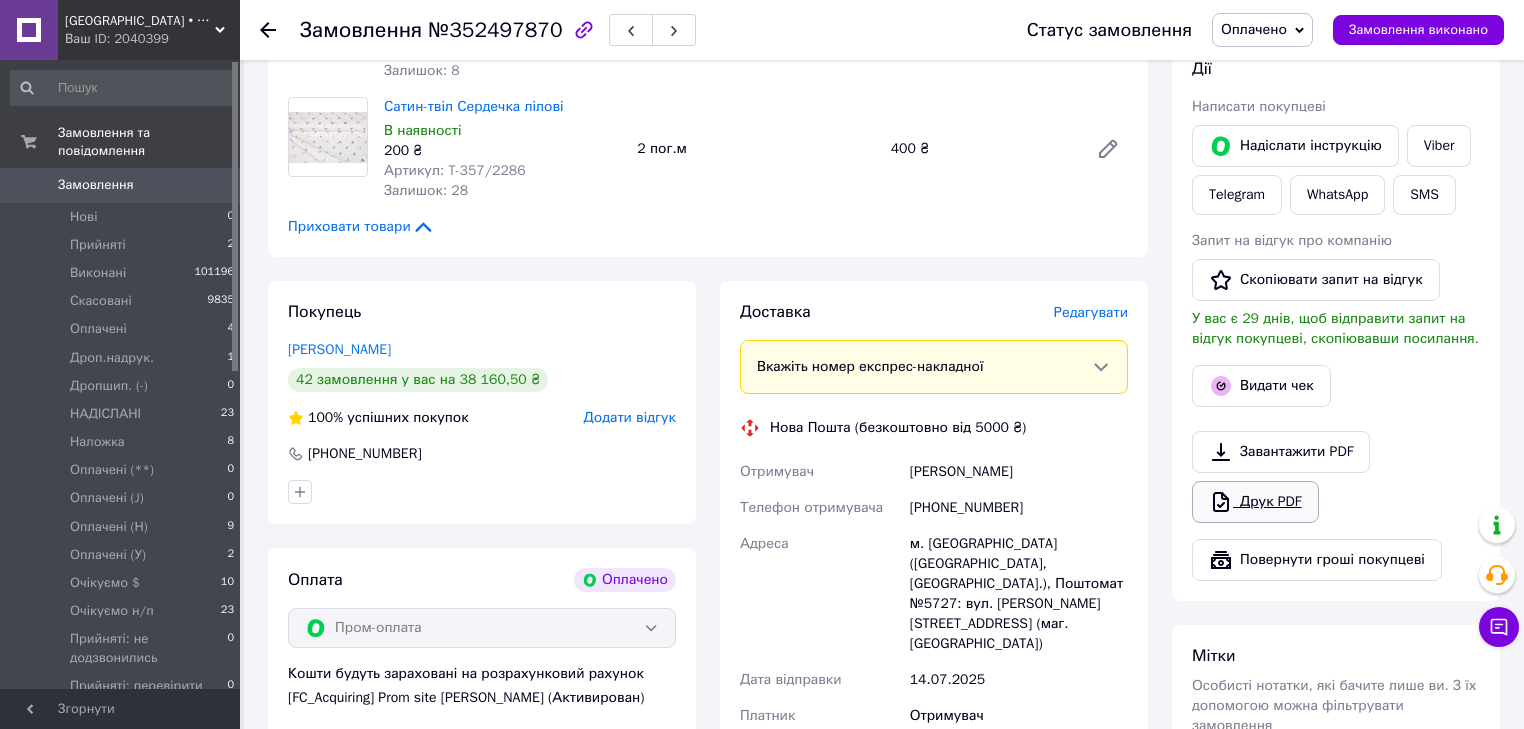 click on "Друк PDF" at bounding box center (1255, 502) 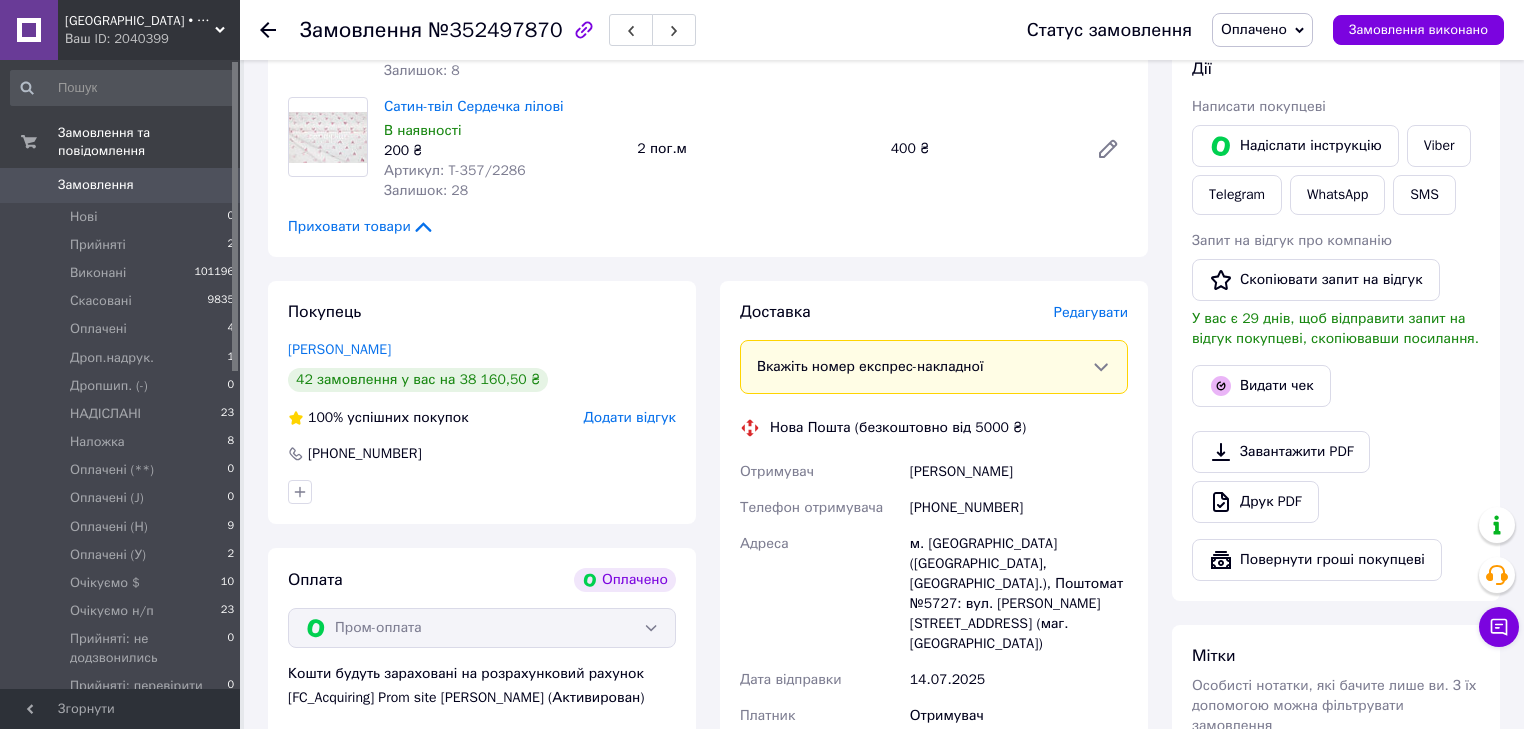 click on "Оплачено" at bounding box center (1262, 30) 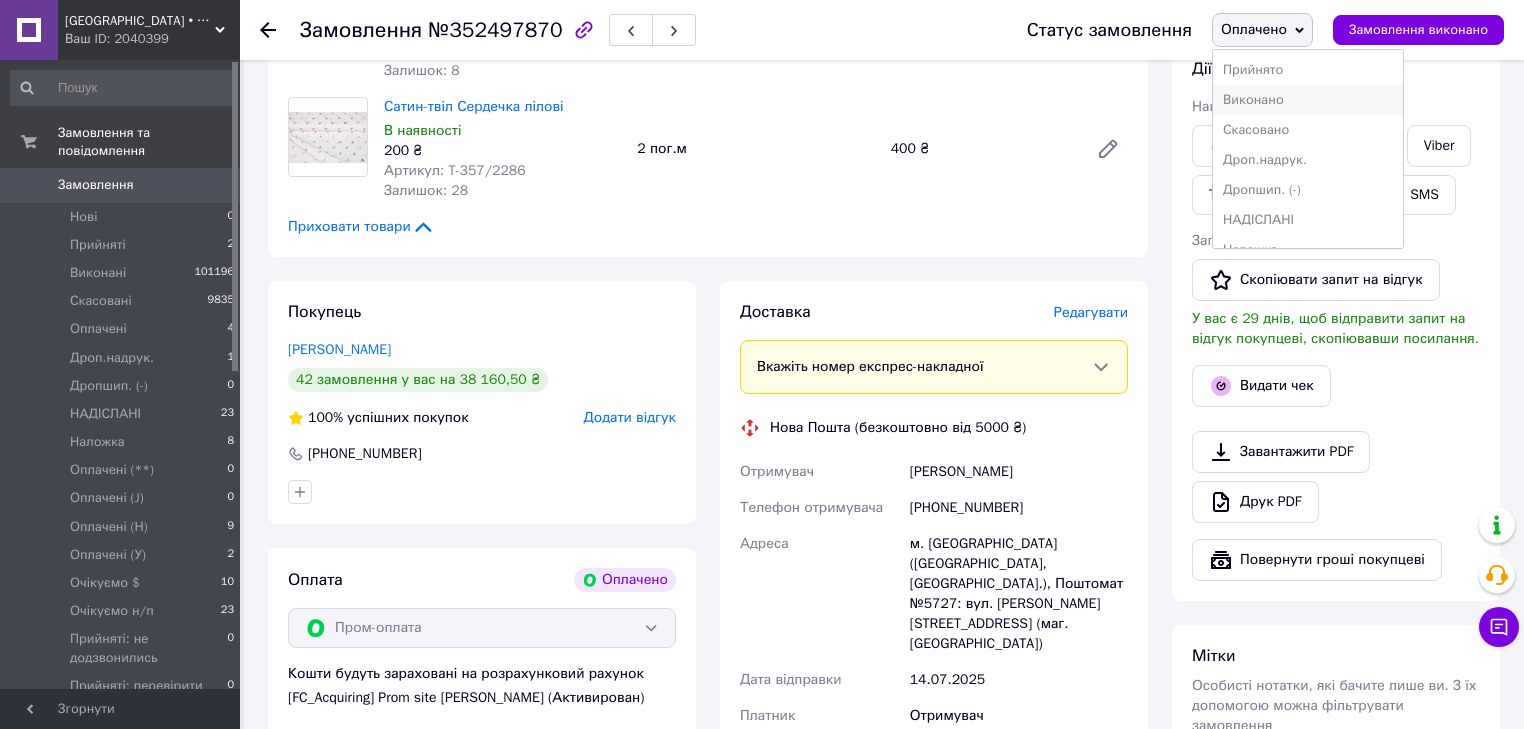 scroll, scrollTop: 240, scrollLeft: 0, axis: vertical 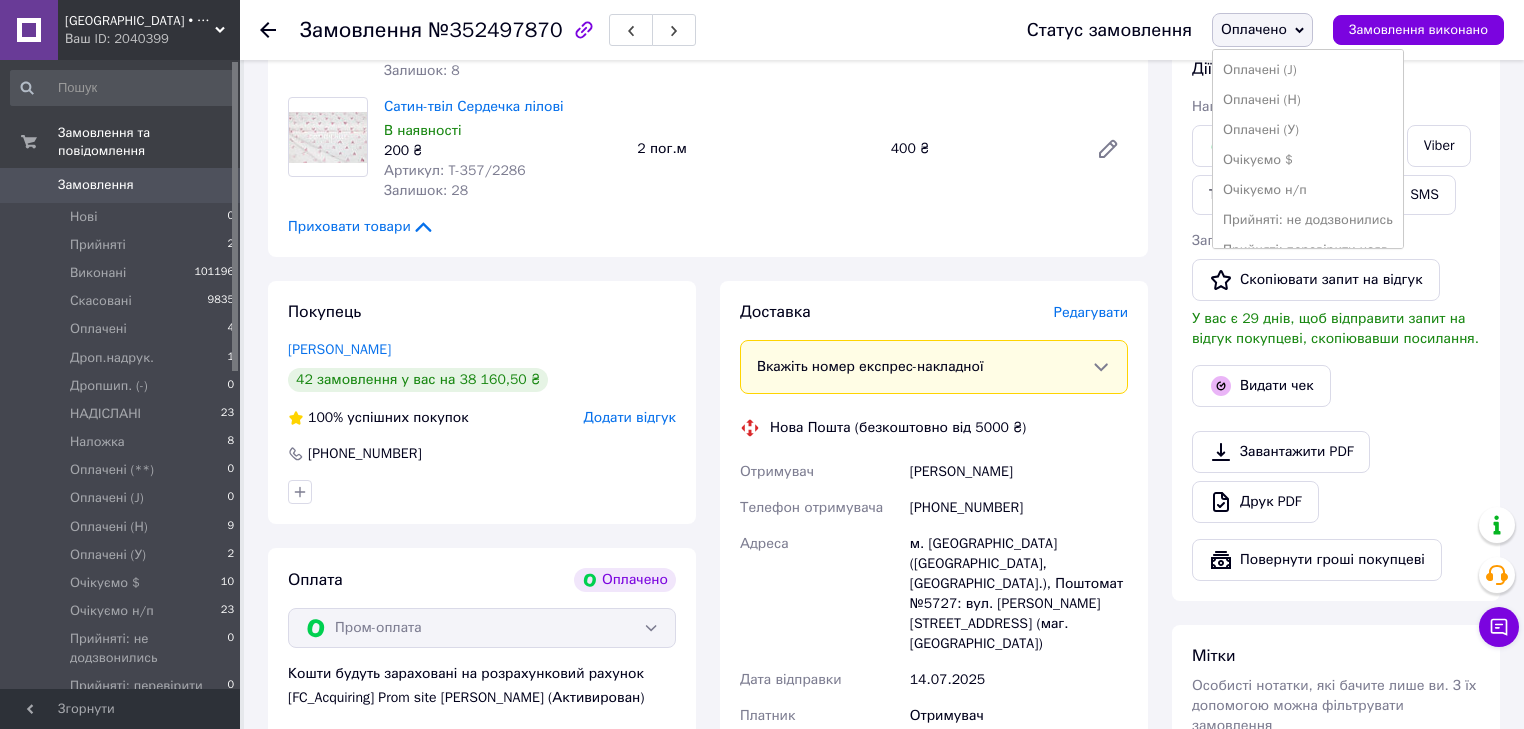 drag, startPoint x: 1296, startPoint y: 103, endPoint x: 1265, endPoint y: 59, distance: 53.823788 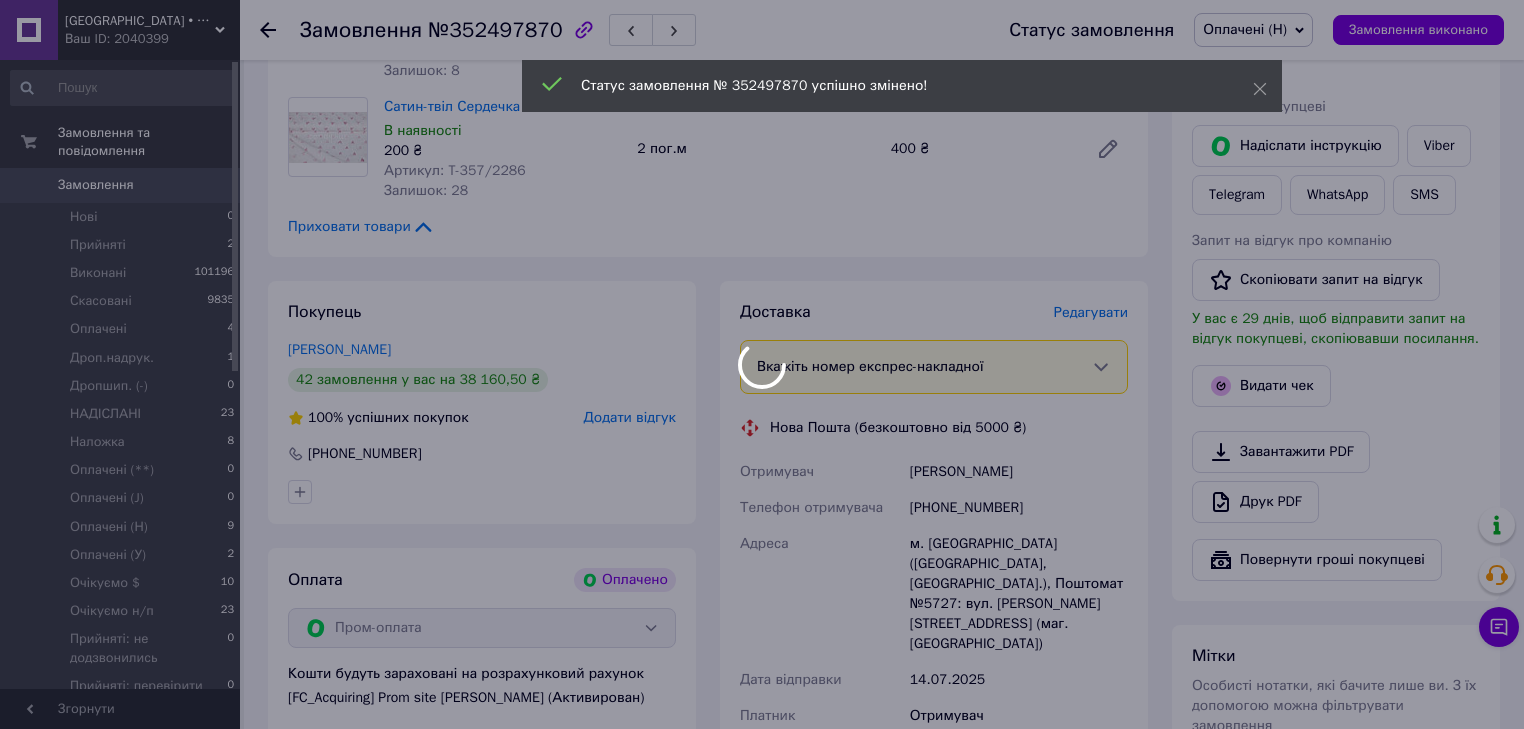 click at bounding box center (762, 364) 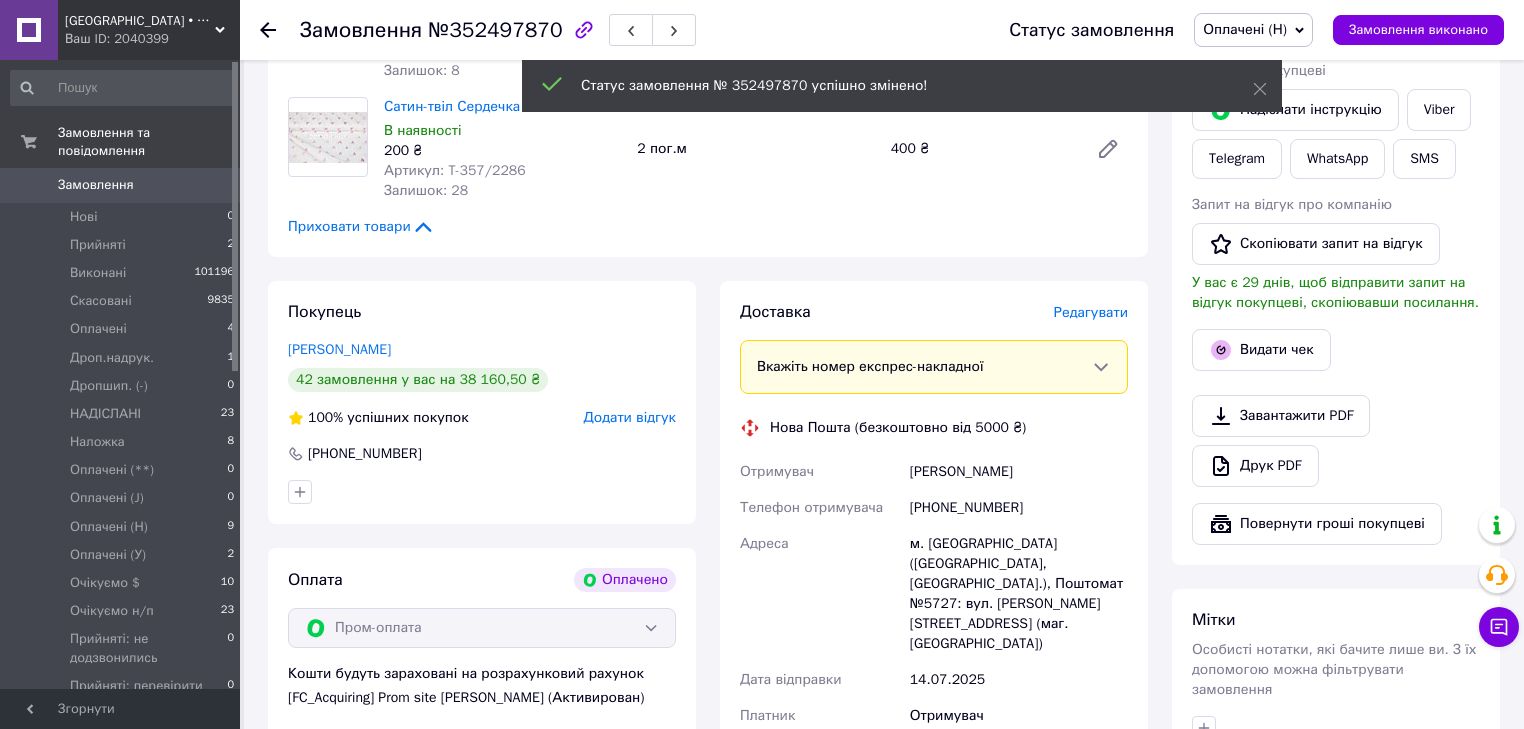 click on "Замовлення" at bounding box center (96, 185) 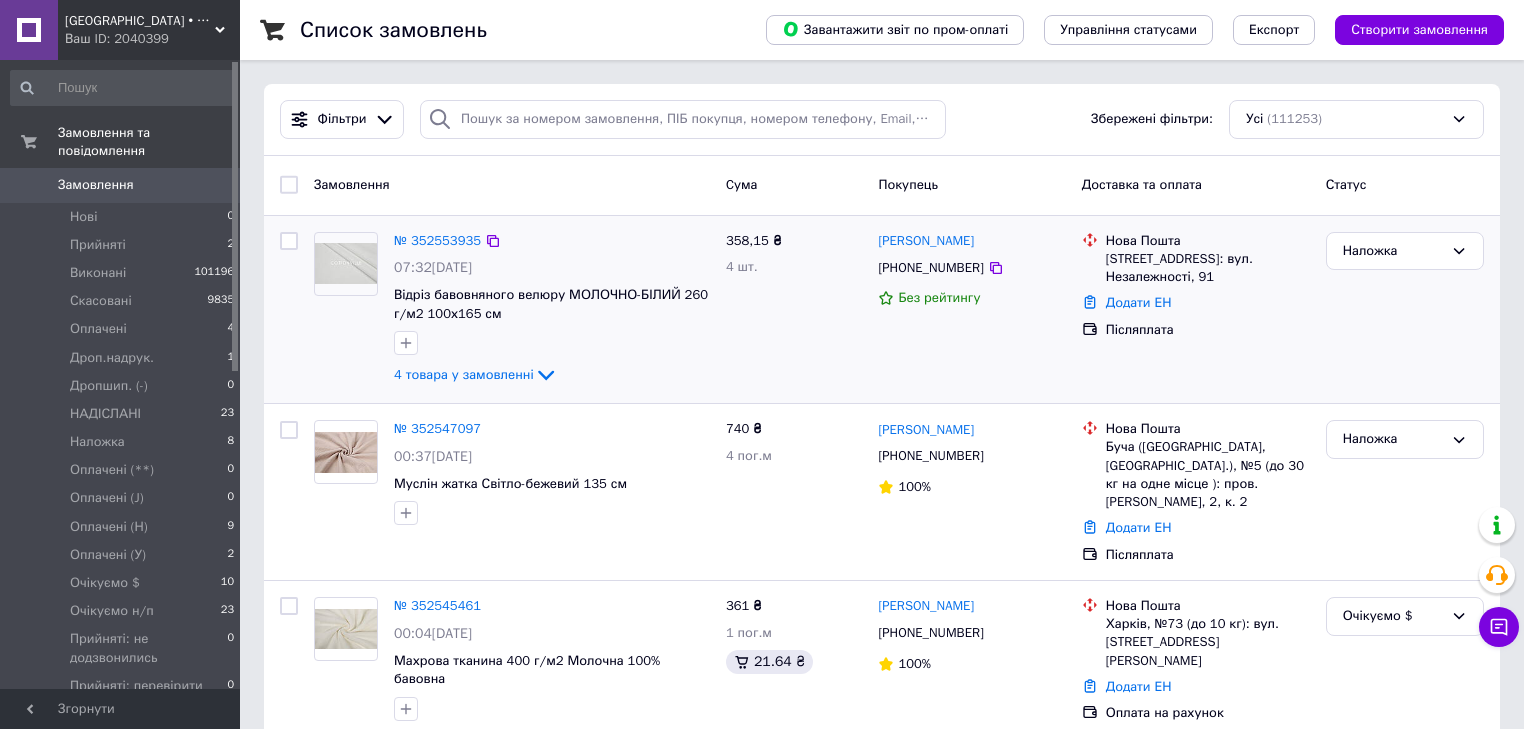 click at bounding box center [346, 310] 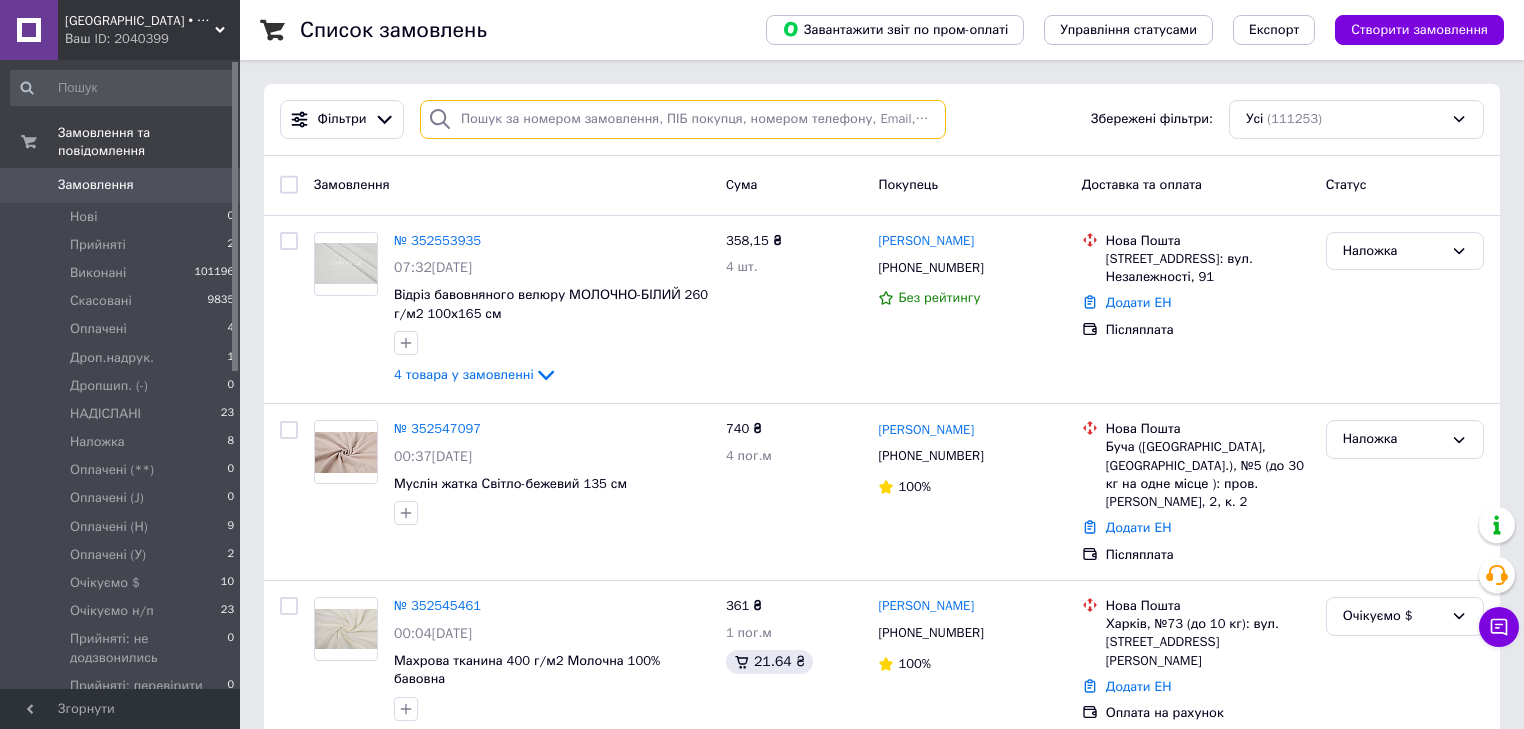 click at bounding box center (683, 119) 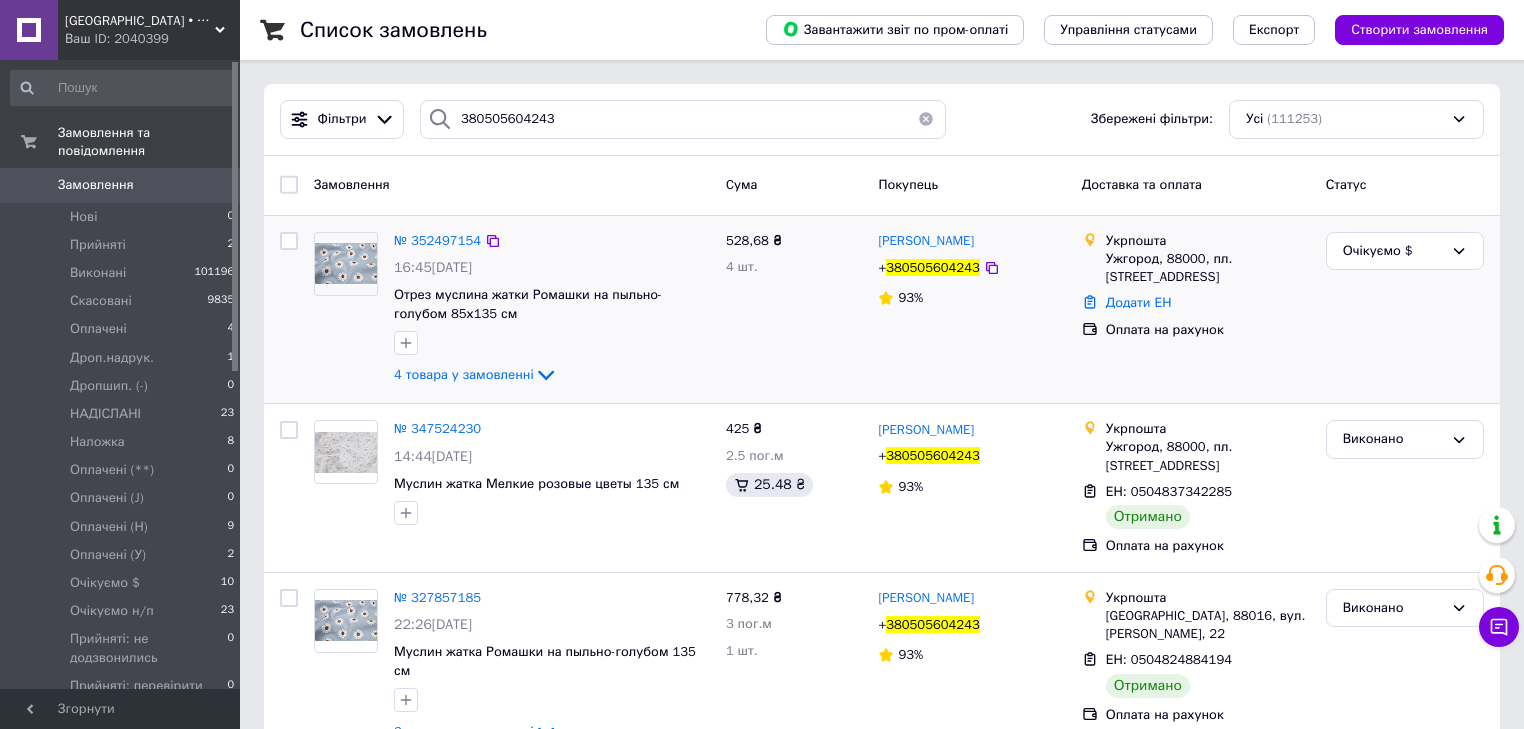 drag, startPoint x: 311, startPoint y: 341, endPoint x: 434, endPoint y: 282, distance: 136.41847 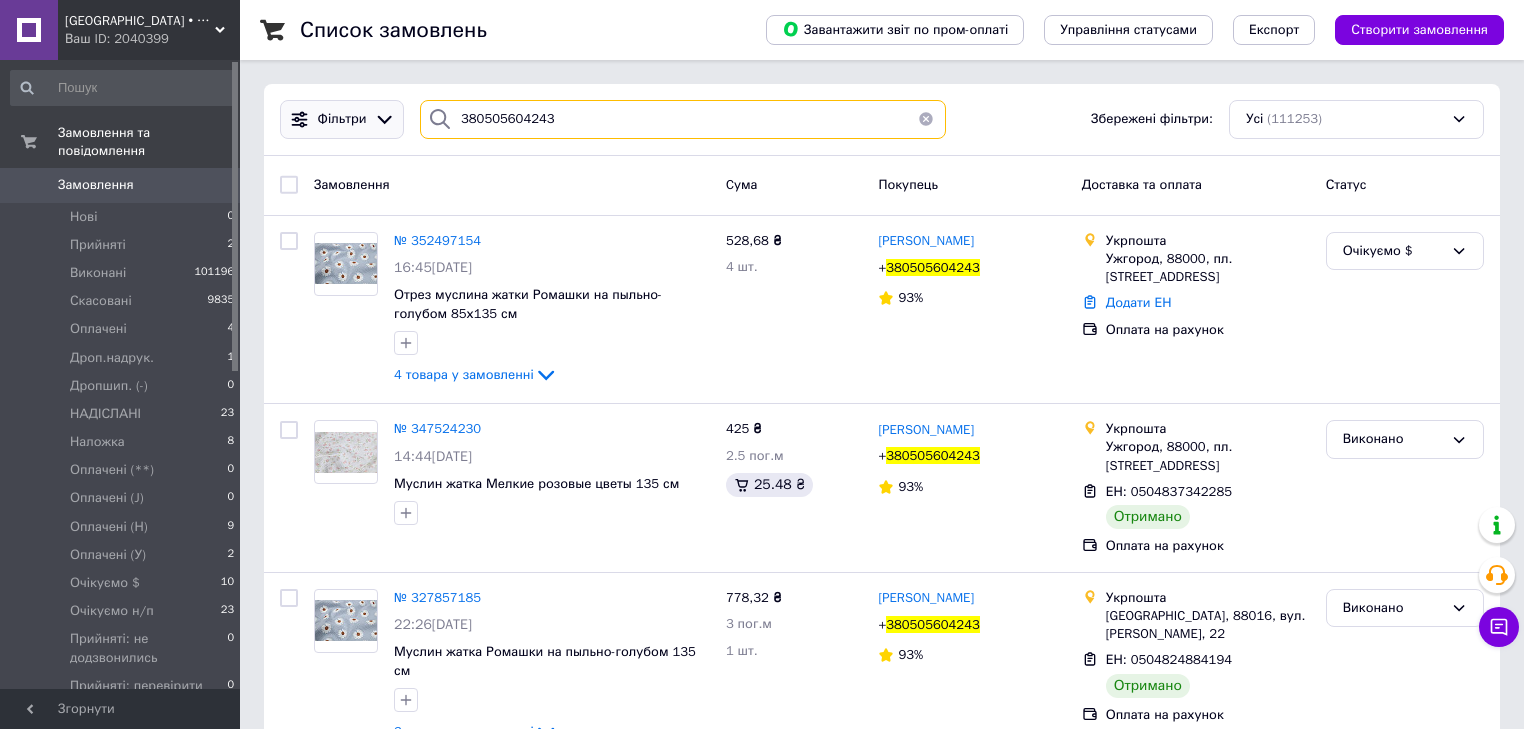 drag, startPoint x: 626, startPoint y: 114, endPoint x: 375, endPoint y: 116, distance: 251.00797 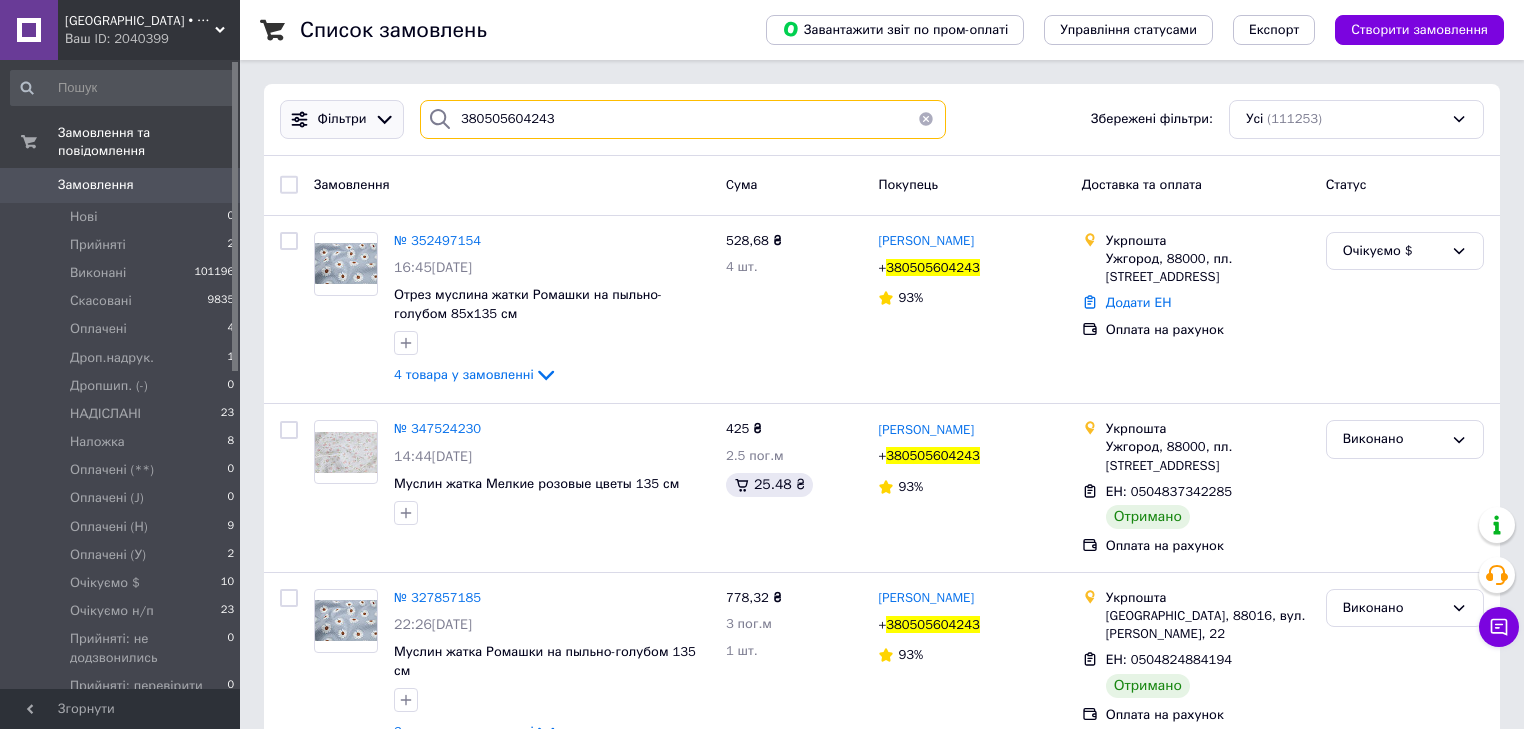 paste on "0989277744" 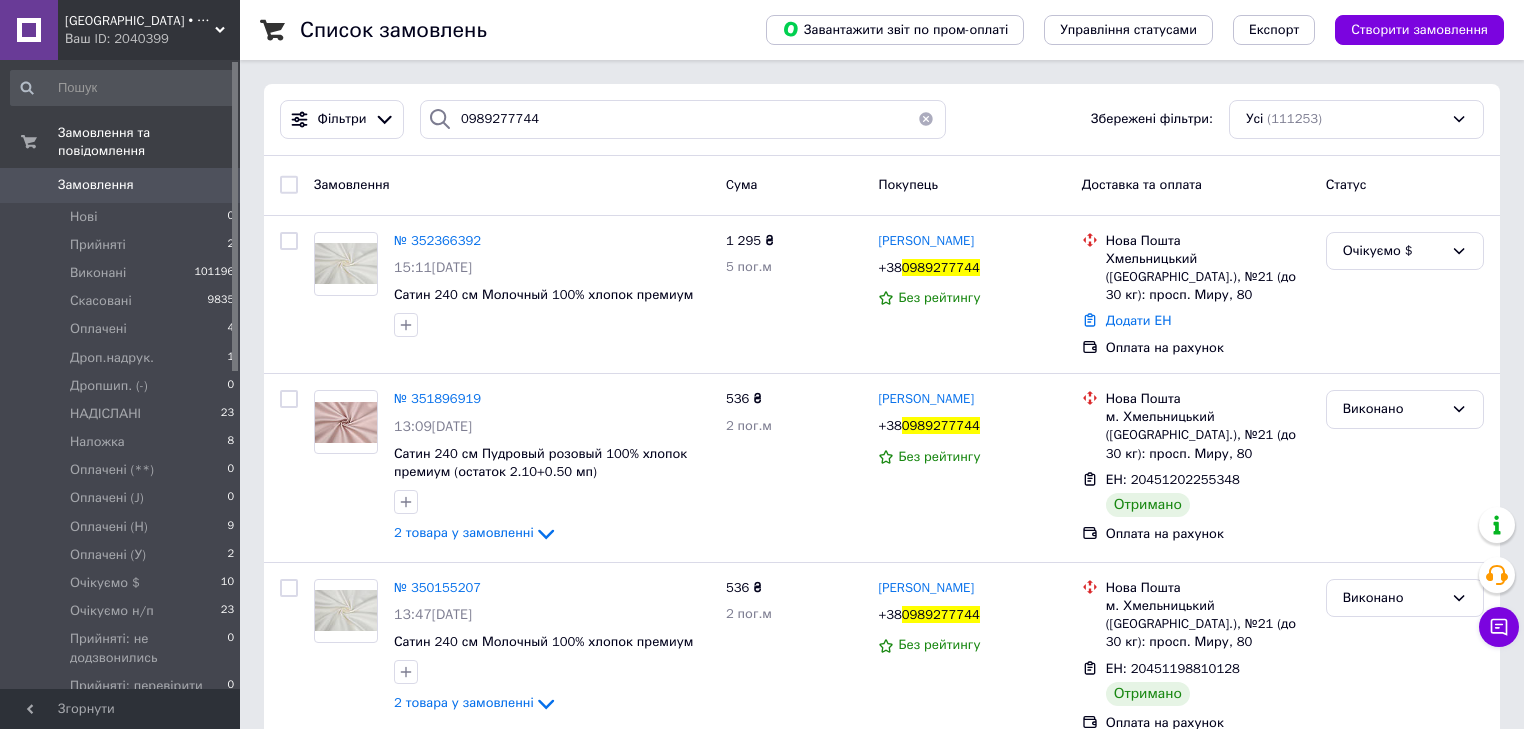 drag, startPoint x: 334, startPoint y: 200, endPoint x: 343, endPoint y: 195, distance: 10.29563 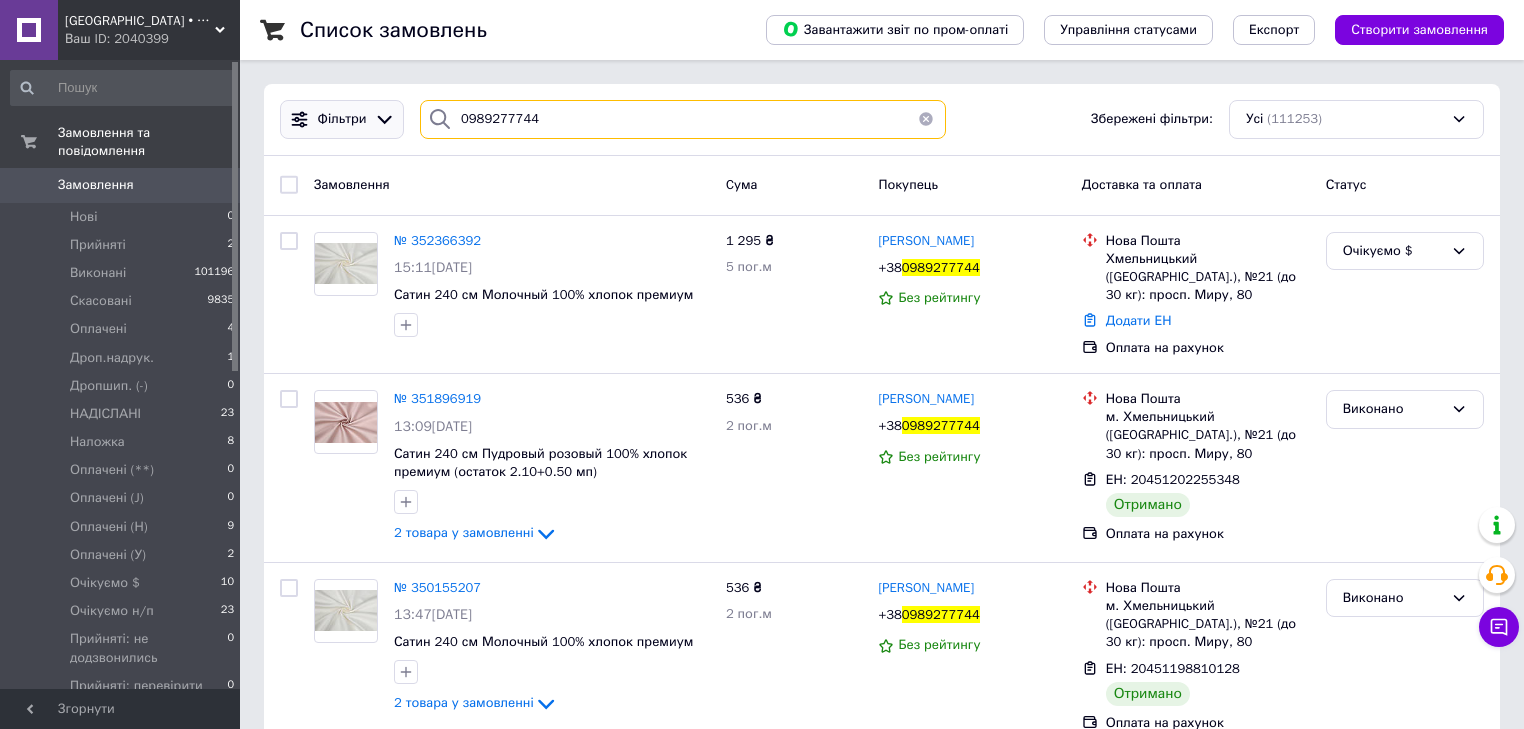 drag, startPoint x: 345, startPoint y: 112, endPoint x: 306, endPoint y: 120, distance: 39.812057 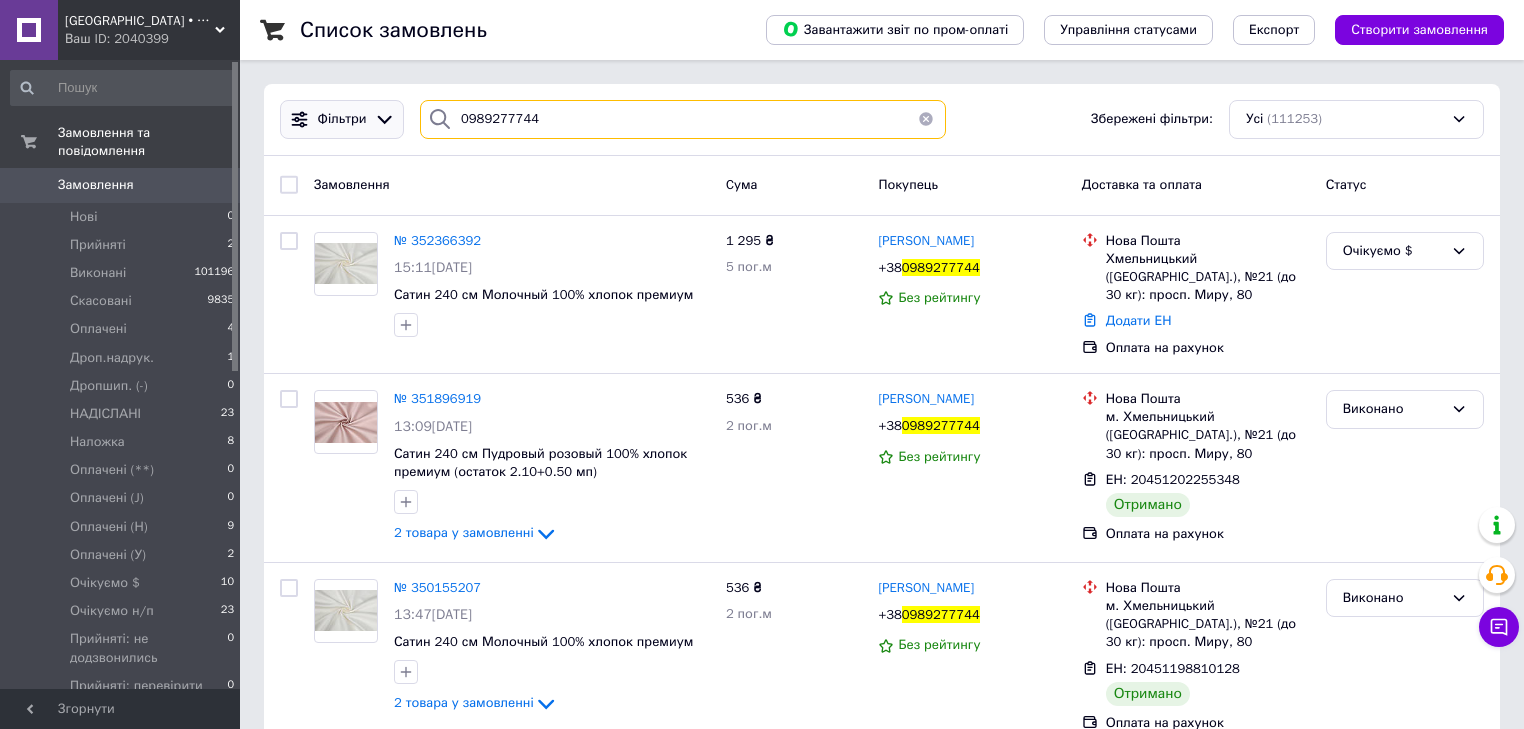 paste on "[PHONE_NUMBER]" 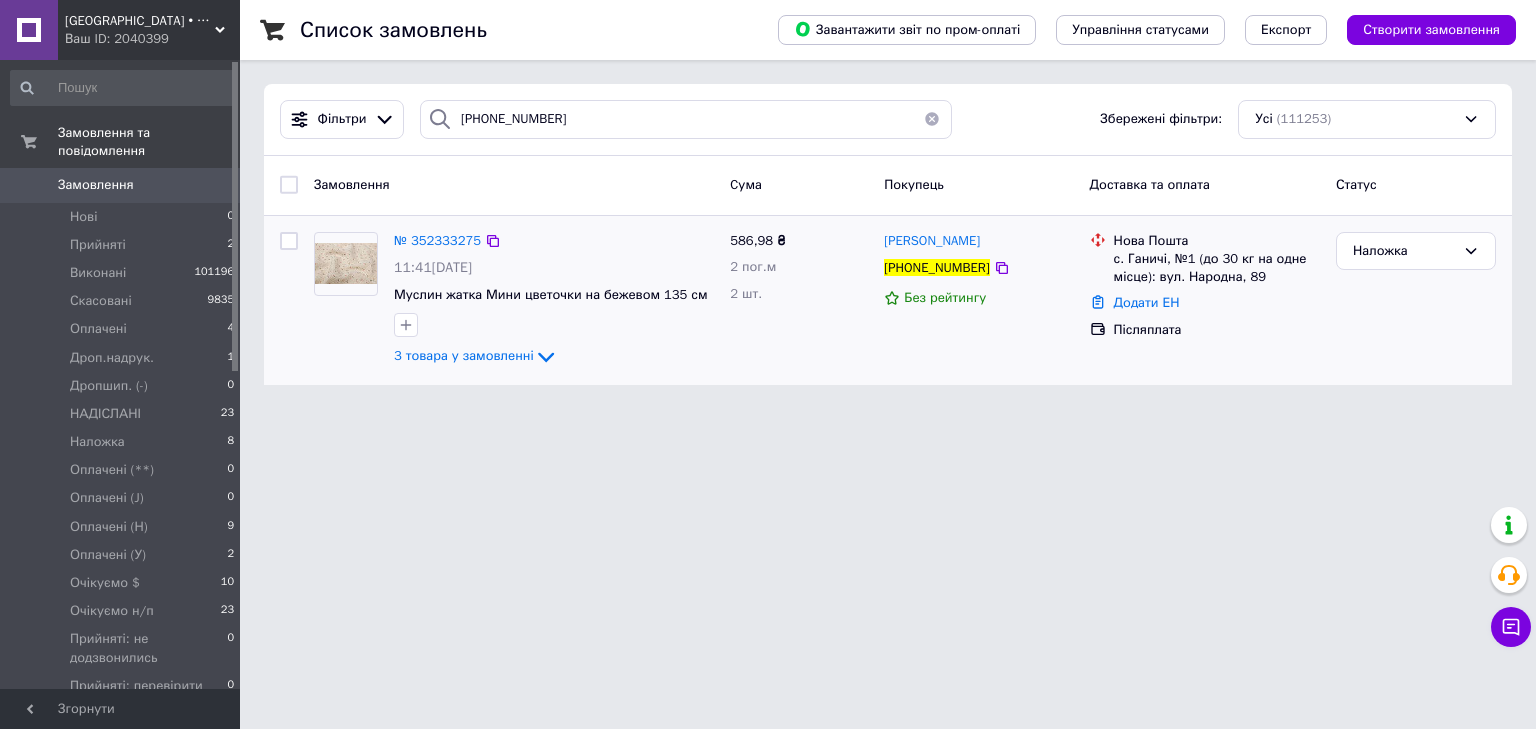 click on "№ 352333275 11:41[DATE] Муслин жатка Мини цветочки на бежевом 135 см 3 товара у замовленні 586,98 ₴ 2 пог.м 2 шт. [PERSON_NAME] [PHONE_NUMBER] Без рейтингу Нова Пошта с. Ганичі, №1 (до 30 кг на одне місце): вул. Народна, 89 Додати ЕН Післяплата Наложка" at bounding box center (888, 300) 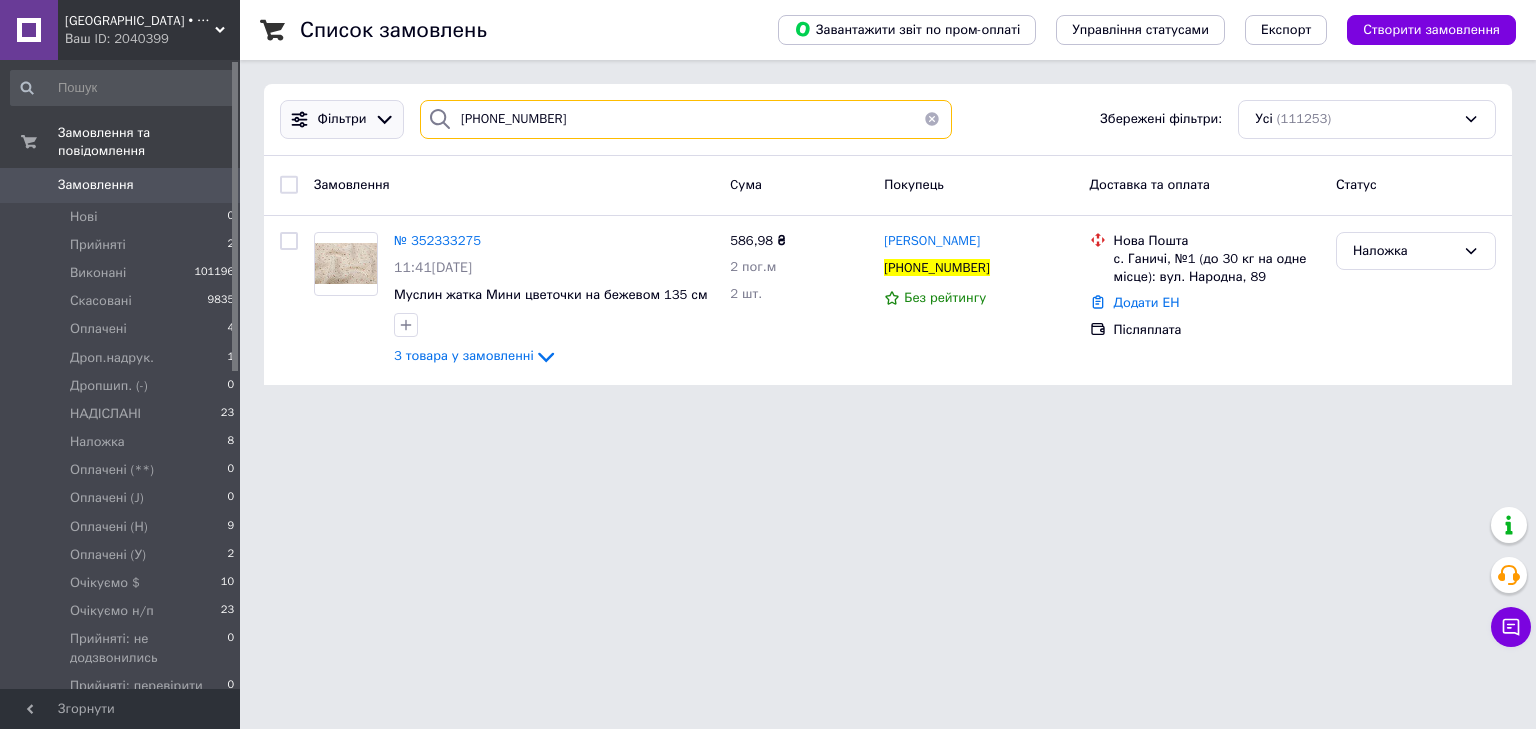 paste on "380955022820" 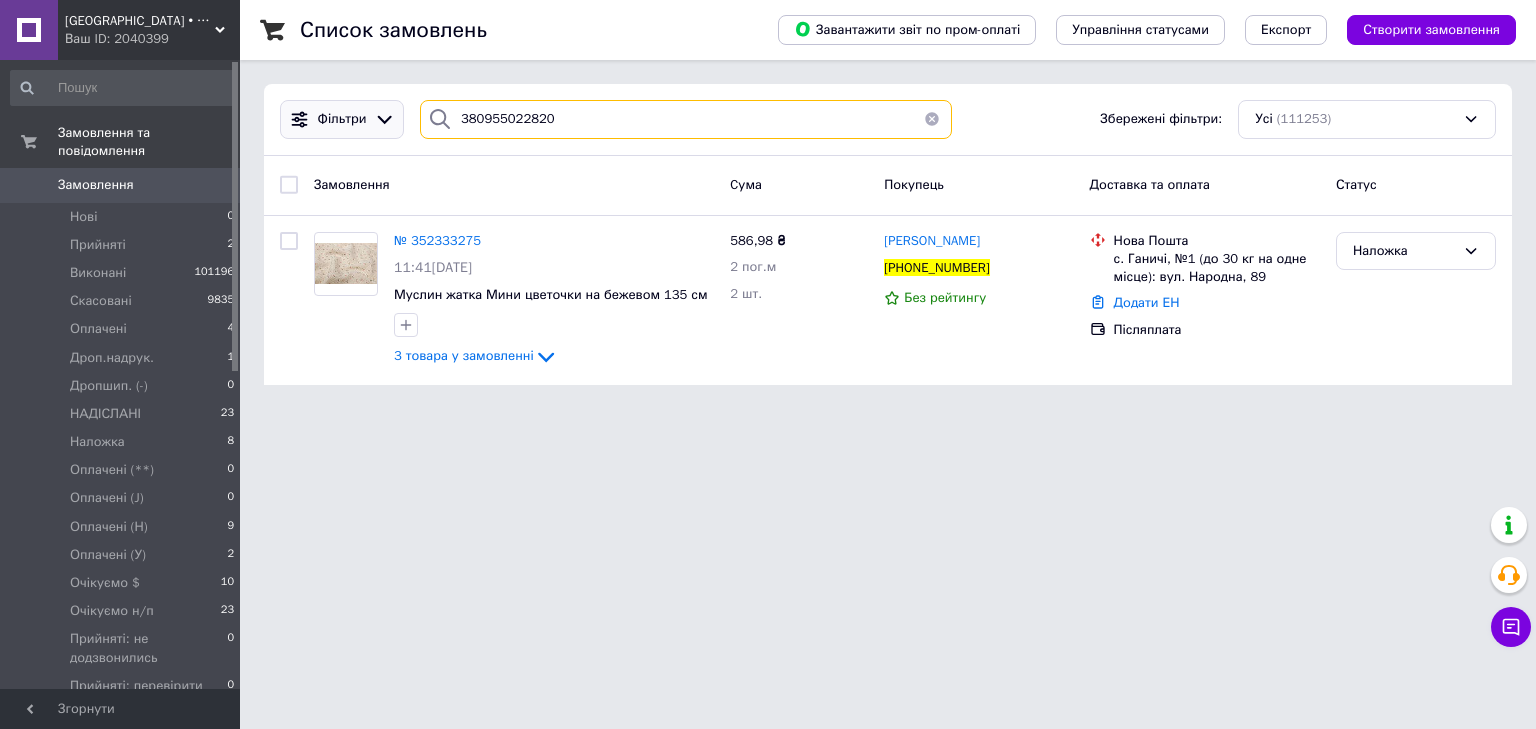 drag, startPoint x: 444, startPoint y: 130, endPoint x: 375, endPoint y: 128, distance: 69.02898 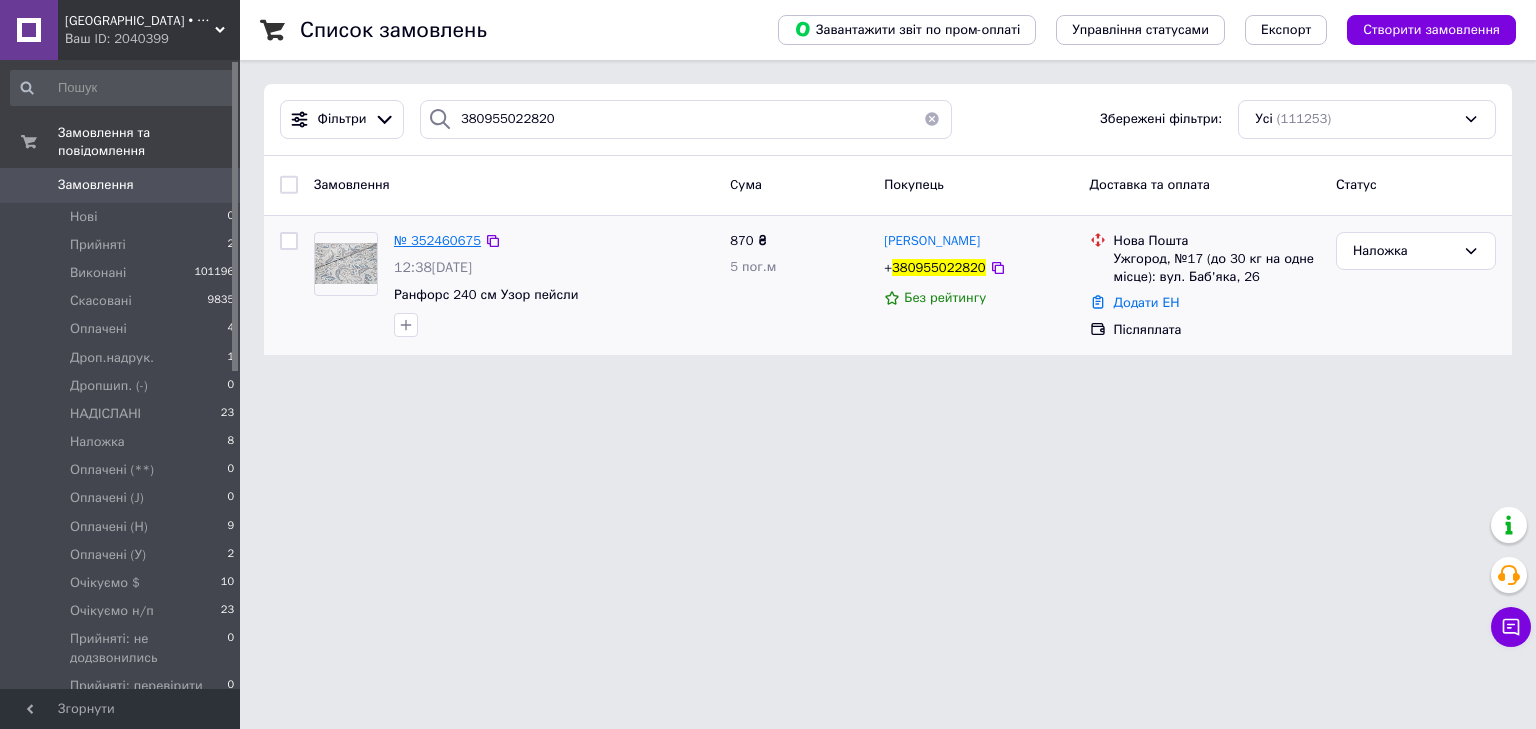 drag, startPoint x: 460, startPoint y: 274, endPoint x: 458, endPoint y: 240, distance: 34.058773 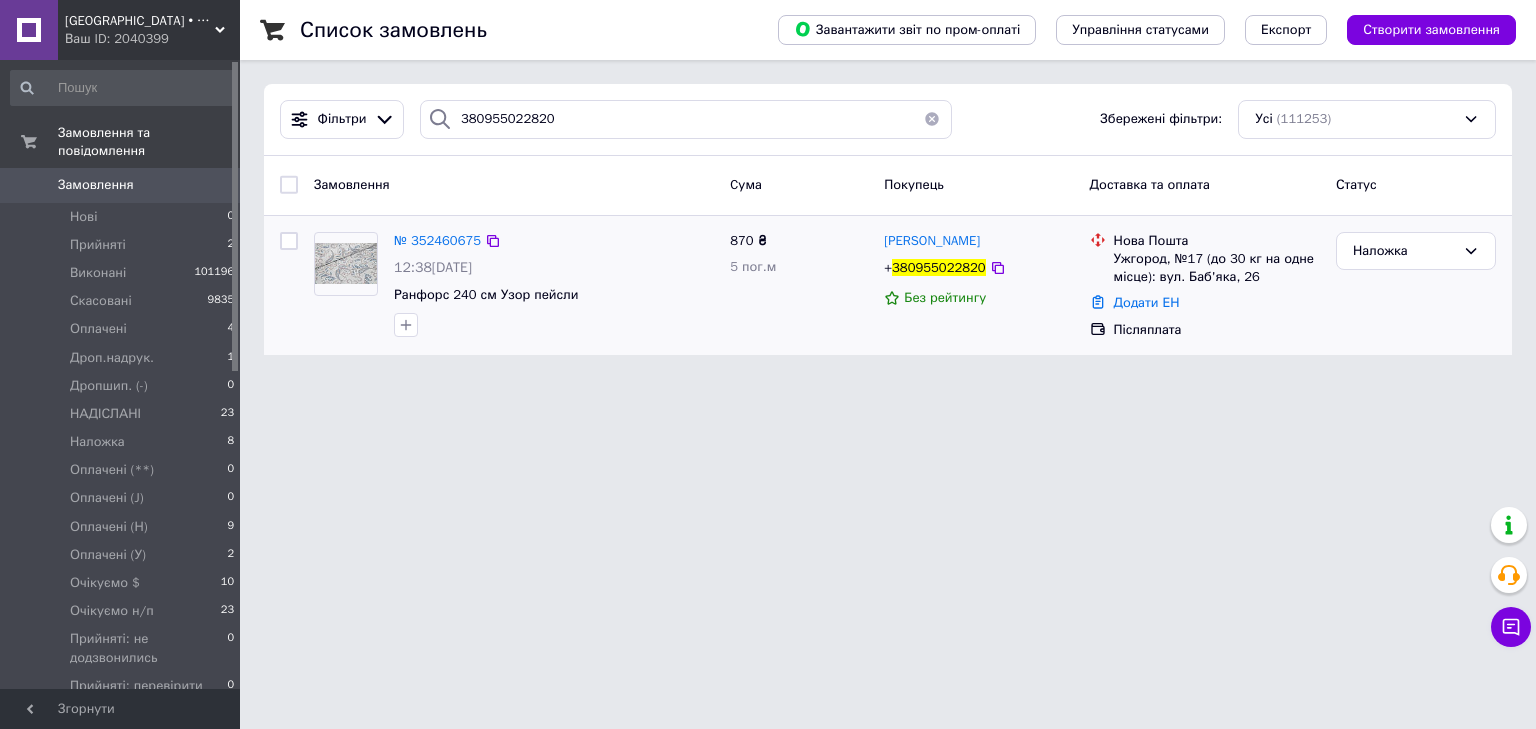 drag, startPoint x: 340, startPoint y: 301, endPoint x: 405, endPoint y: 269, distance: 72.44998 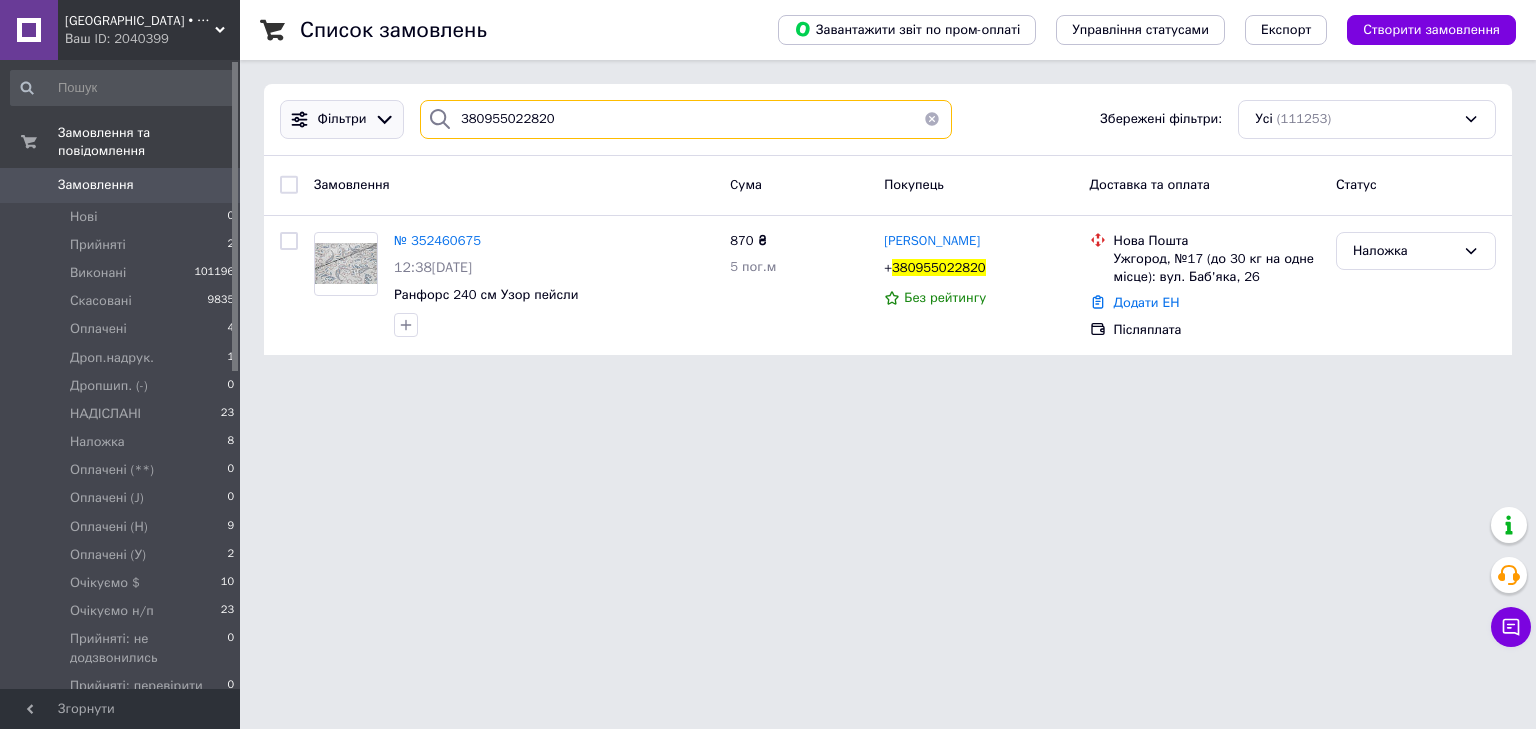 click on "Фільтри 380955022820 Збережені фільтри: Усі (111253)" at bounding box center [888, 119] 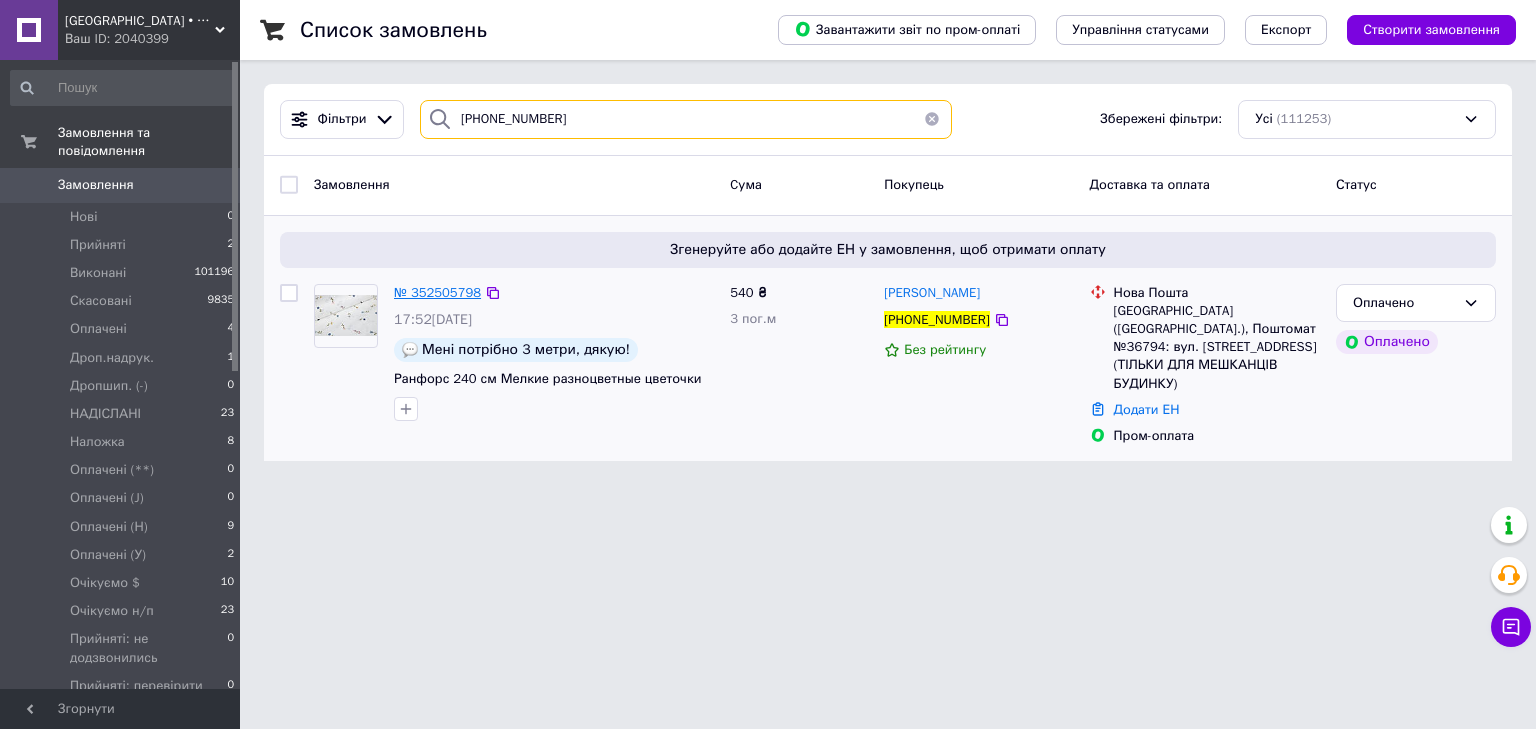 type on "[PHONE_NUMBER]" 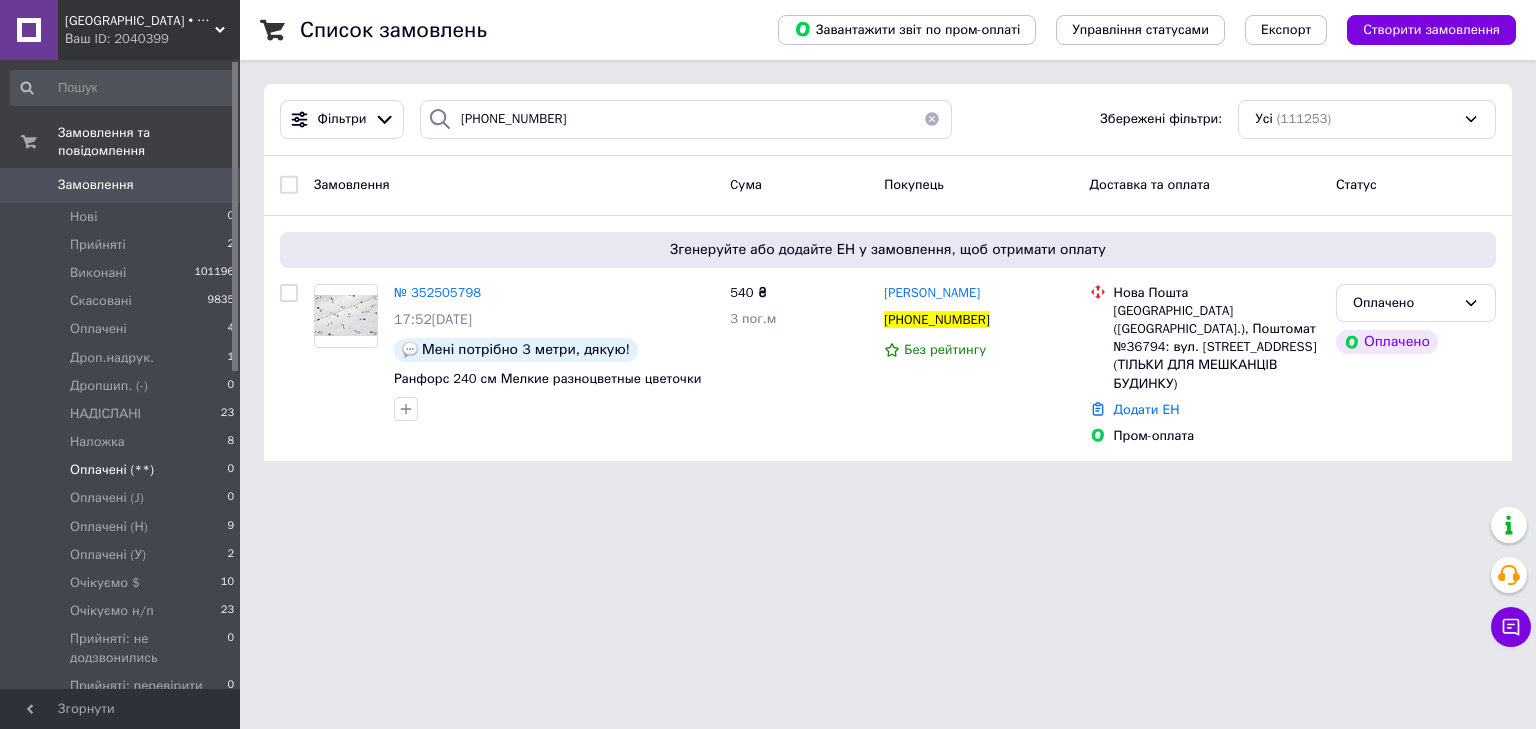 click on "Оплачені (**) 0" at bounding box center (123, 470) 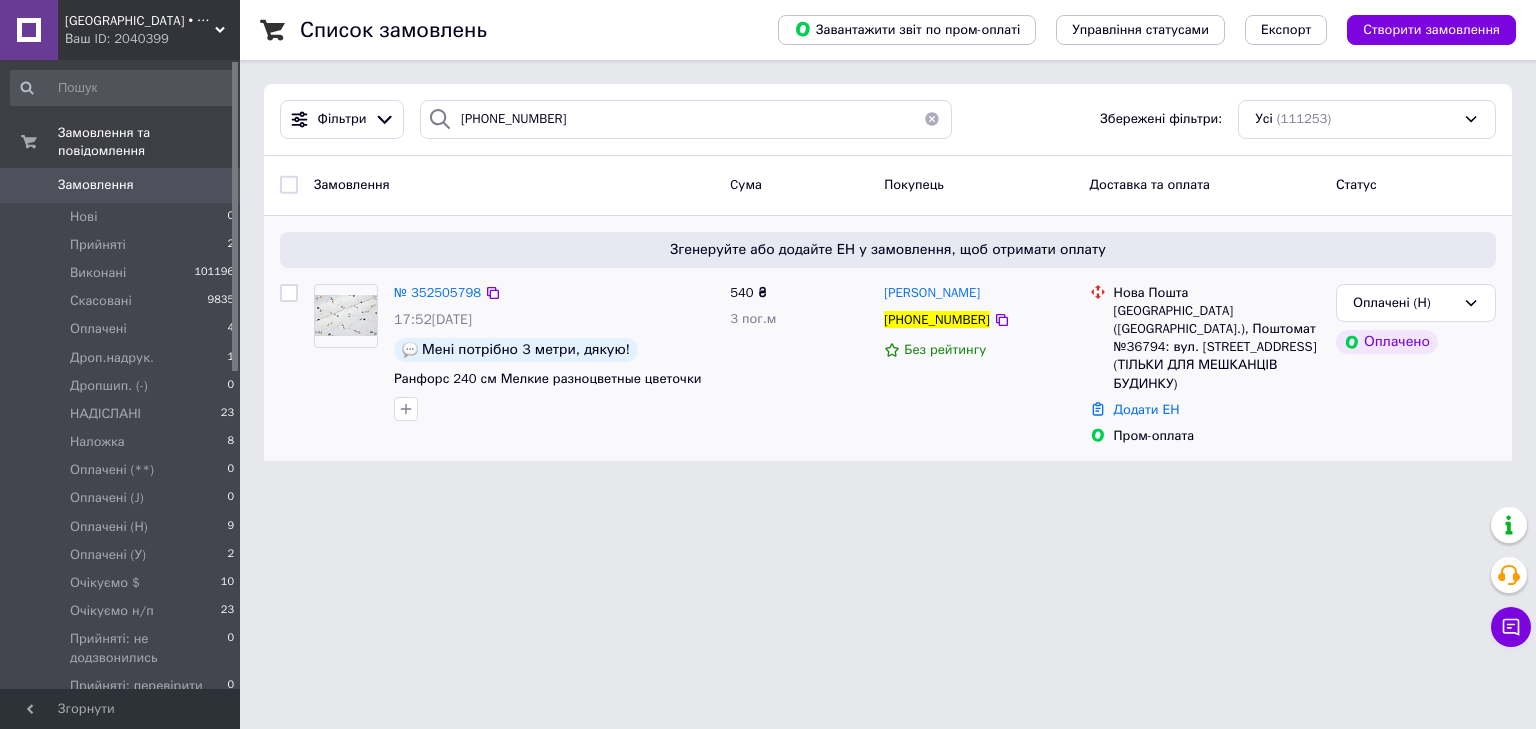 drag, startPoint x: 309, startPoint y: 379, endPoint x: 320, endPoint y: 364, distance: 18.601076 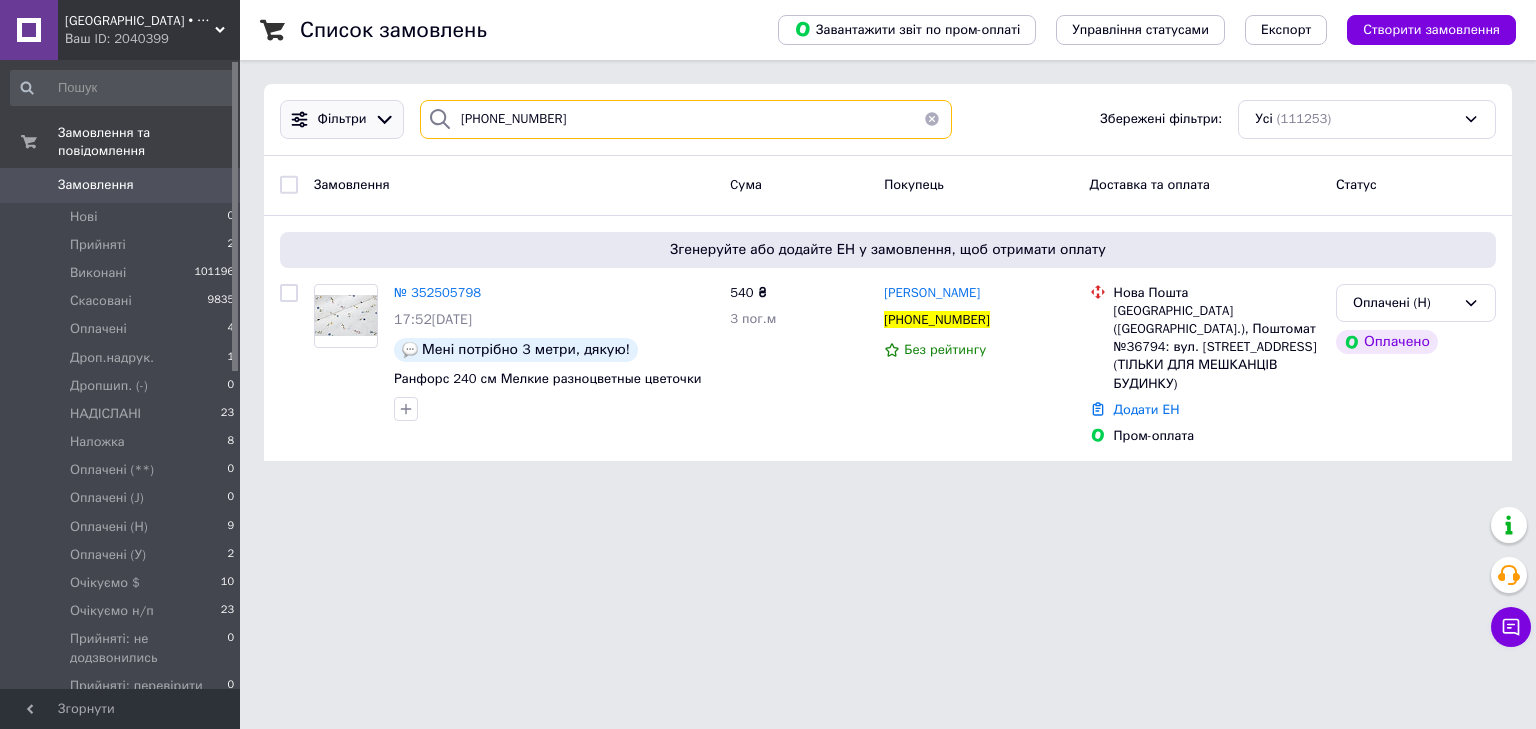 paste on "380671877297" 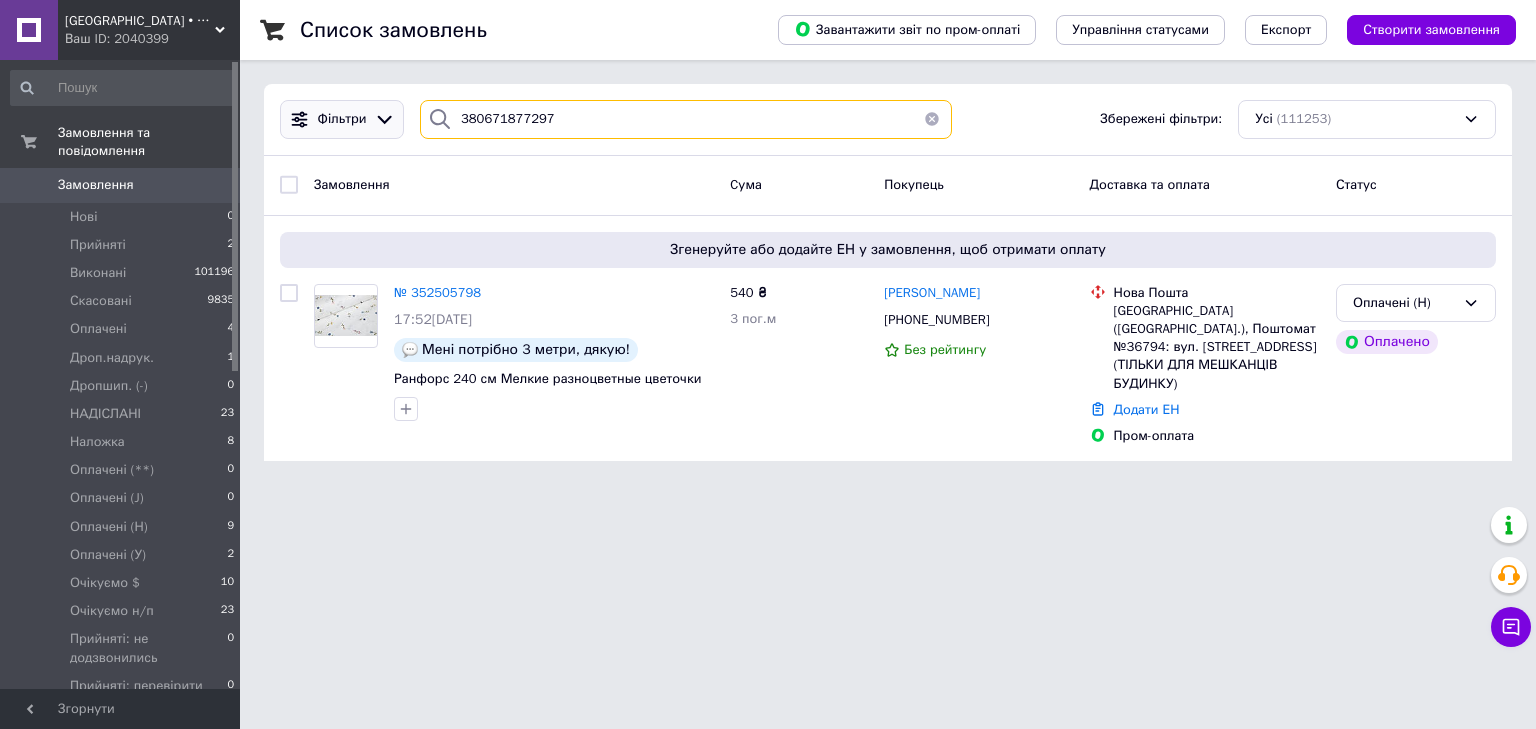 drag, startPoint x: 594, startPoint y: 104, endPoint x: 386, endPoint y: 135, distance: 210.29741 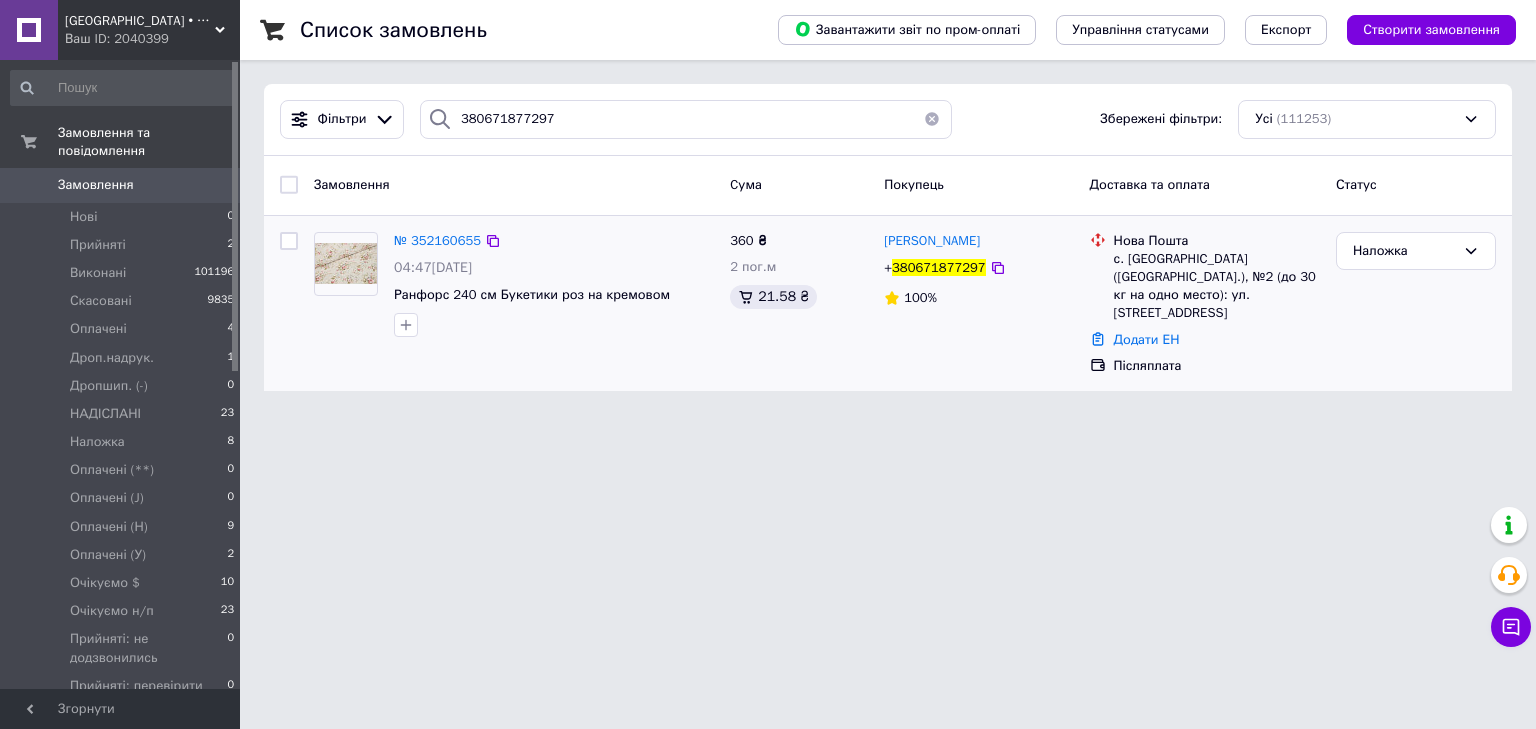 drag, startPoint x: 448, startPoint y: 224, endPoint x: 459, endPoint y: 229, distance: 12.083046 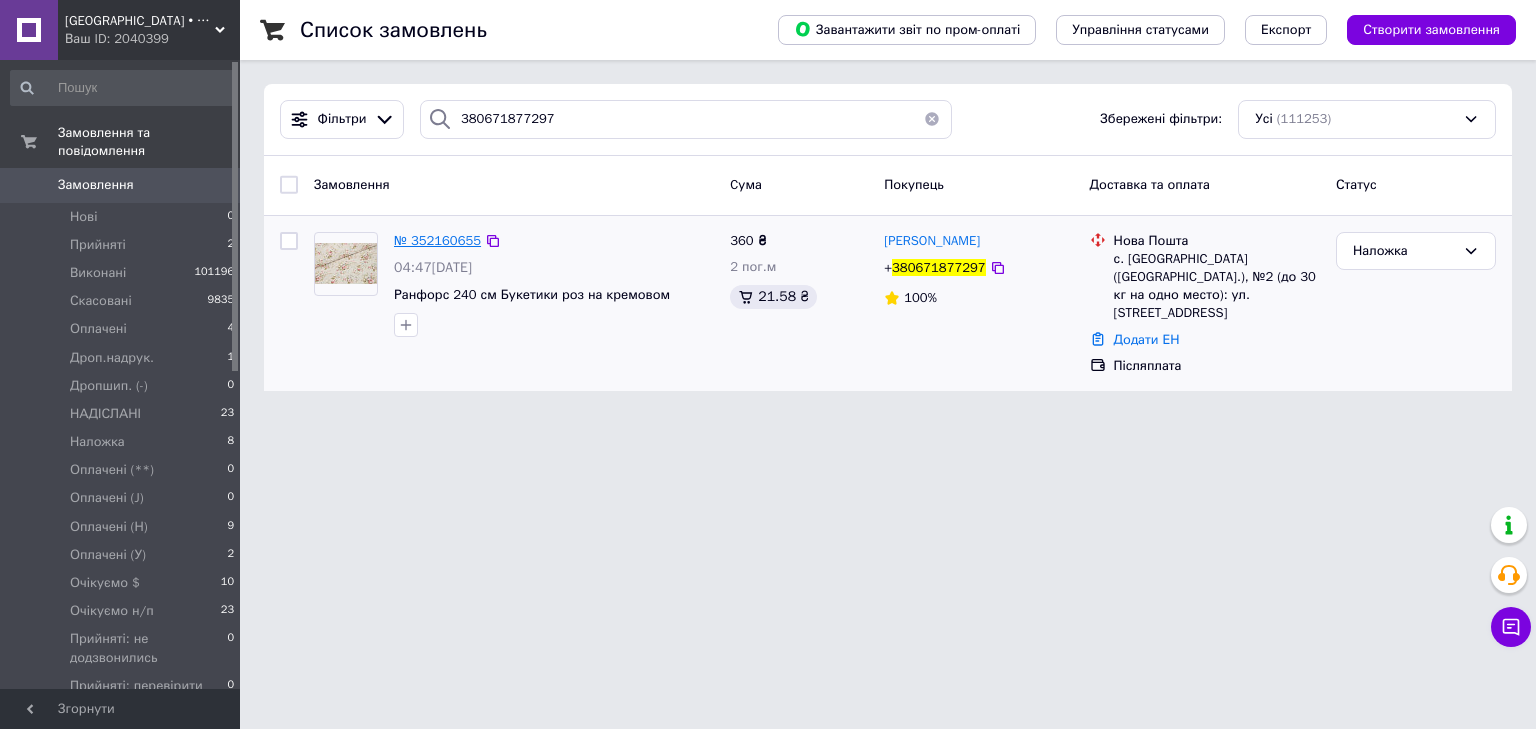 drag, startPoint x: 459, startPoint y: 229, endPoint x: 440, endPoint y: 237, distance: 20.615528 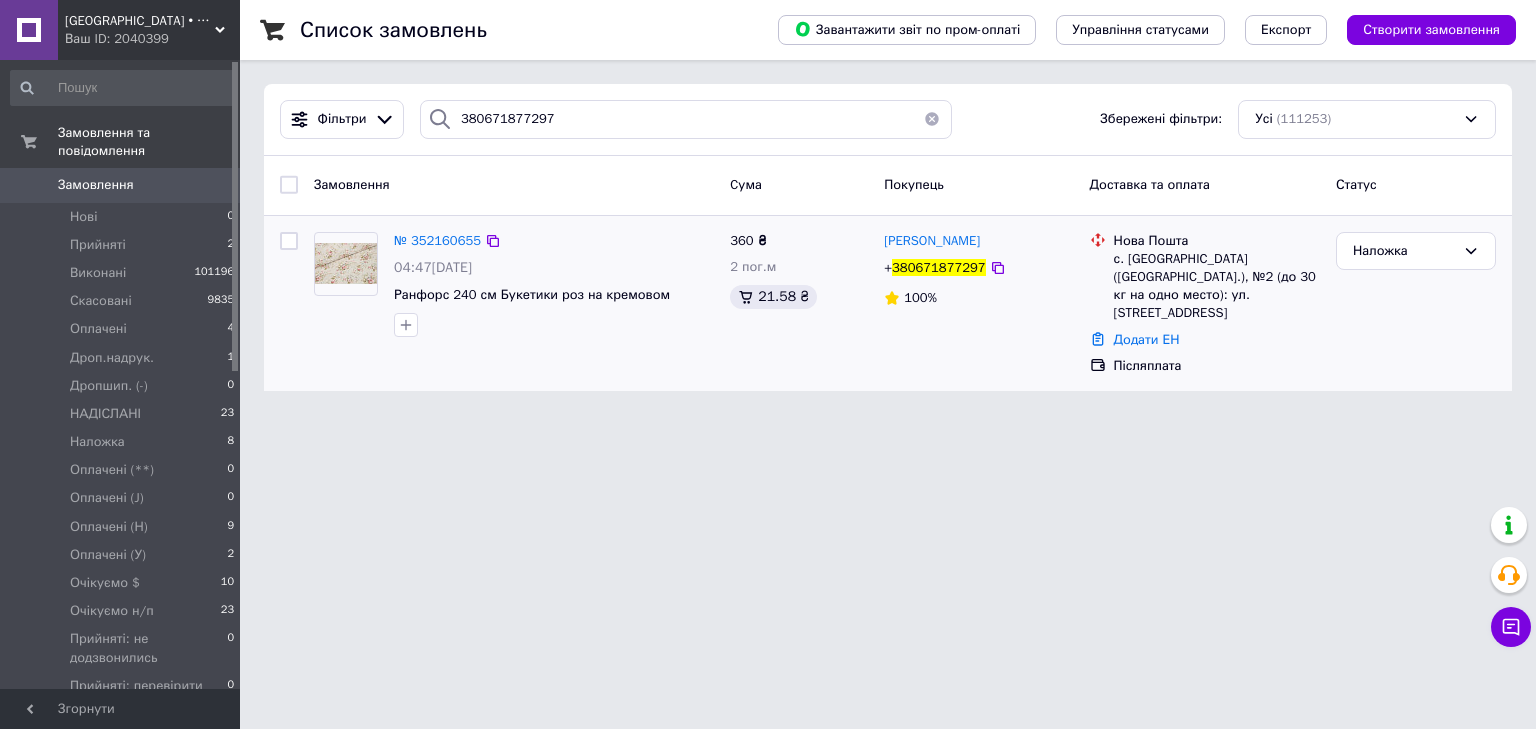 click at bounding box center [346, 284] 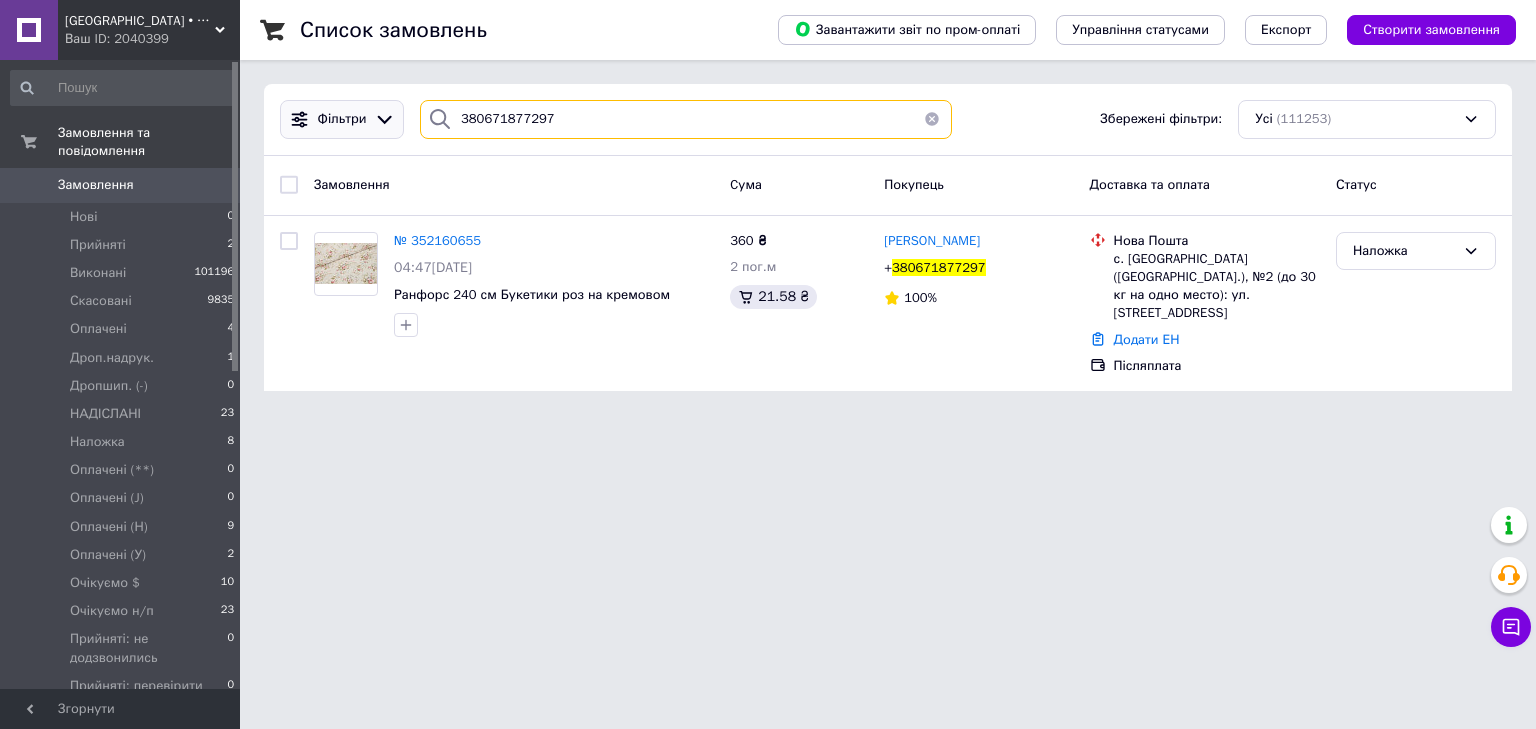 paste on "956342895" 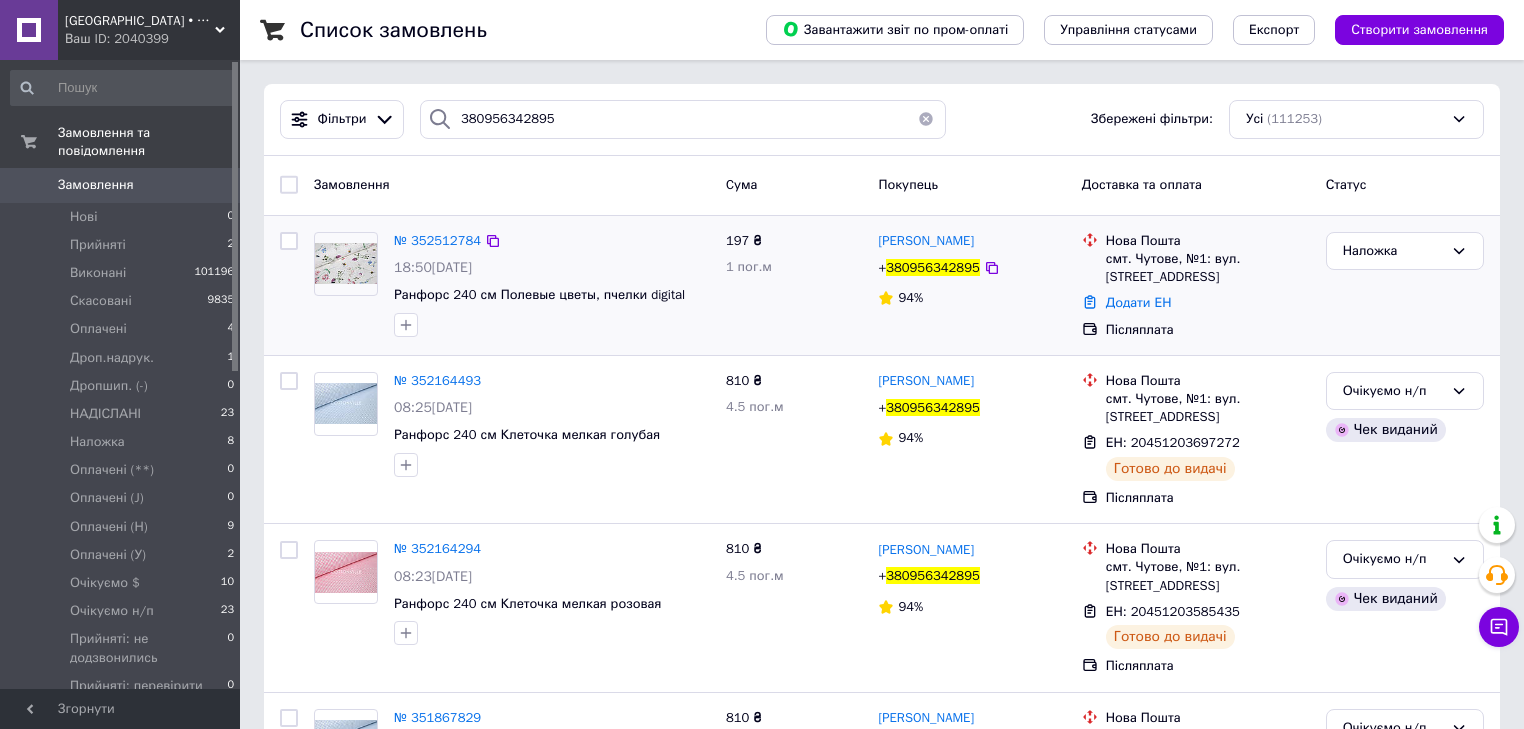 drag, startPoint x: 316, startPoint y: 329, endPoint x: 338, endPoint y: 322, distance: 23.086792 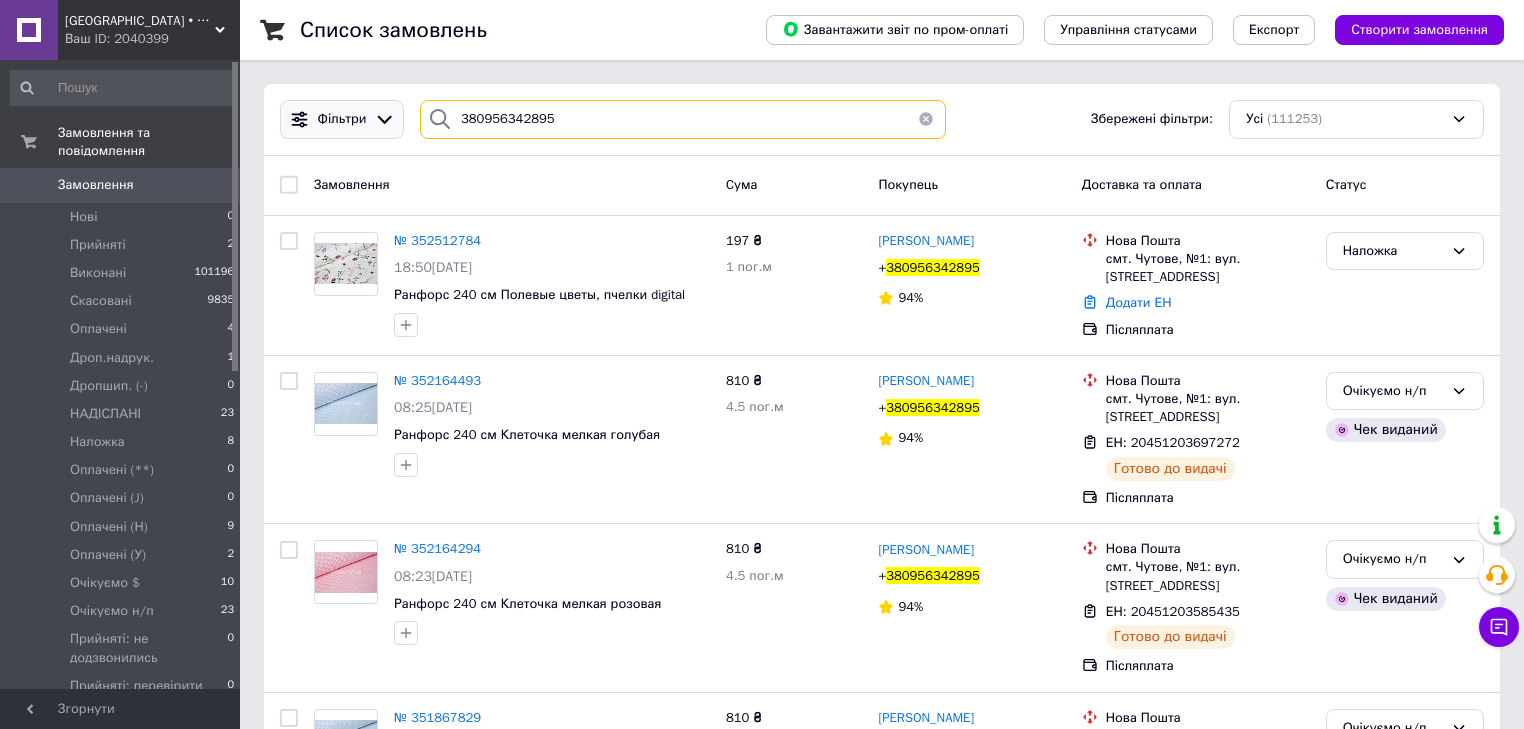 paste on "507399841" 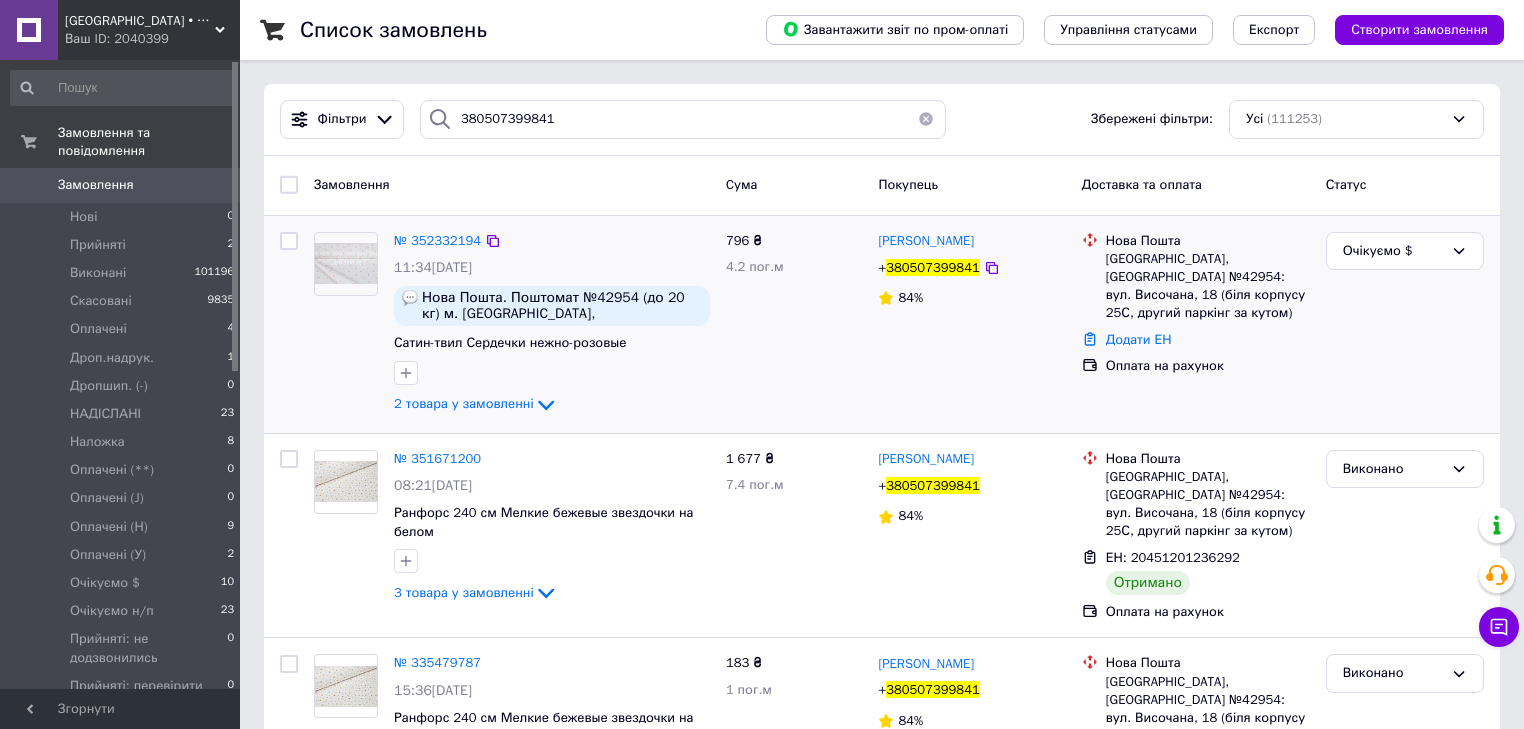 drag, startPoint x: 360, startPoint y: 335, endPoint x: 523, endPoint y: 241, distance: 188.16217 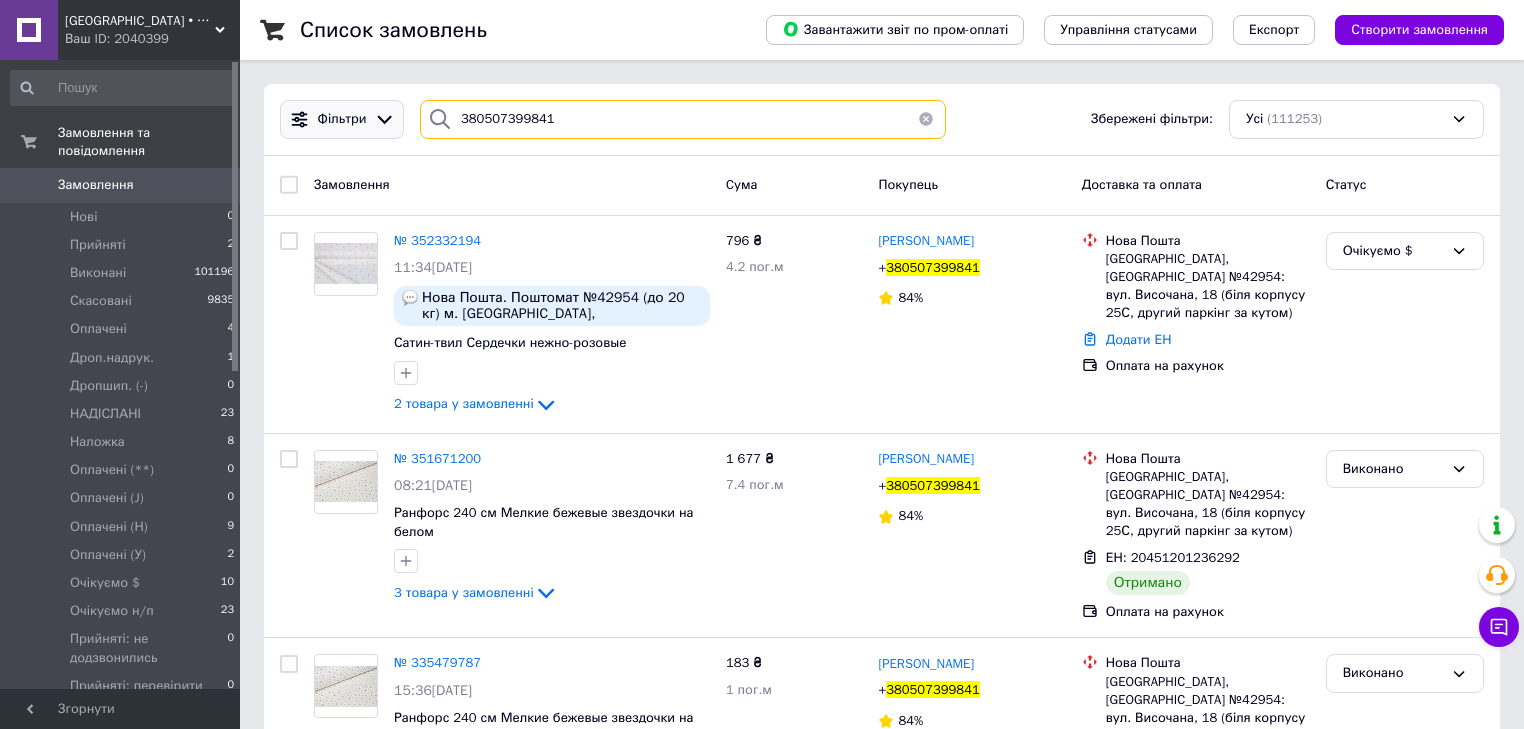 paste on "[PHONE_NUMBER]" 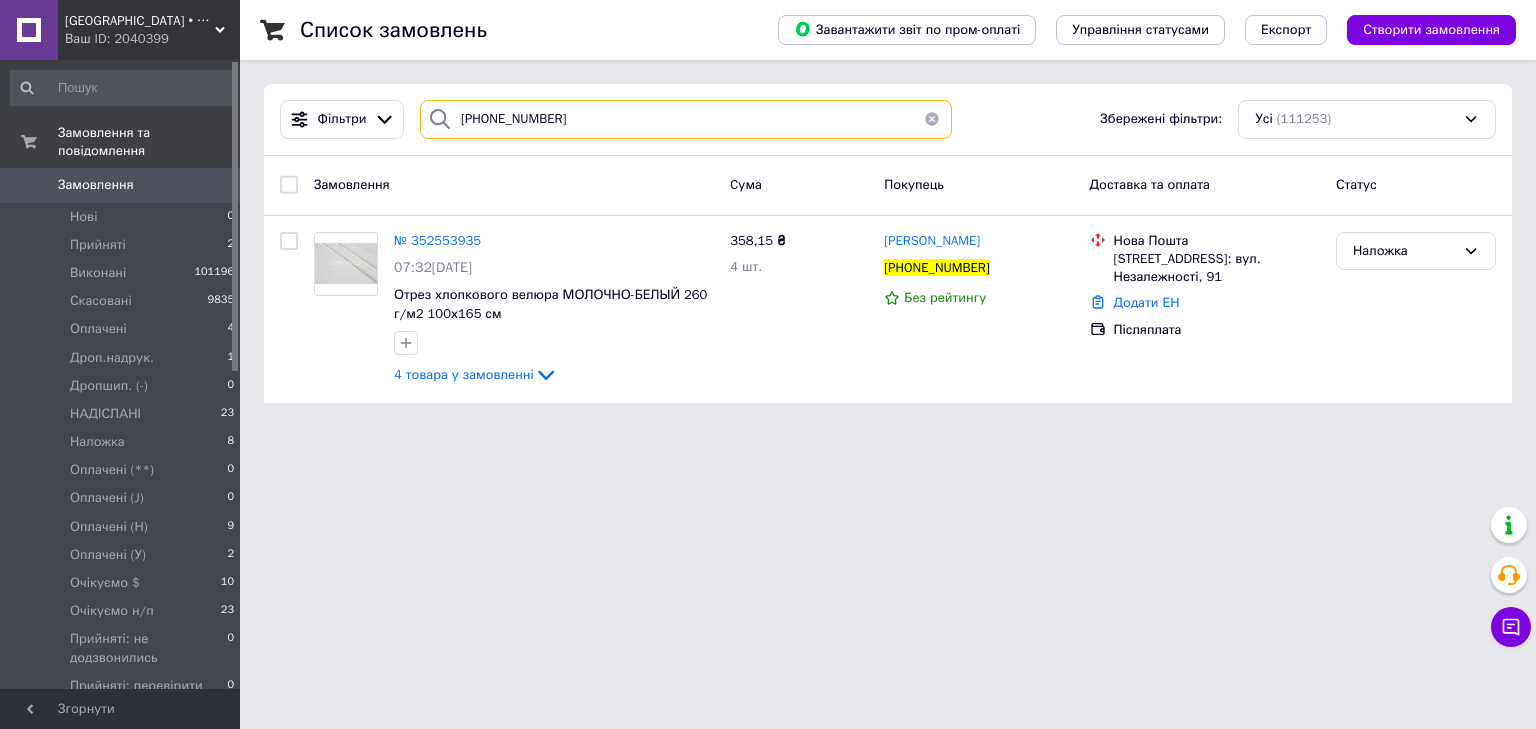 drag, startPoint x: 589, startPoint y: 122, endPoint x: 435, endPoint y: 112, distance: 154.32434 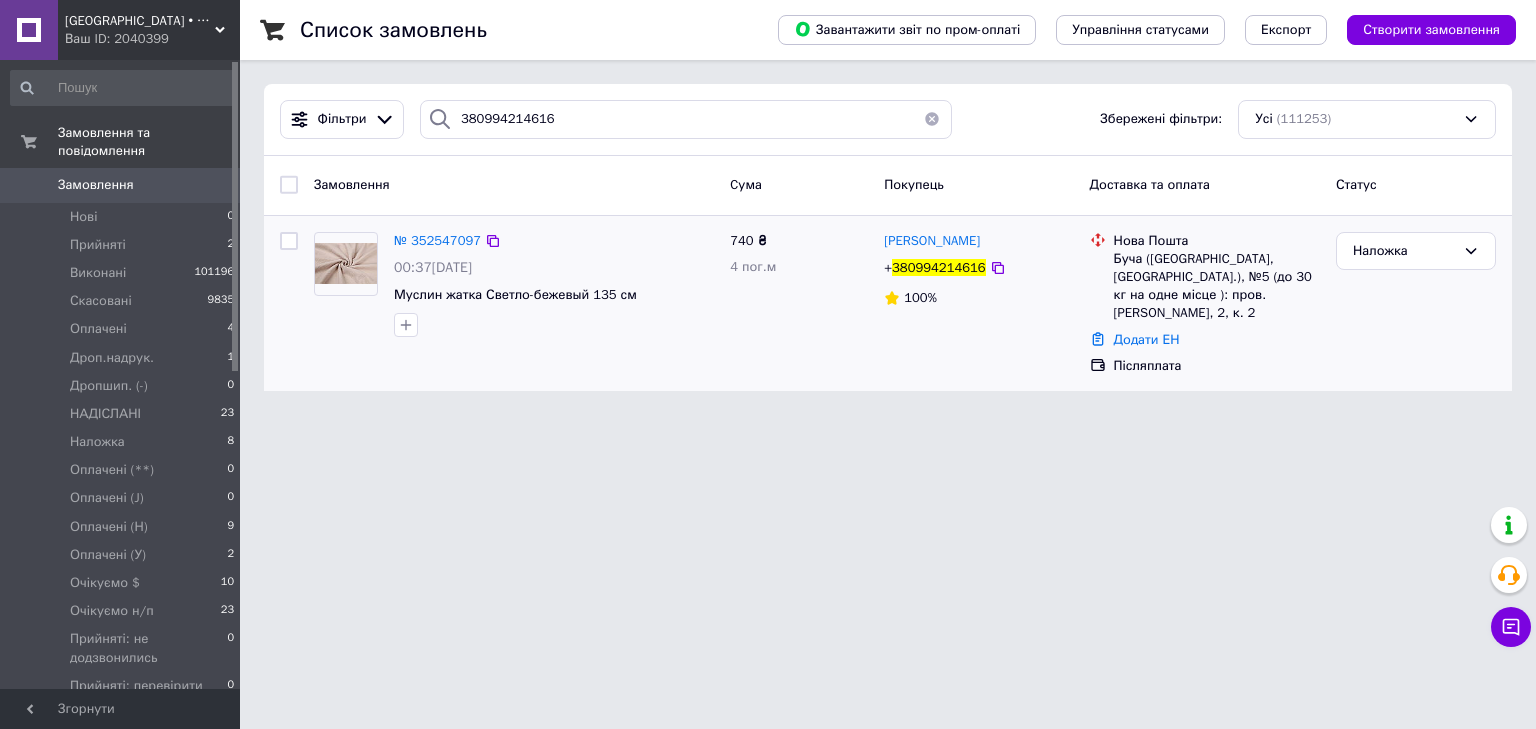drag, startPoint x: 332, startPoint y: 340, endPoint x: 341, endPoint y: 332, distance: 12.0415945 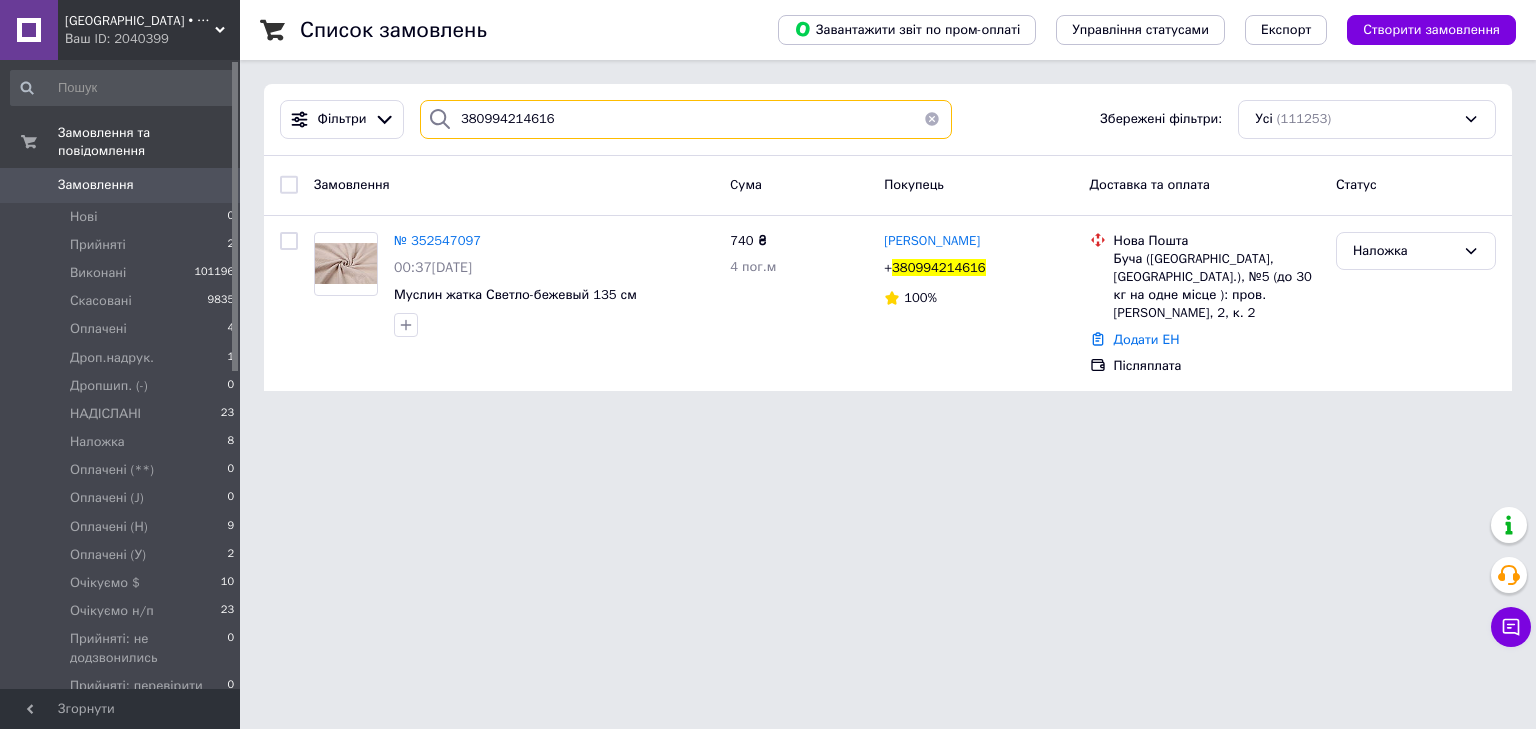 drag, startPoint x: 517, startPoint y: 110, endPoint x: 401, endPoint y: 112, distance: 116.01724 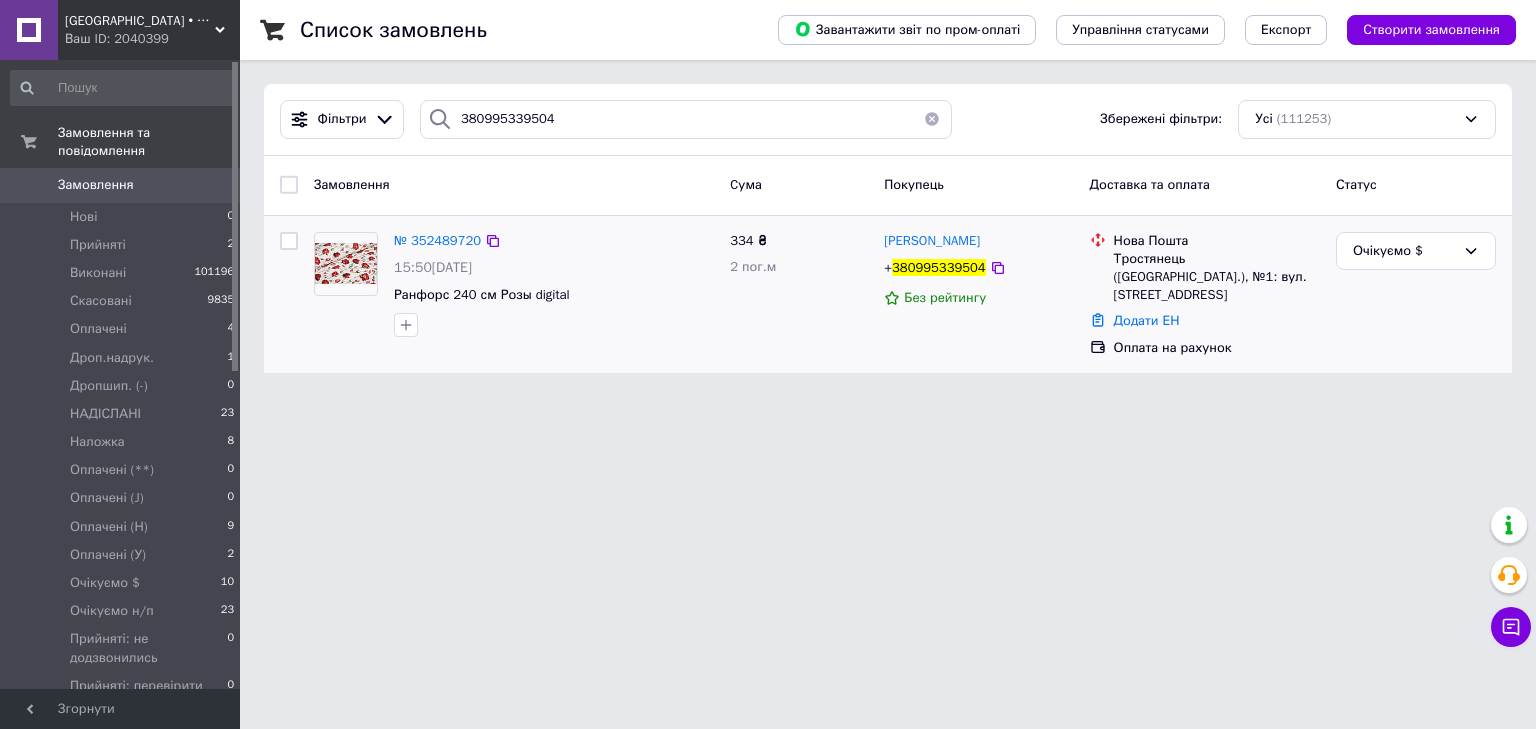 drag, startPoint x: 340, startPoint y: 345, endPoint x: 372, endPoint y: 328, distance: 36.23534 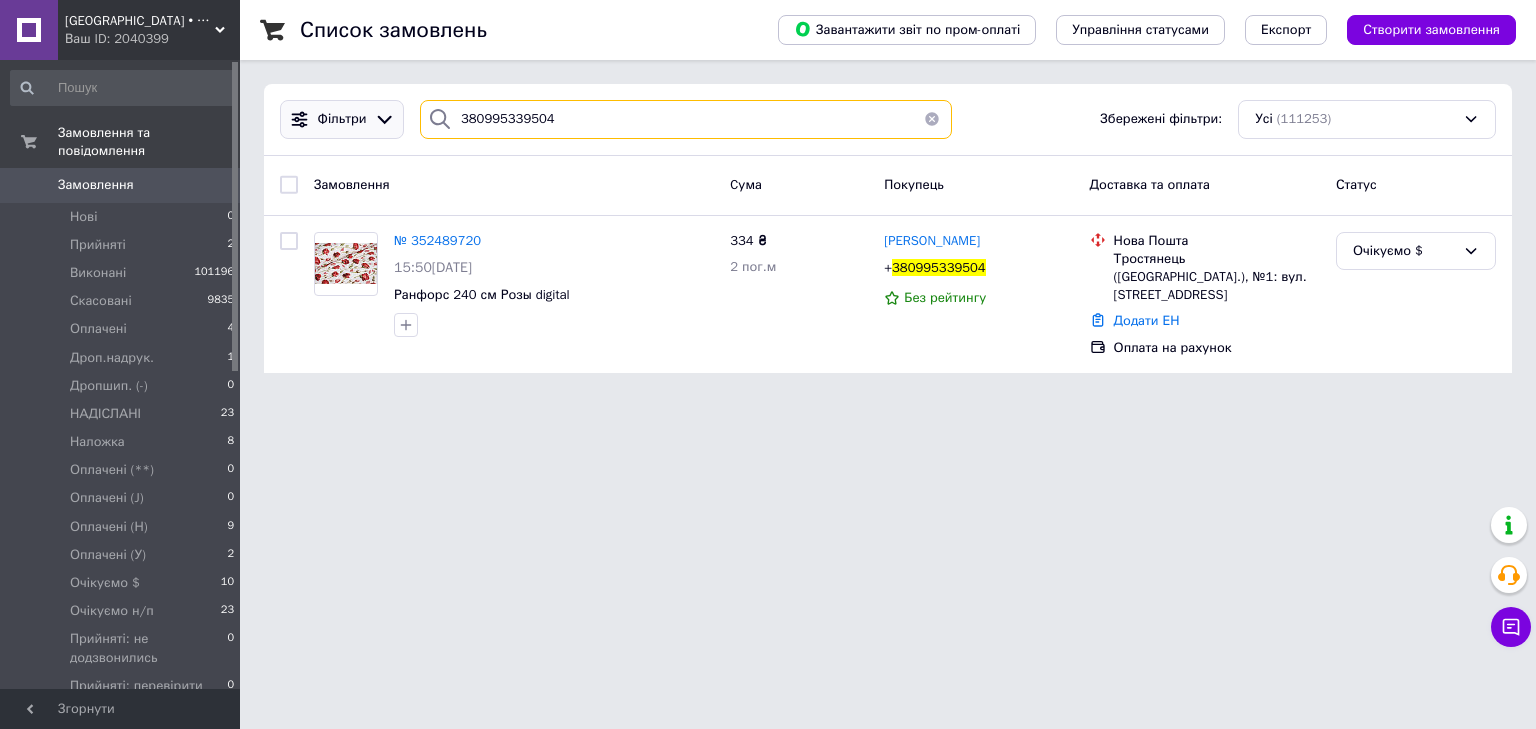 drag, startPoint x: 554, startPoint y: 136, endPoint x: 384, endPoint y: 120, distance: 170.75128 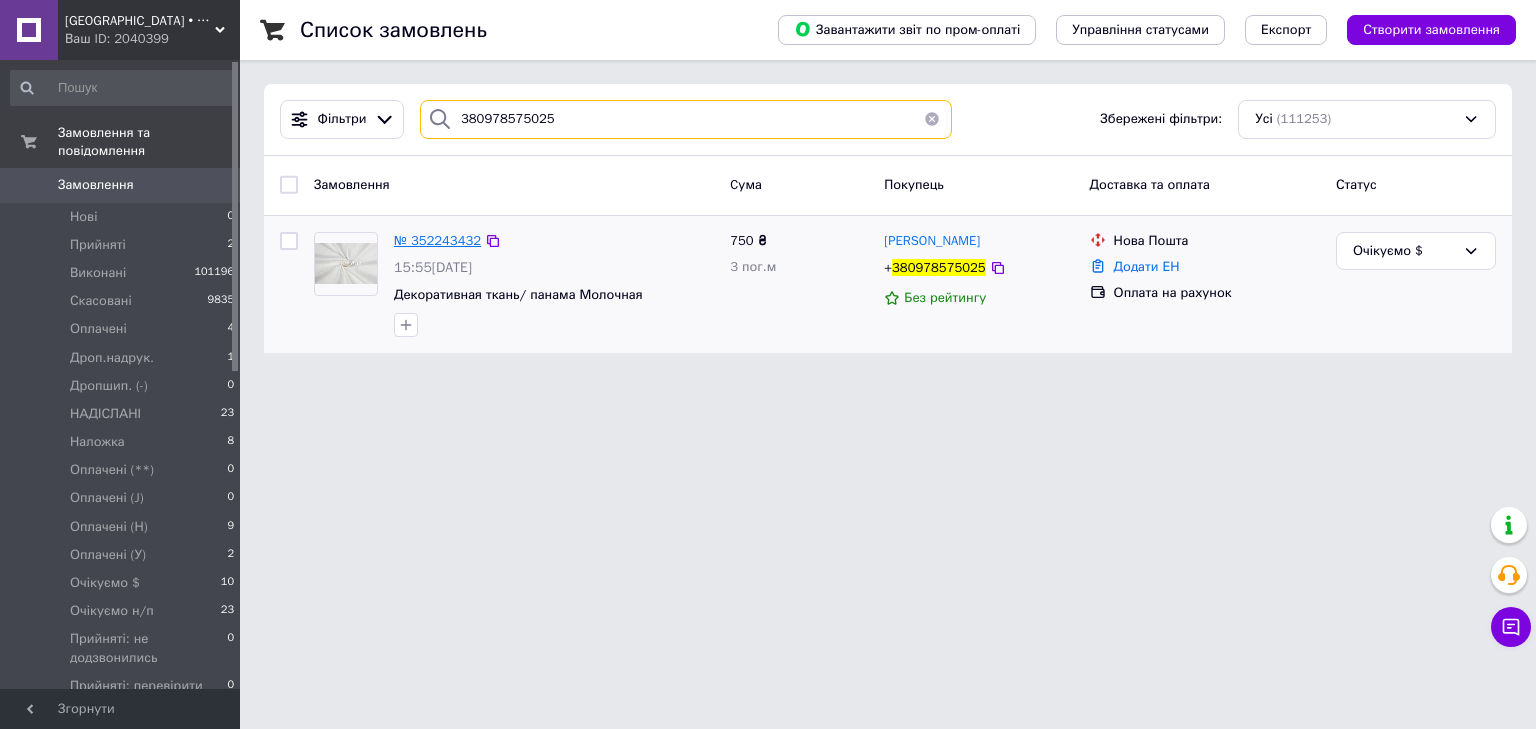 type on "380978575025" 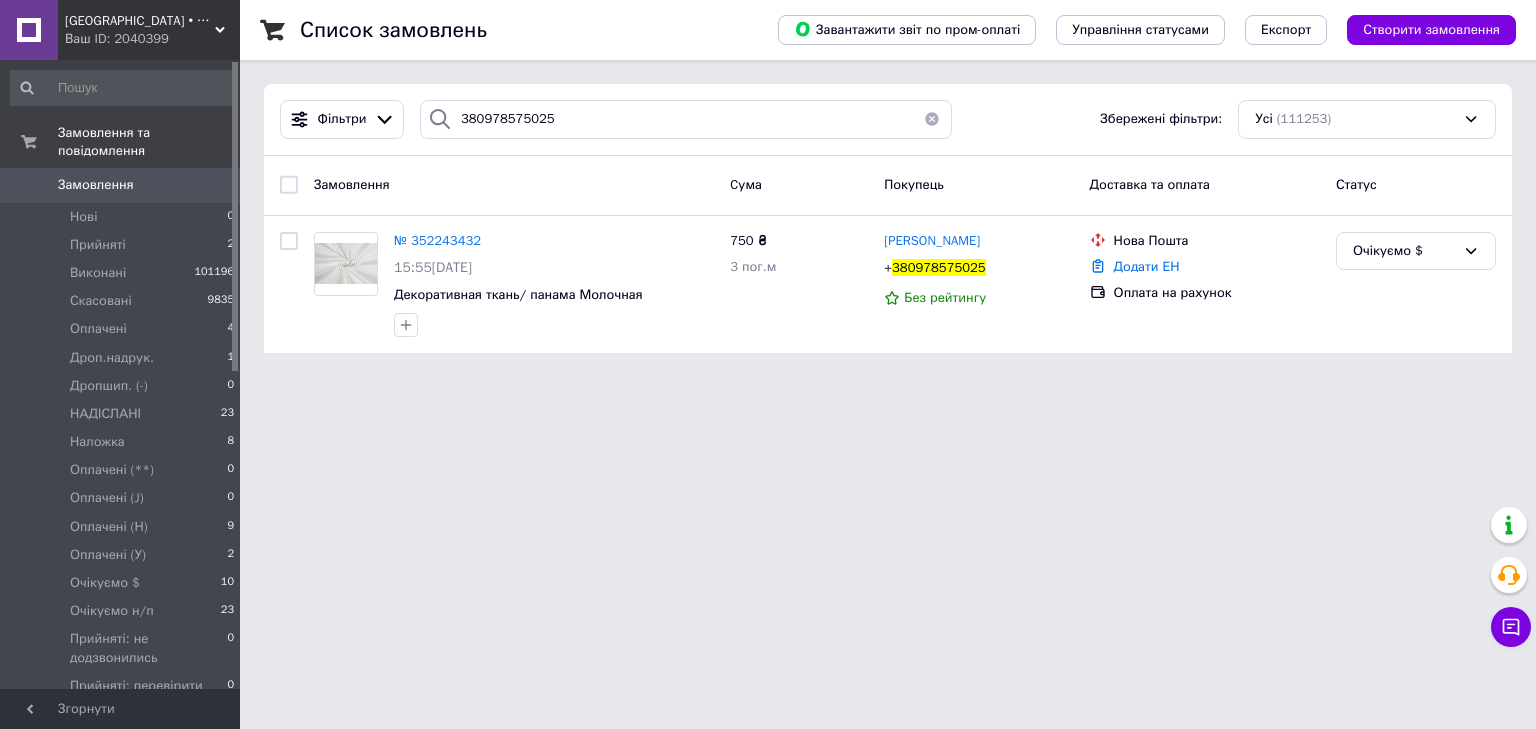 click at bounding box center (932, 119) 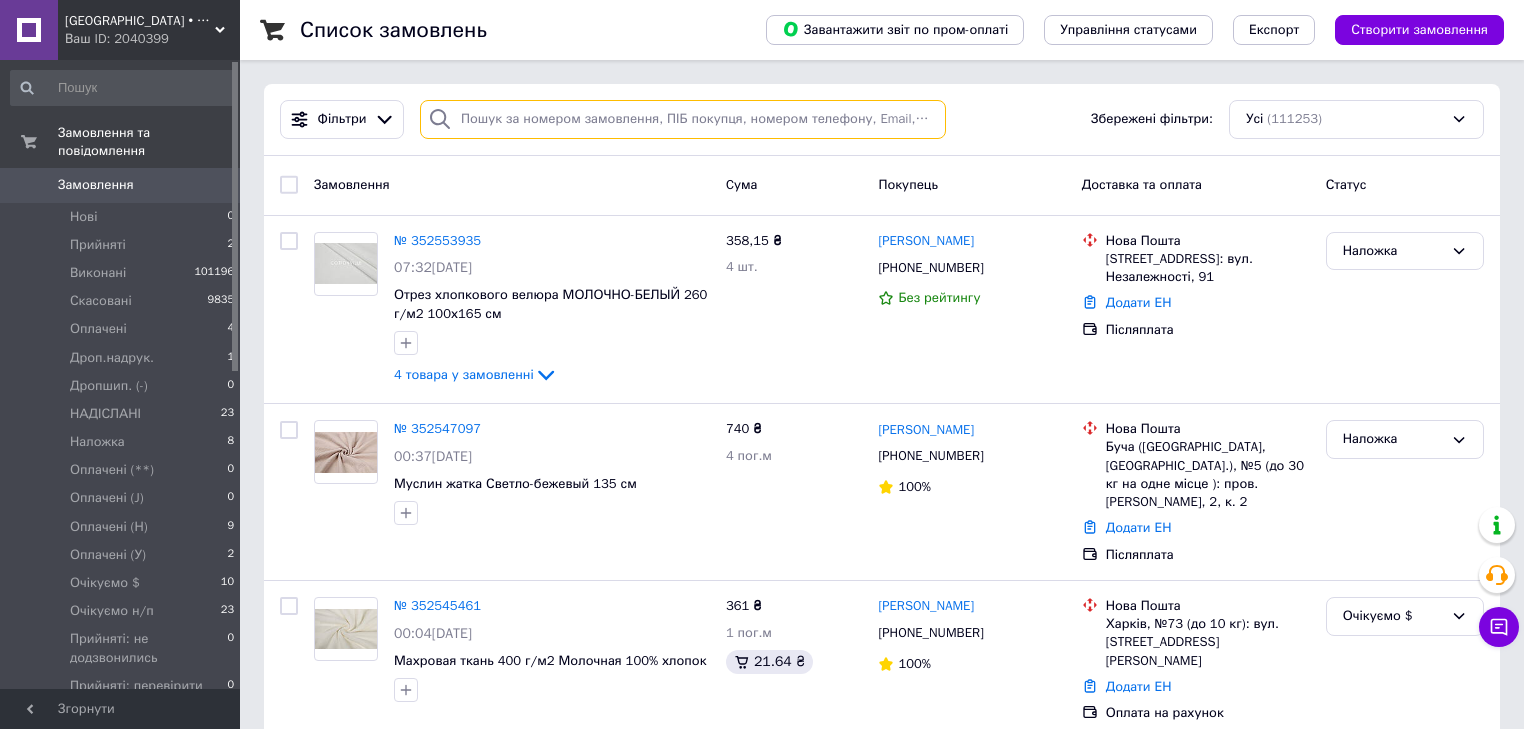 click at bounding box center (683, 119) 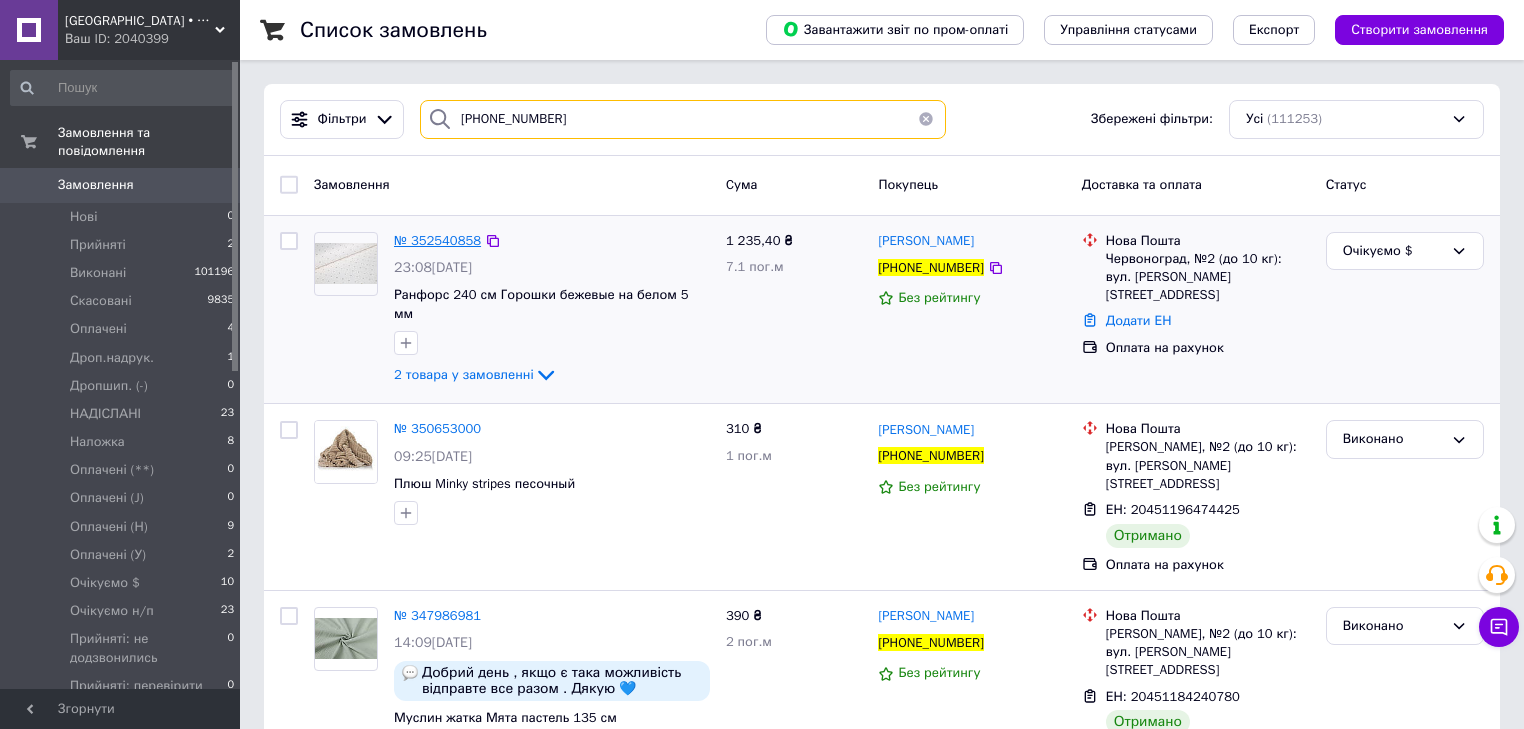 type on "[PHONE_NUMBER]" 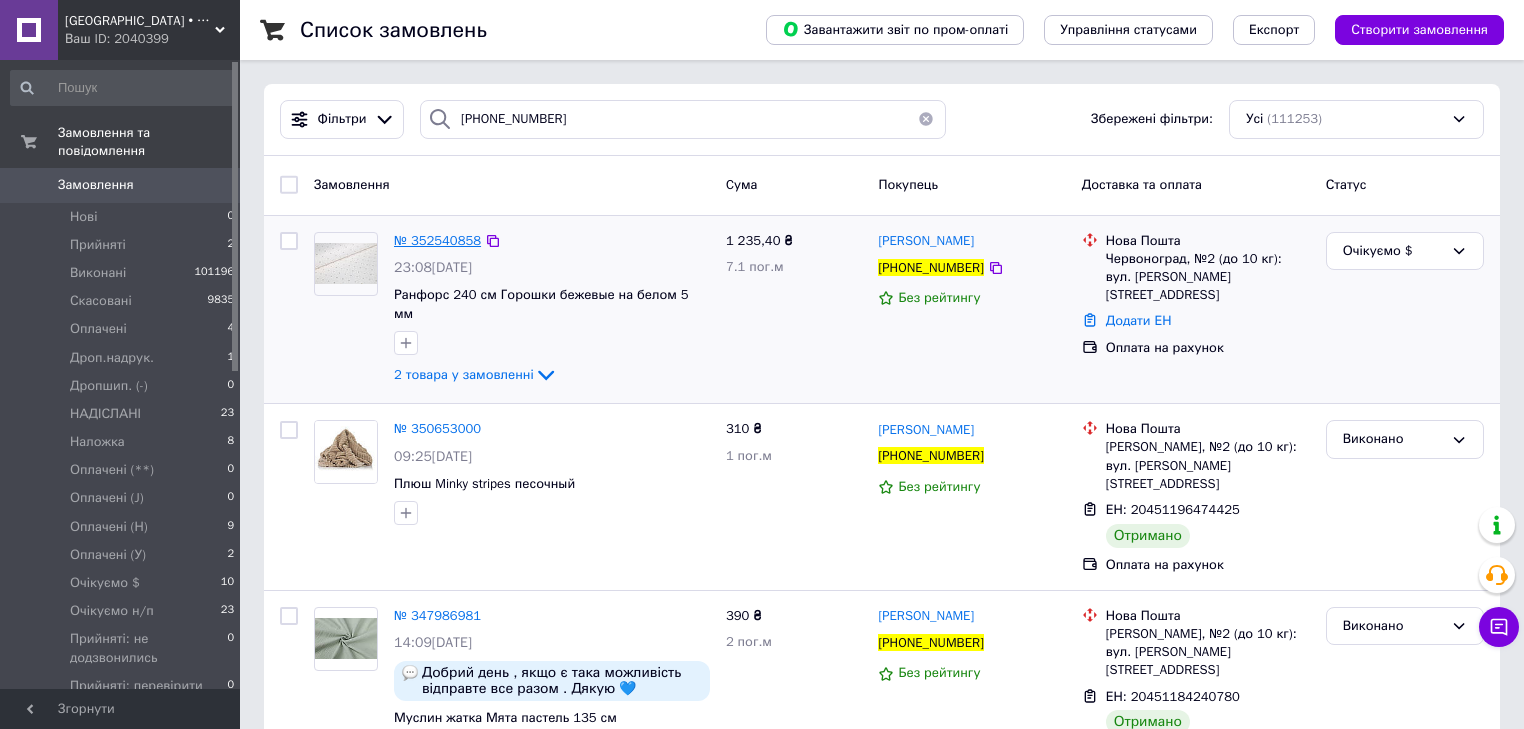 click on "№ 352540858" at bounding box center [437, 240] 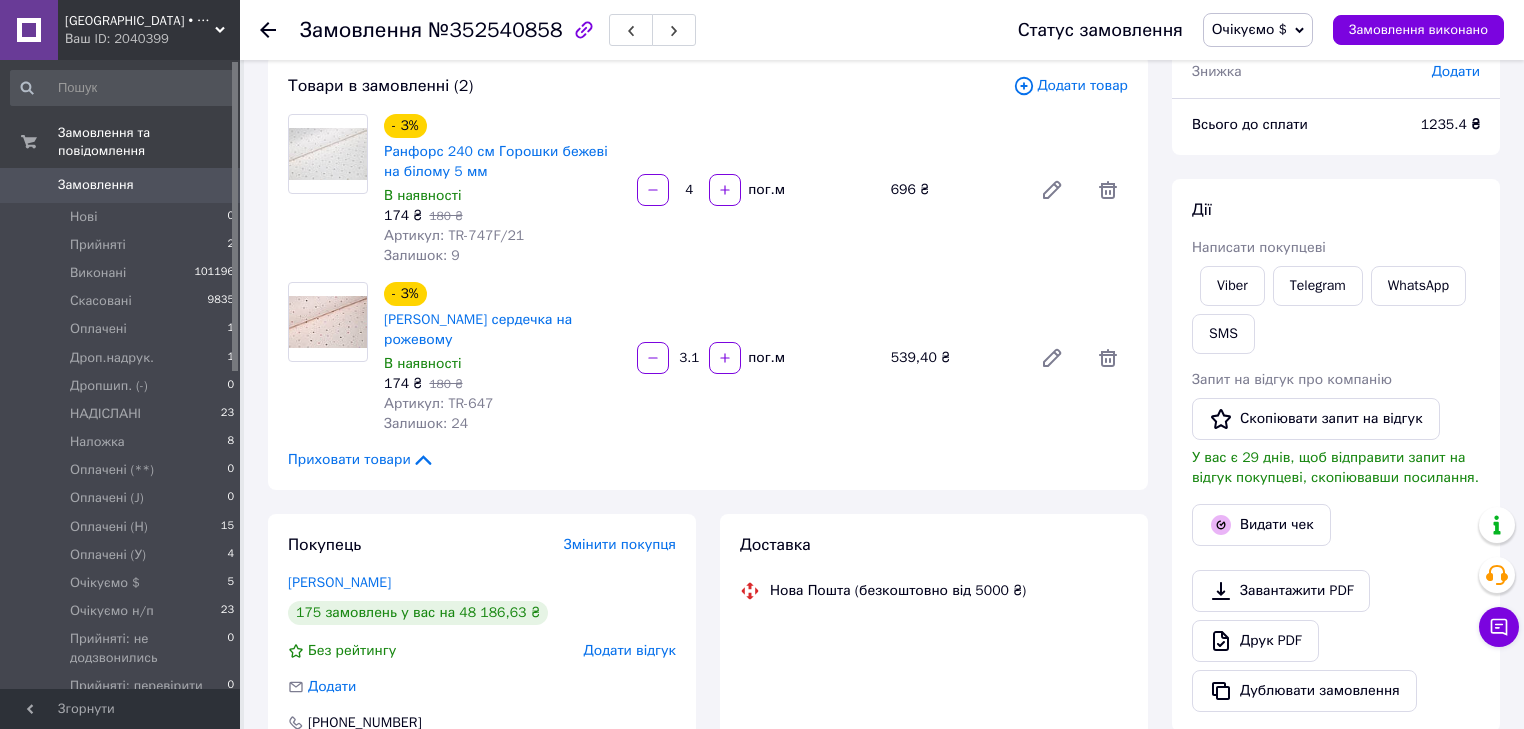 scroll, scrollTop: 240, scrollLeft: 0, axis: vertical 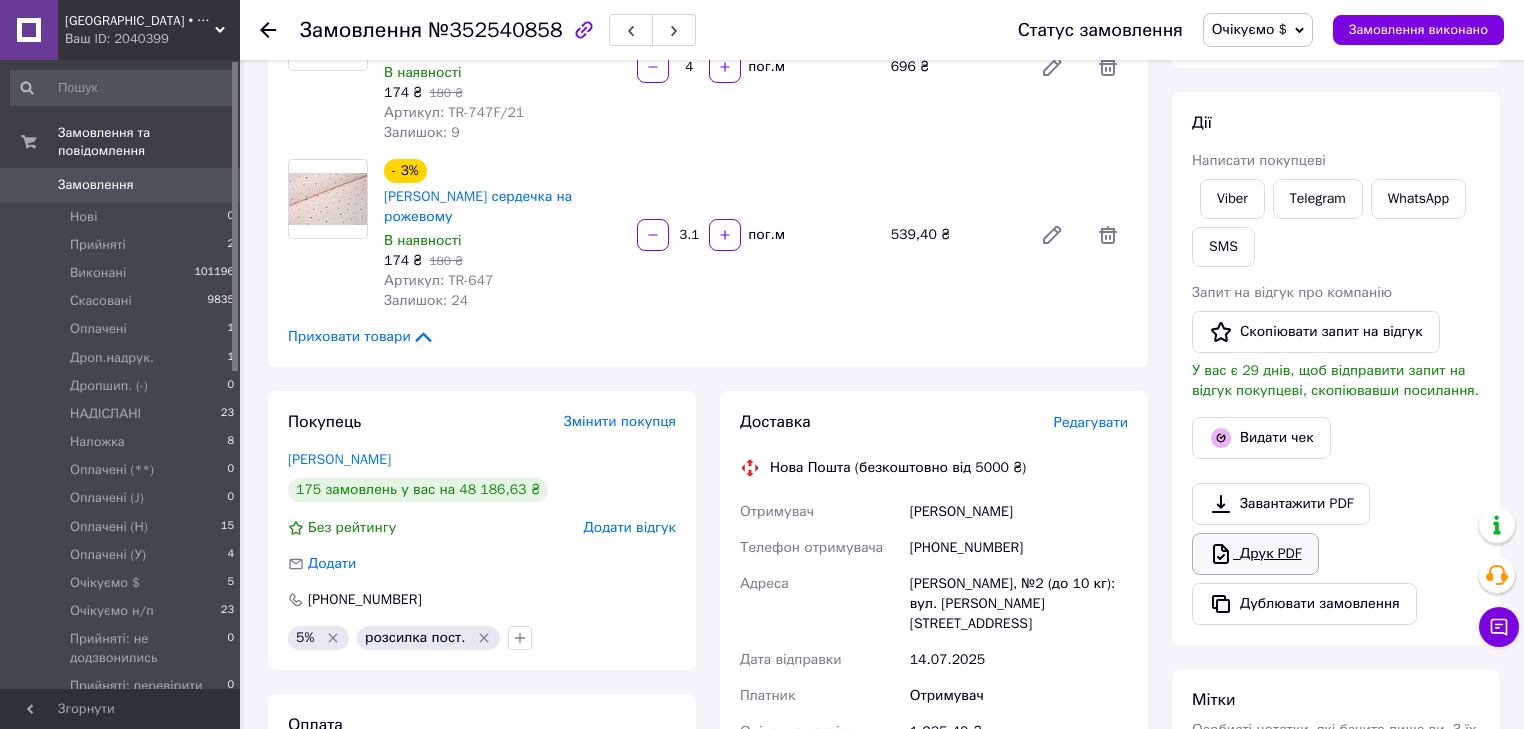 click on "Друк PDF" at bounding box center [1255, 554] 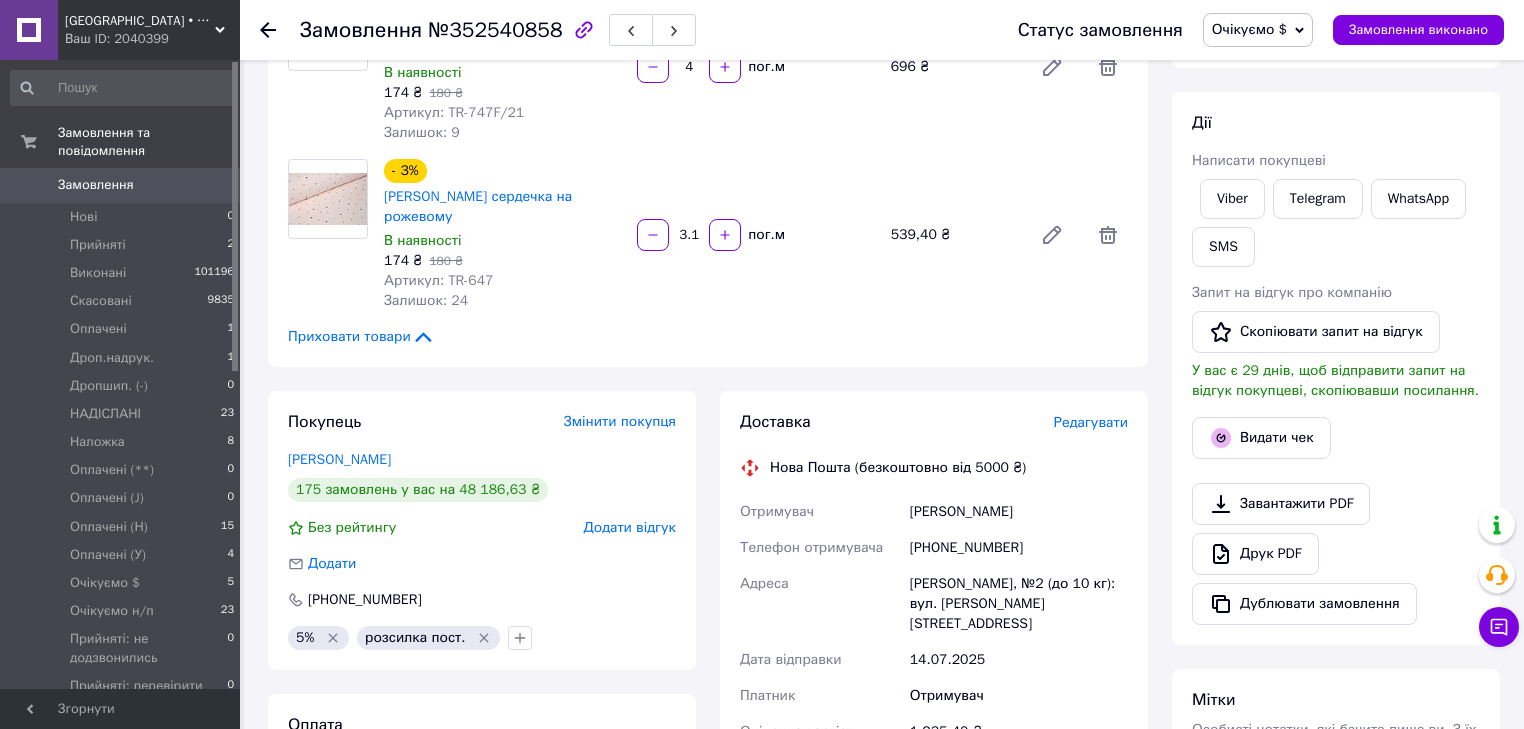 click on "Очікуємо $" at bounding box center (1249, 29) 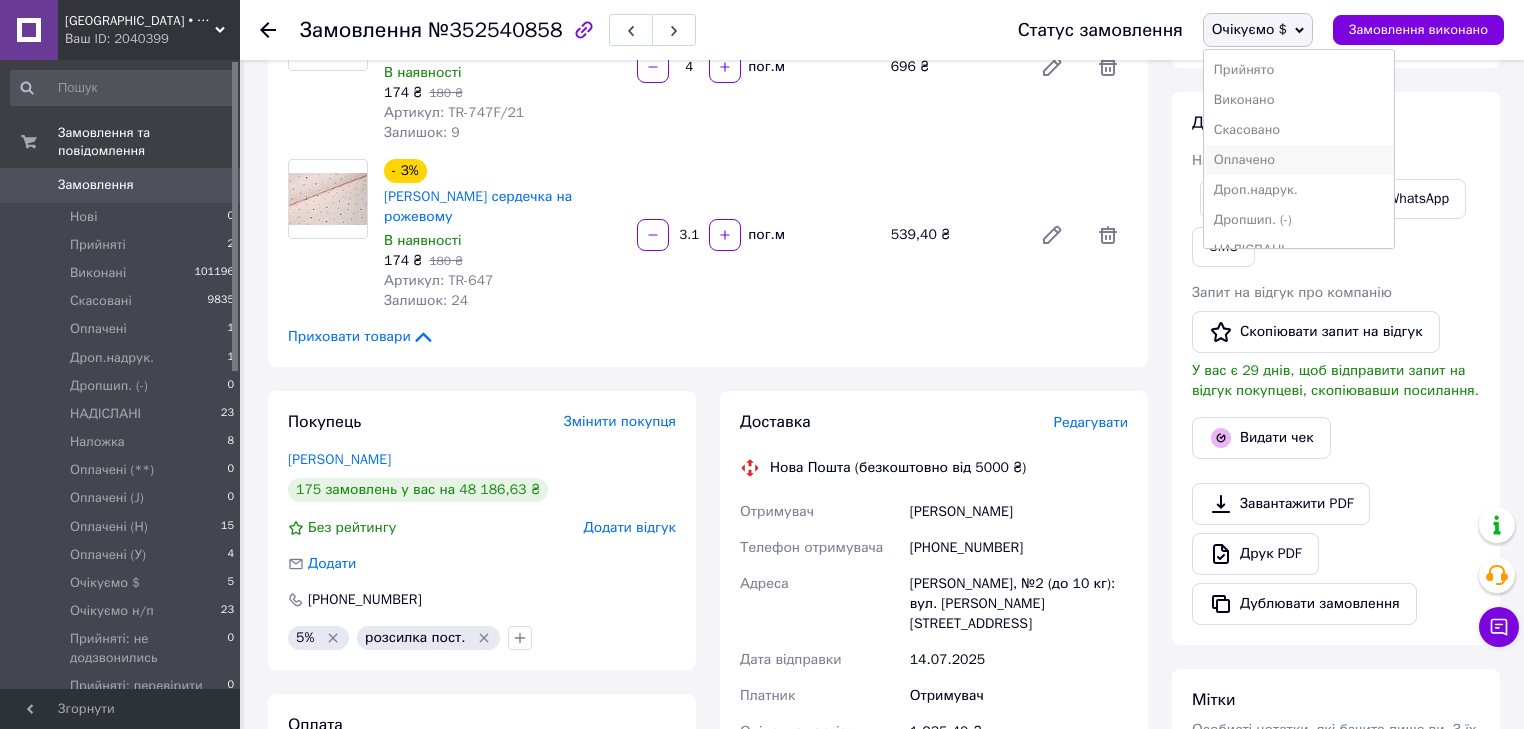 scroll, scrollTop: 160, scrollLeft: 0, axis: vertical 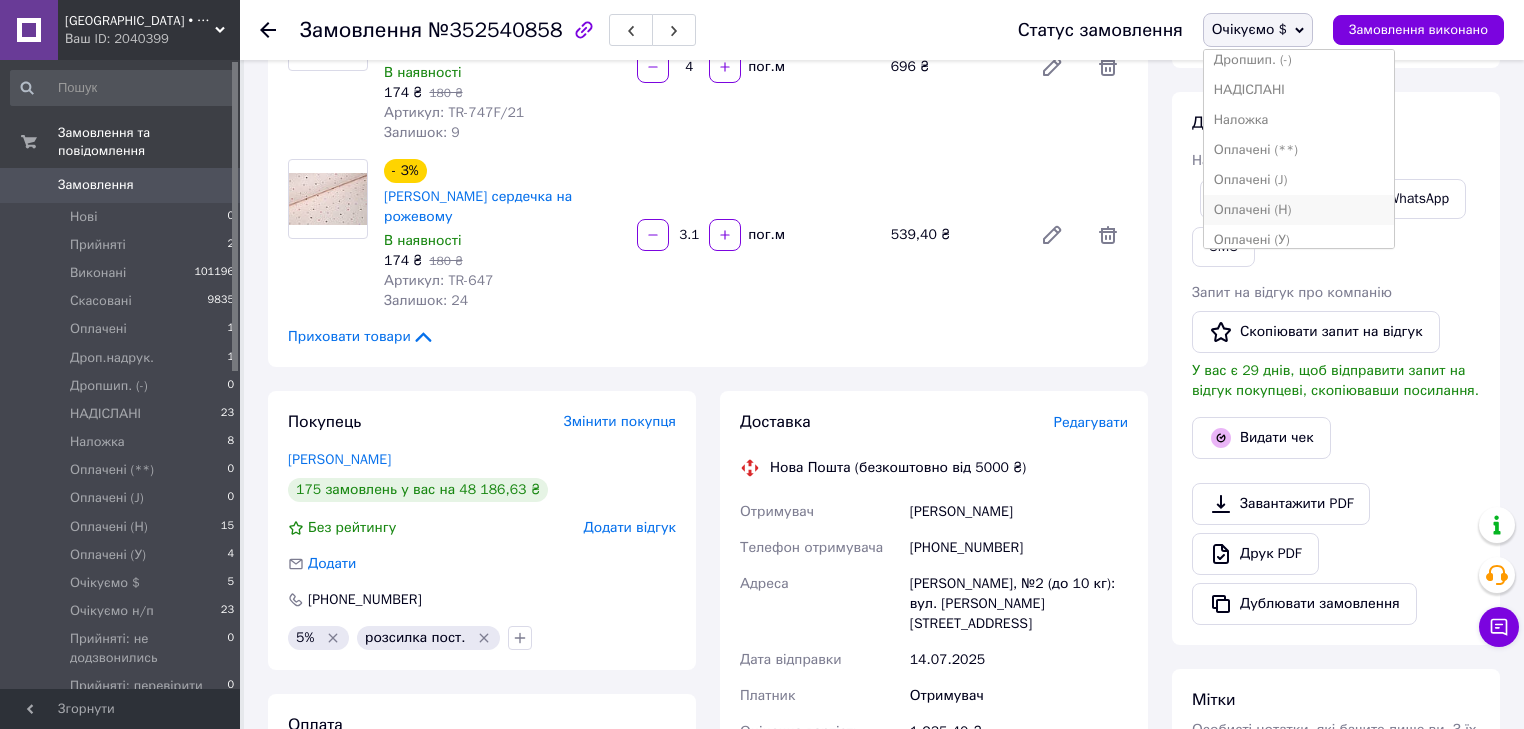 click on "Оплачені (Н)" at bounding box center [1299, 210] 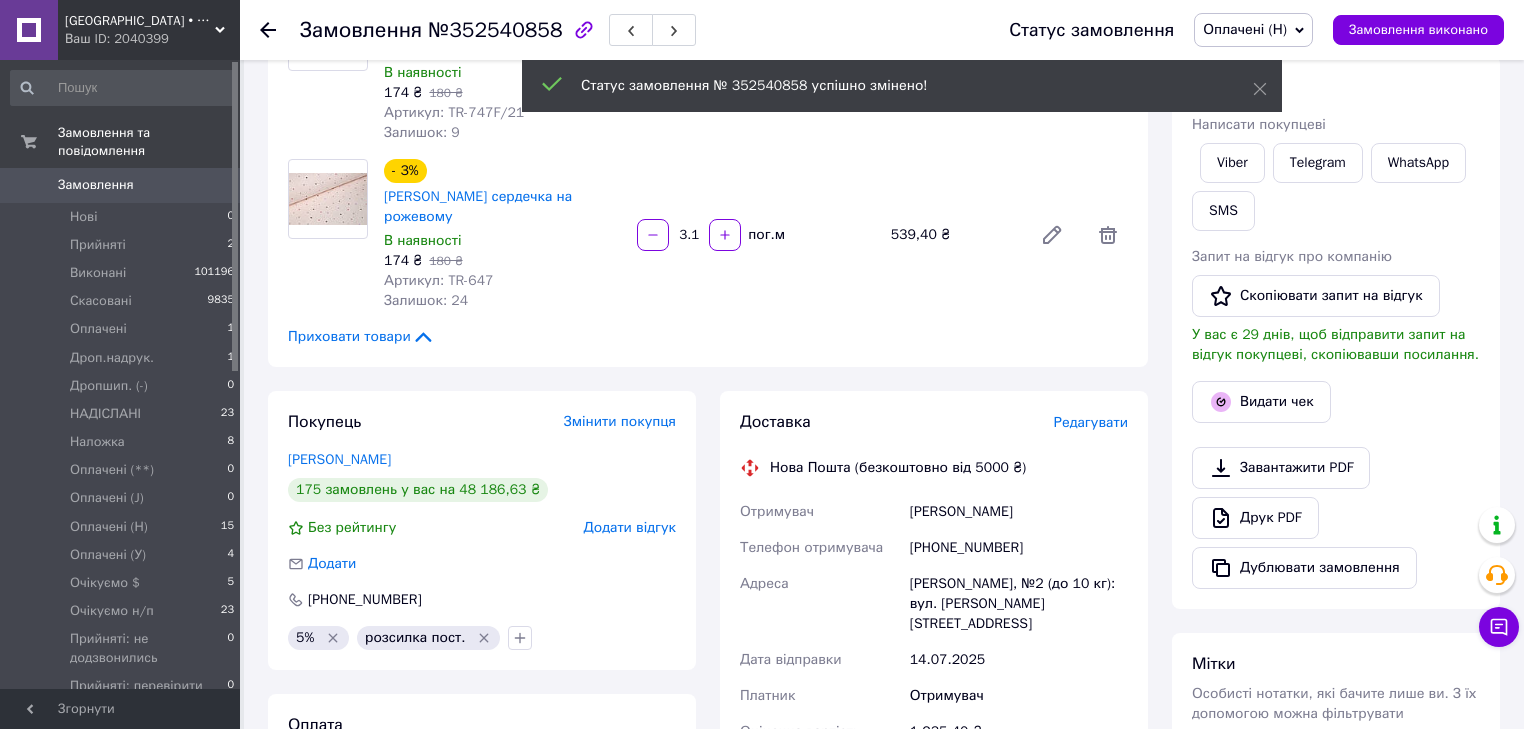 click on "Замовлення 0" at bounding box center [123, 185] 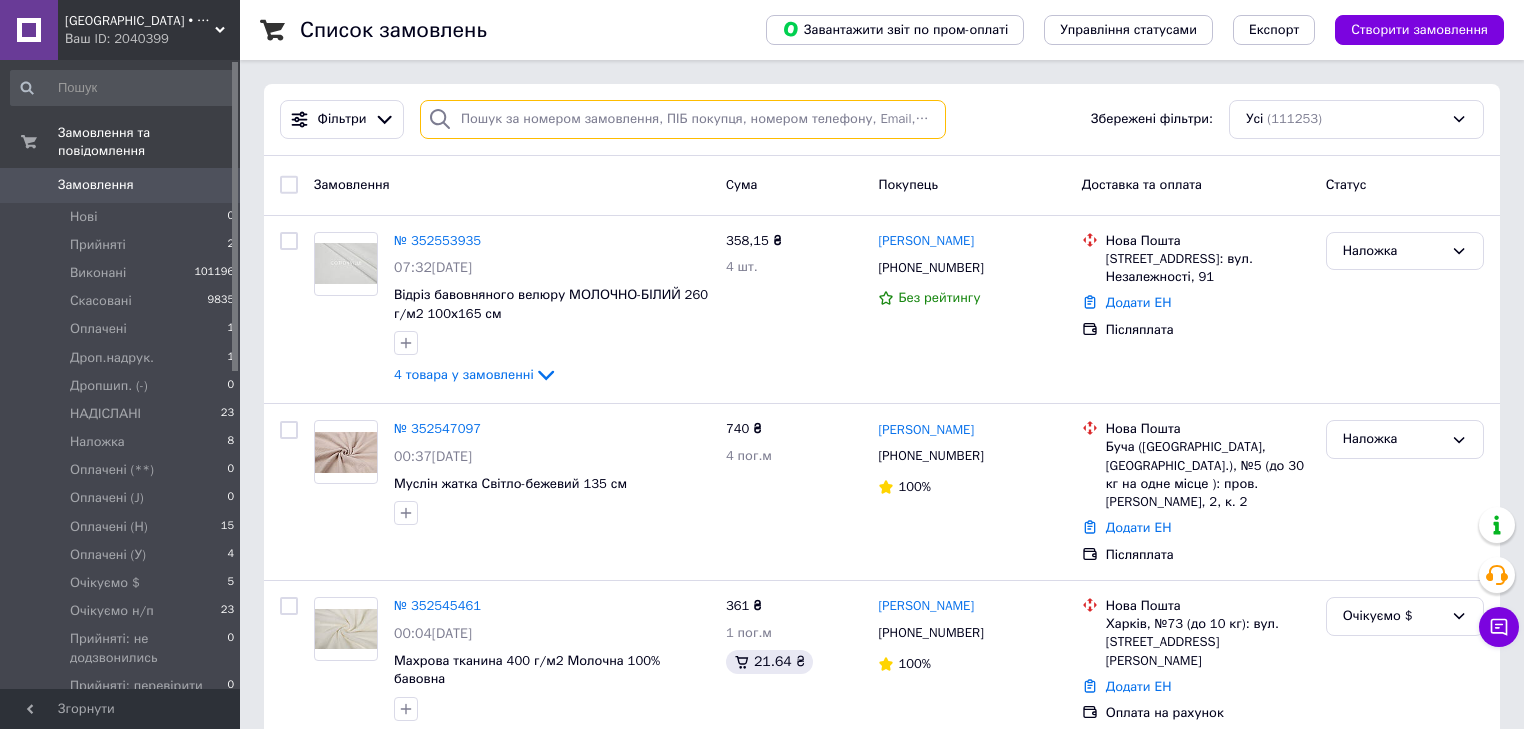click at bounding box center (683, 119) 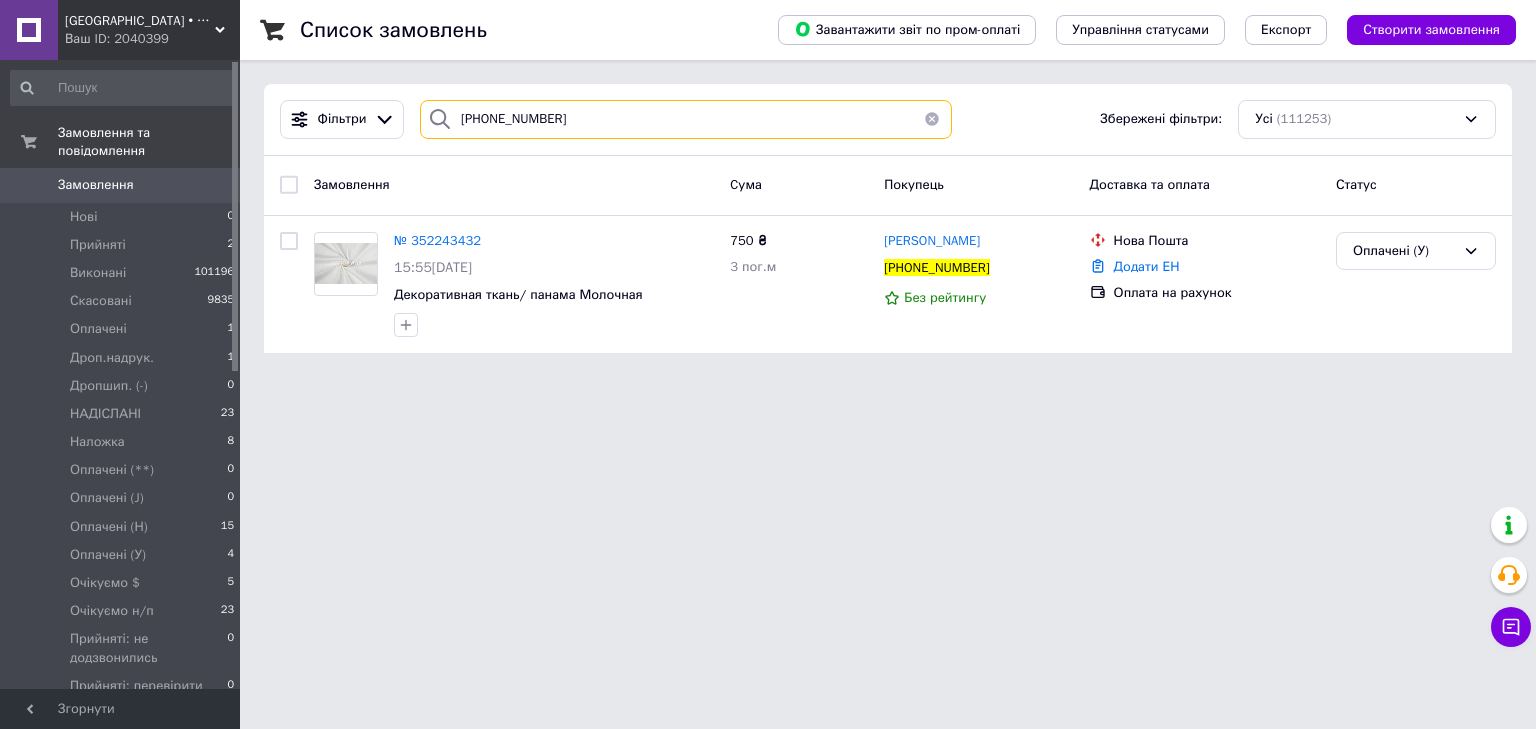 click on "[PHONE_NUMBER]" at bounding box center (686, 119) 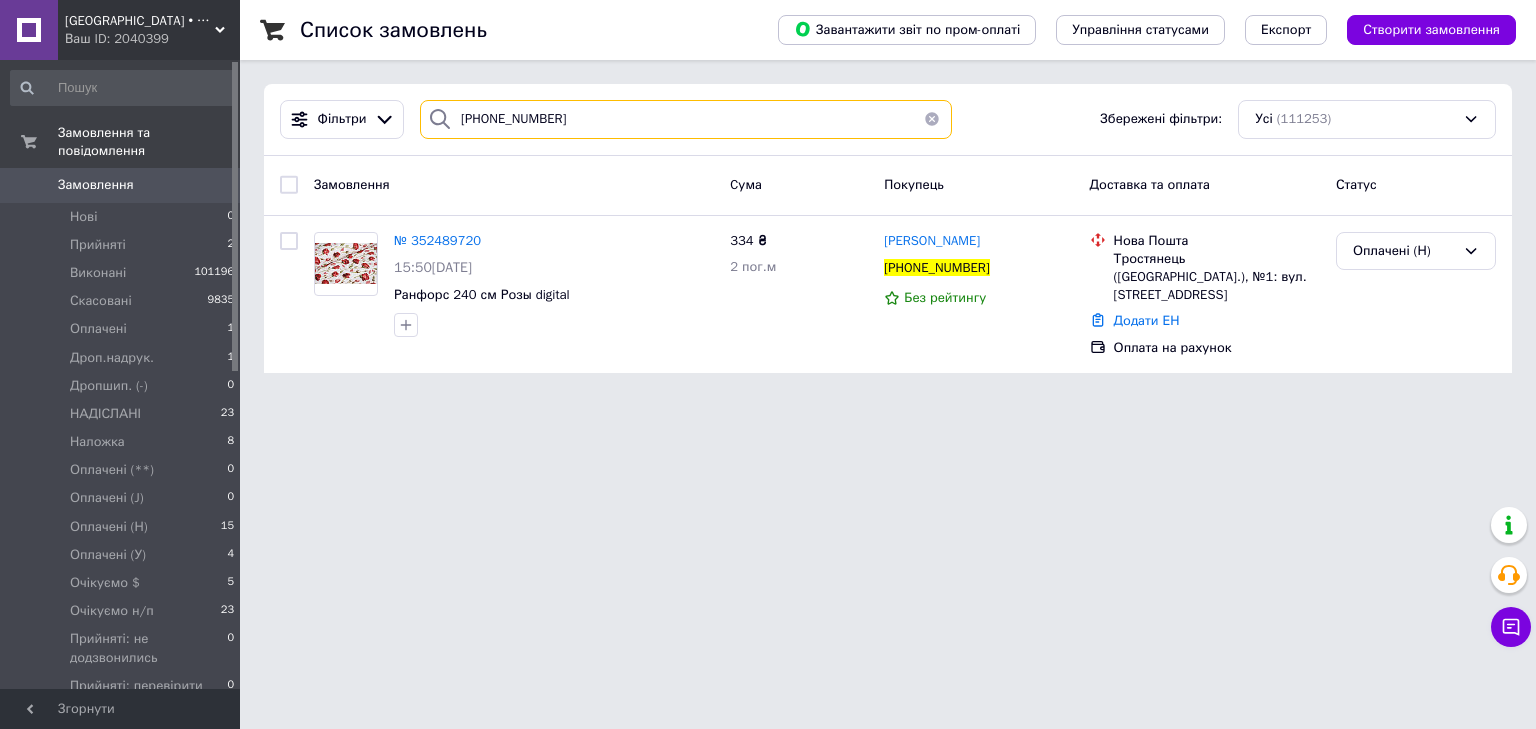 type on "[PHONE_NUMBER]" 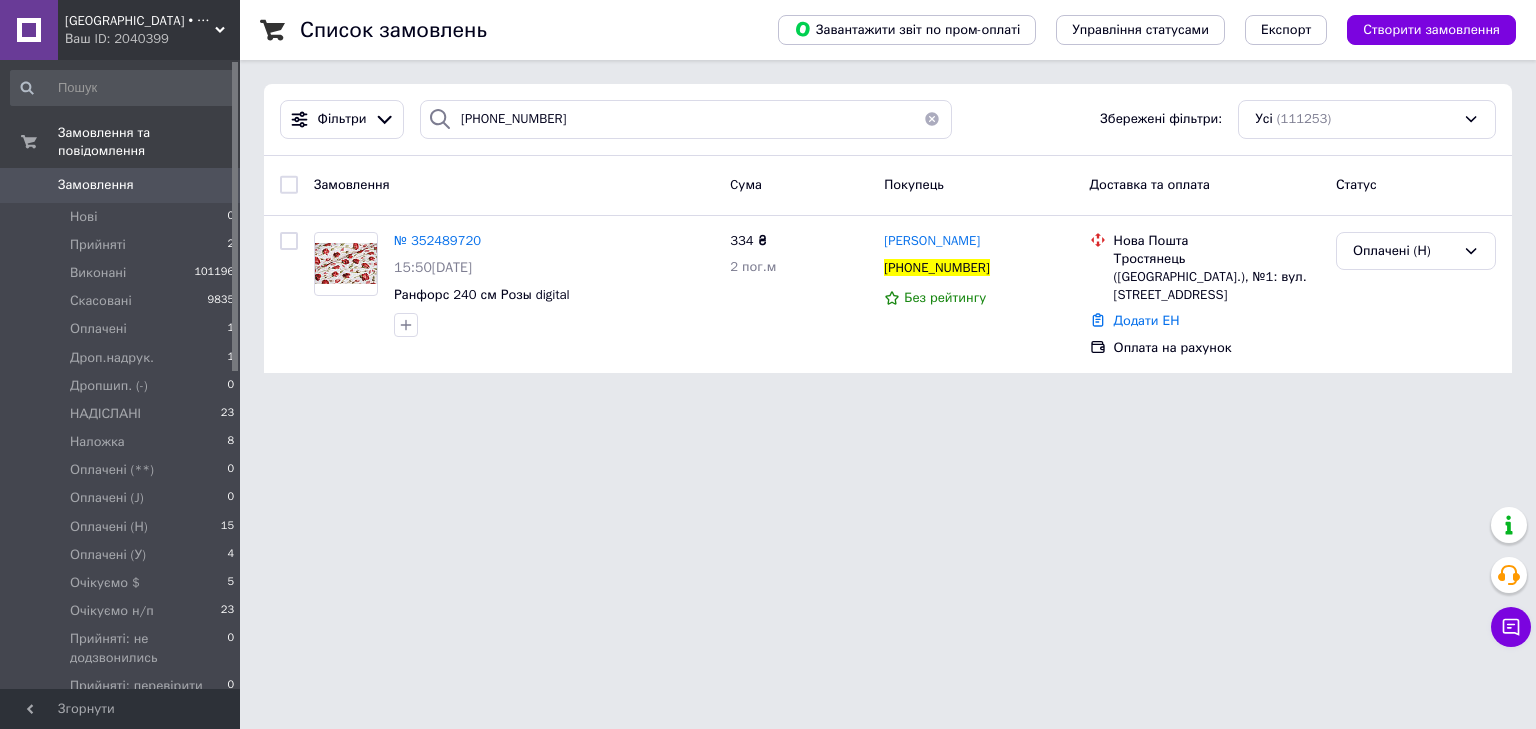 click at bounding box center [932, 119] 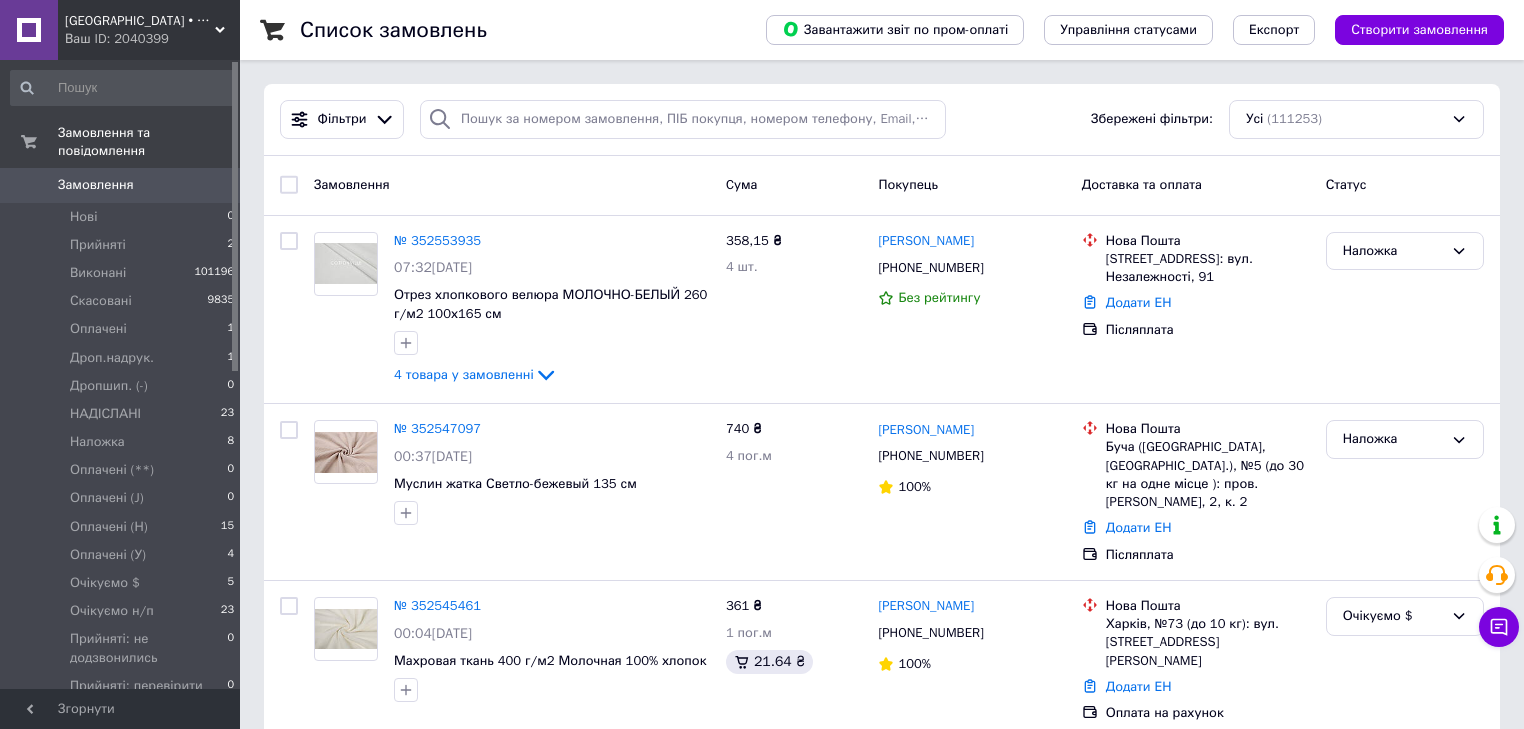 drag, startPoint x: 297, startPoint y: 328, endPoint x: 627, endPoint y: 132, distance: 383.81766 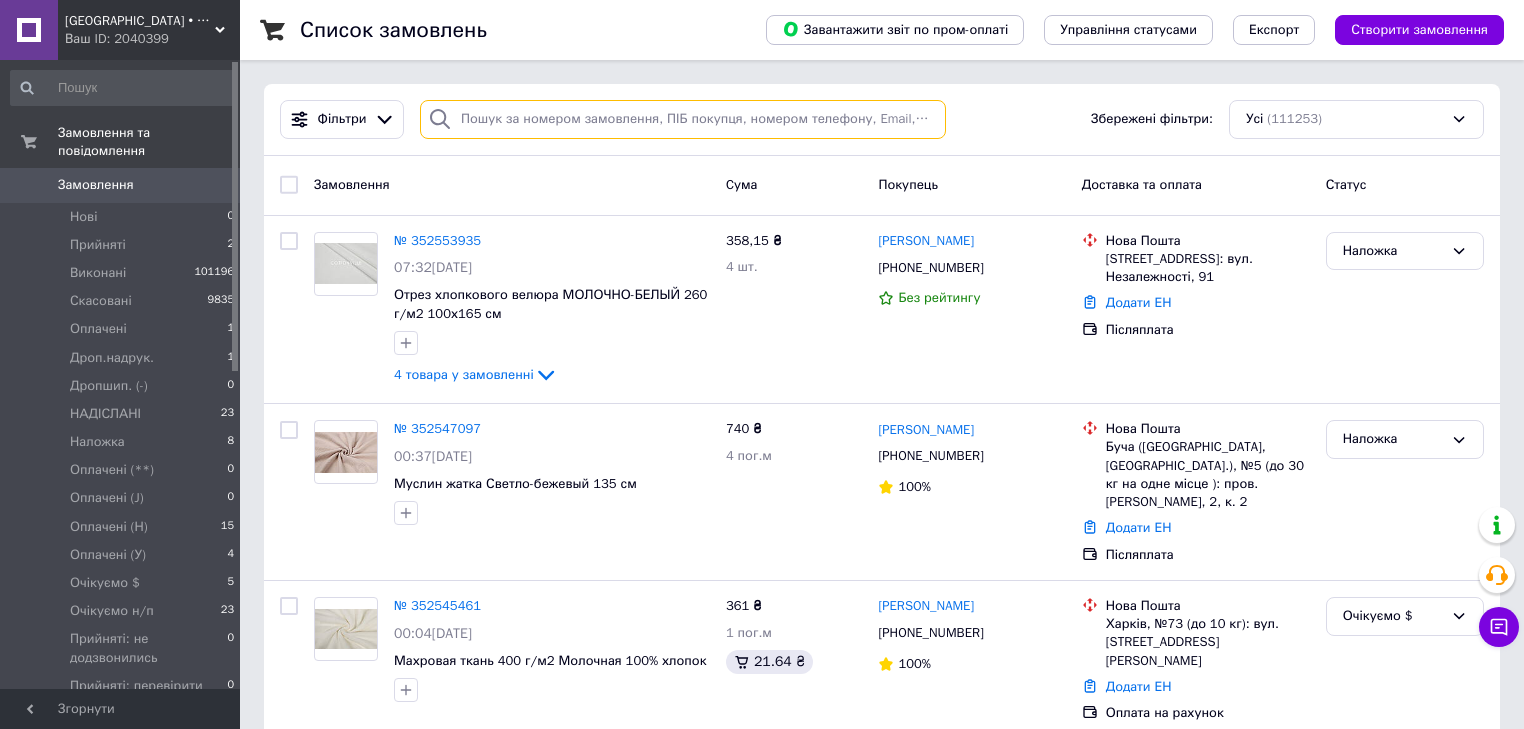 click at bounding box center [683, 119] 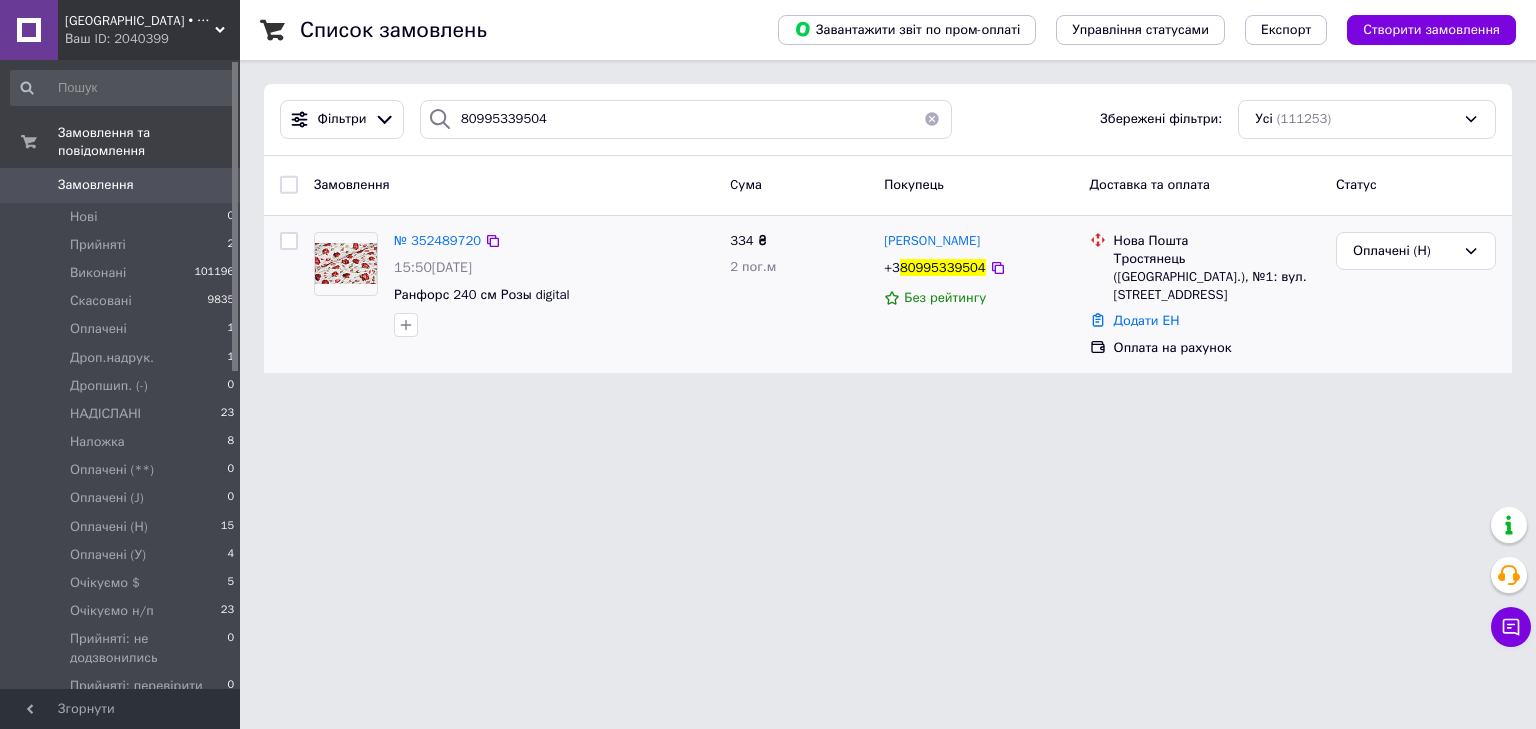 drag, startPoint x: 293, startPoint y: 317, endPoint x: 312, endPoint y: 306, distance: 21.954498 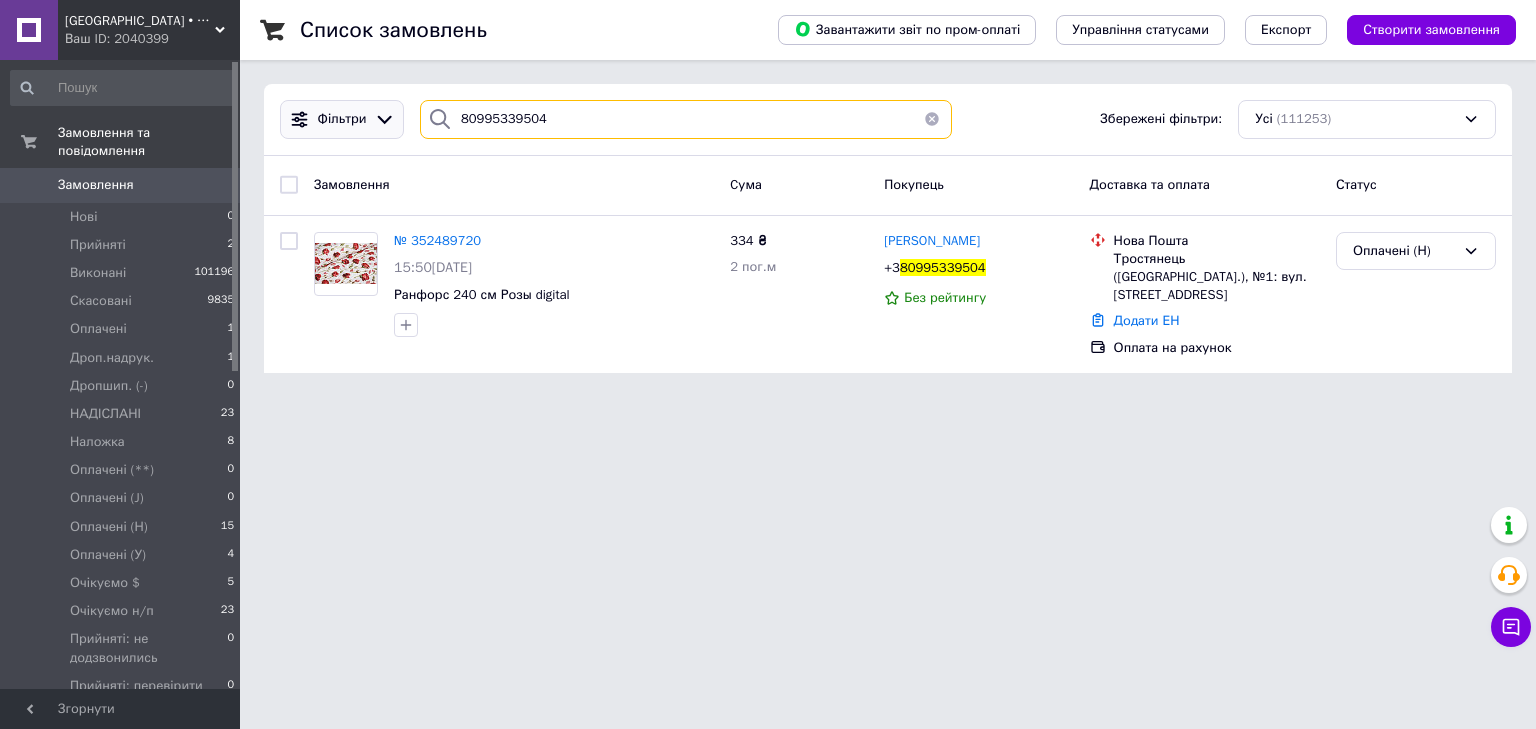 drag, startPoint x: 562, startPoint y: 101, endPoint x: 348, endPoint y: 110, distance: 214.18916 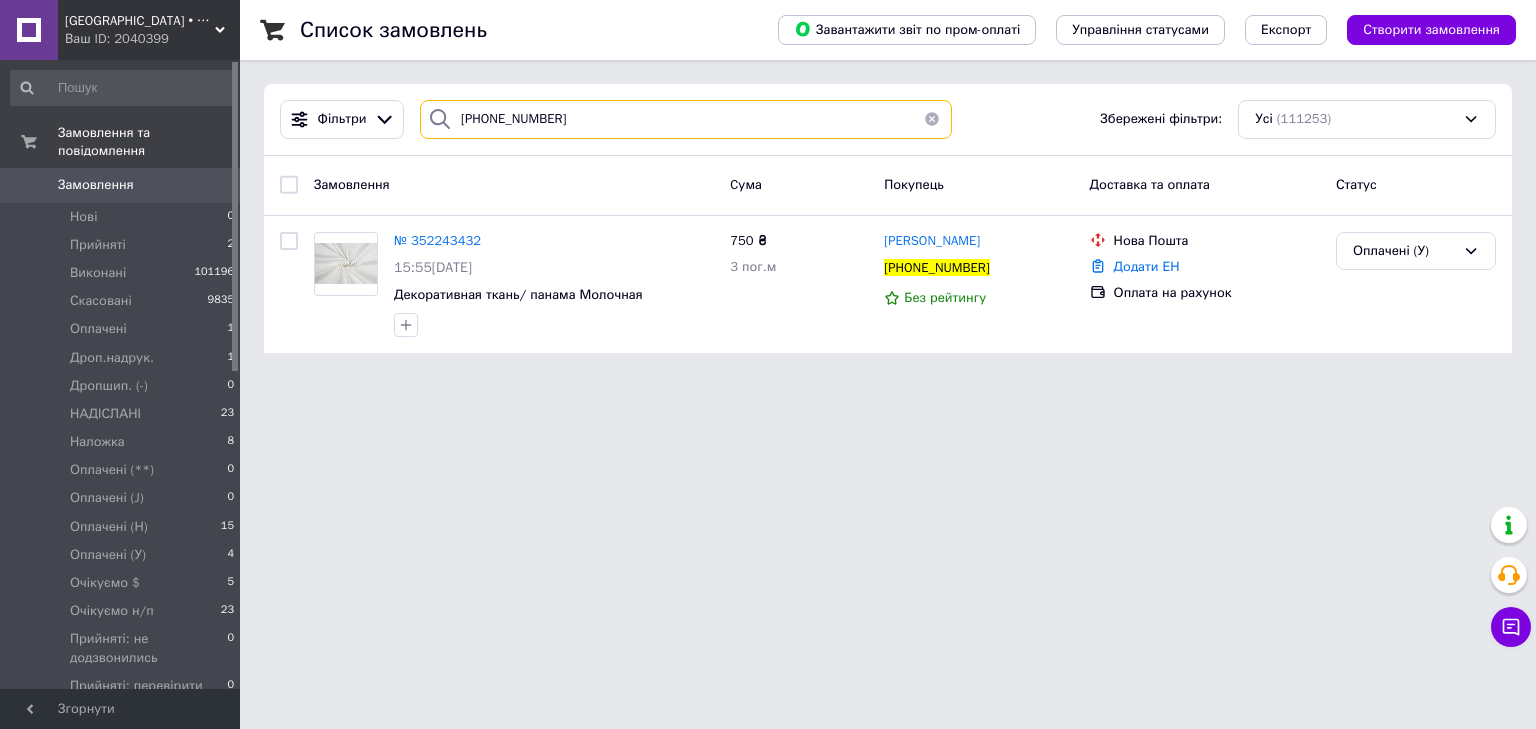 type on "[PHONE_NUMBER]" 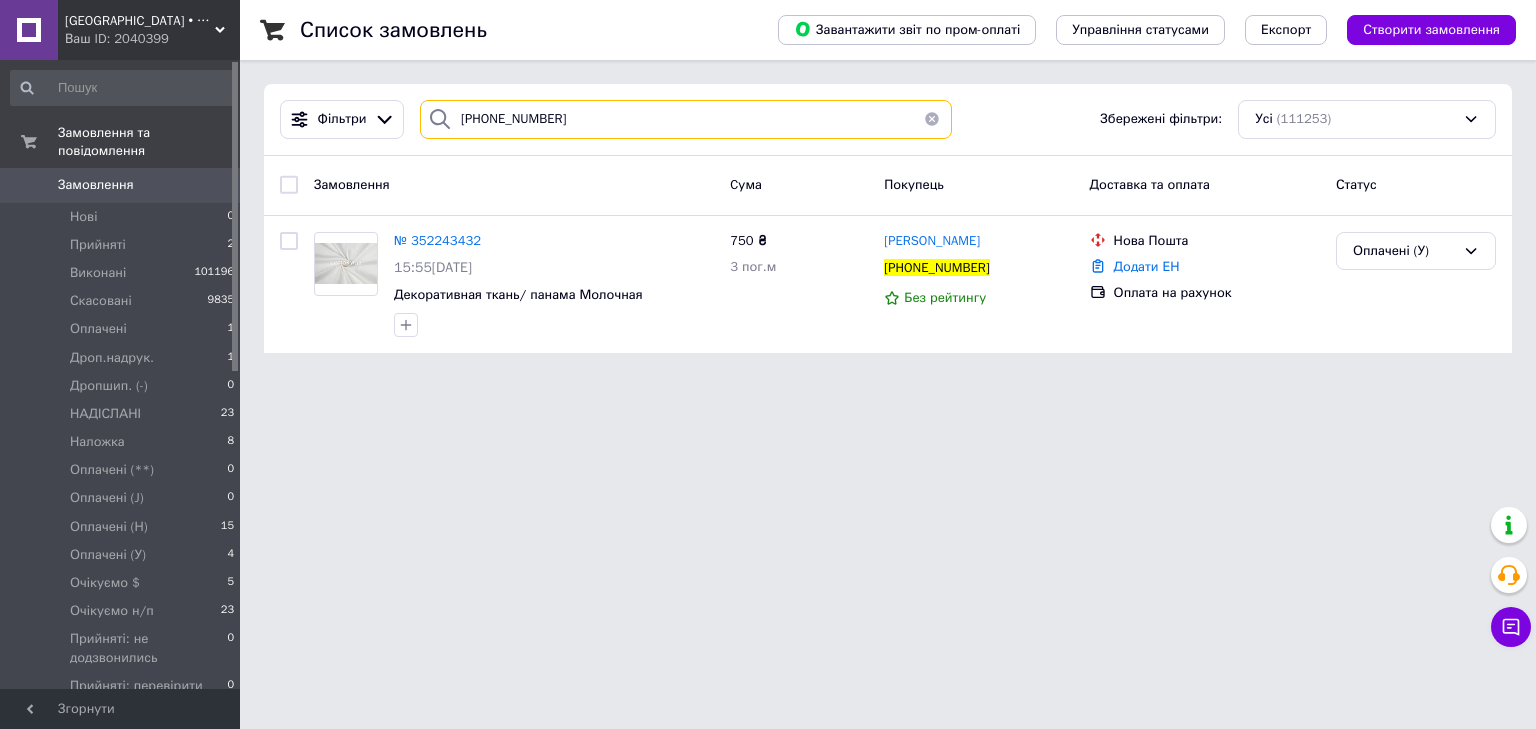drag, startPoint x: 574, startPoint y: 117, endPoint x: 413, endPoint y: 115, distance: 161.01242 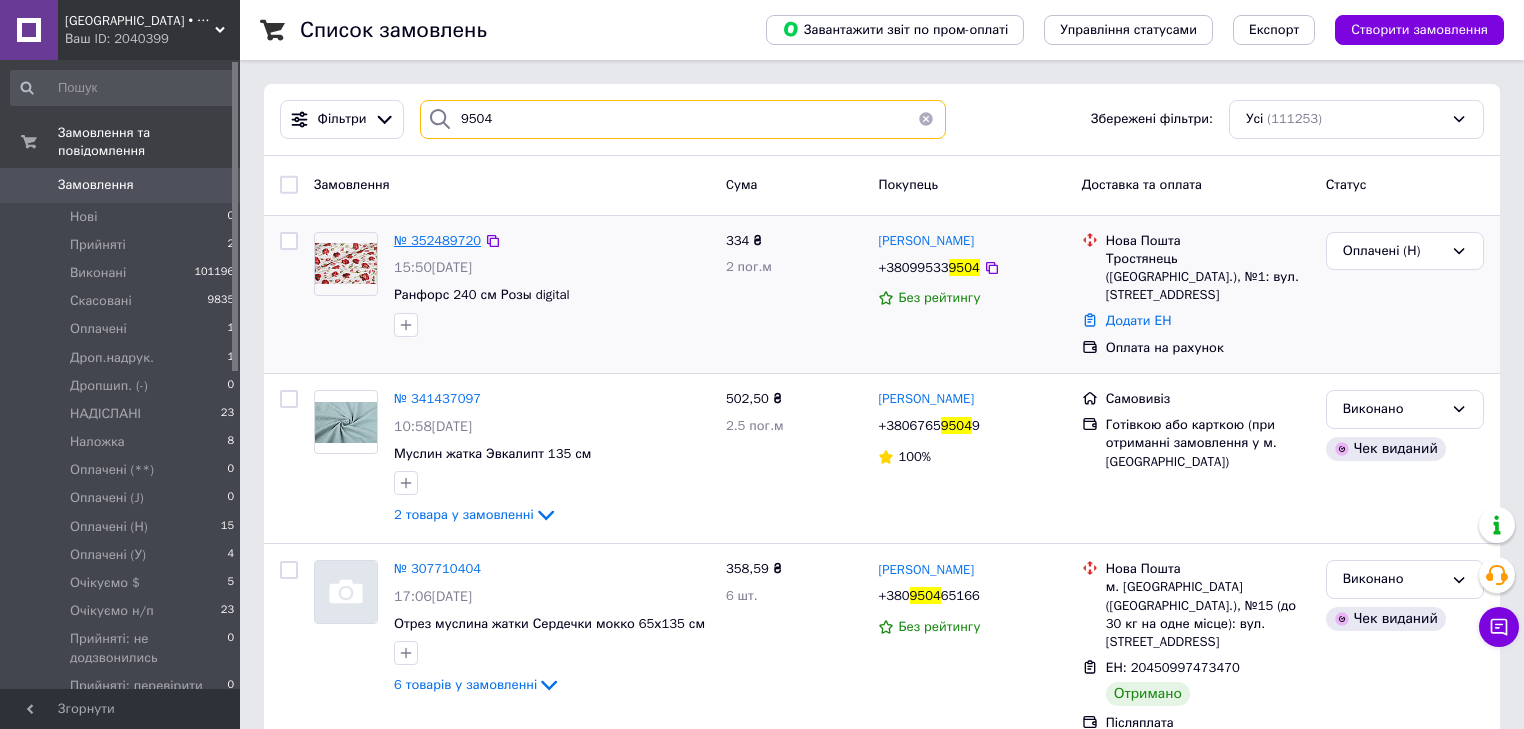 type on "9504" 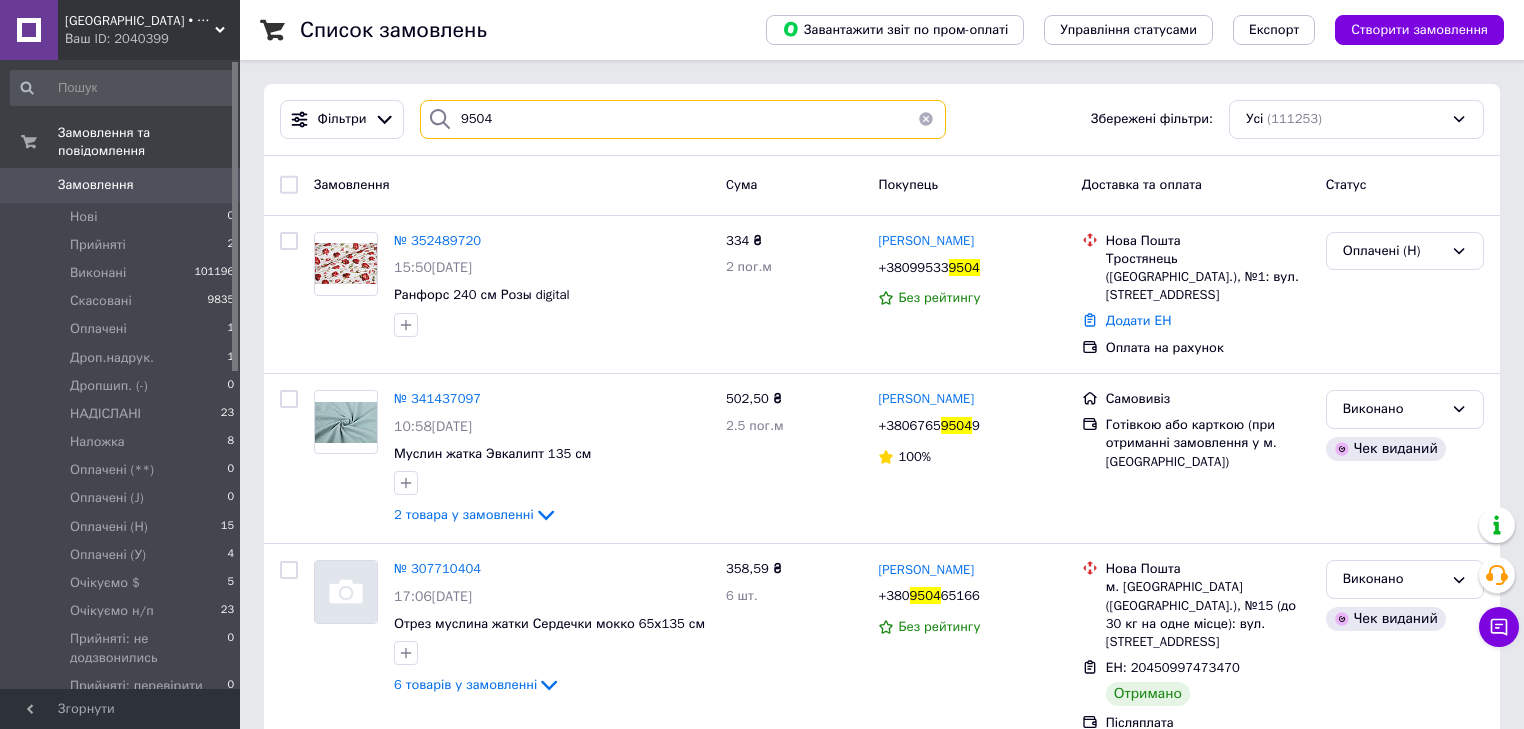 drag, startPoint x: 477, startPoint y: 122, endPoint x: 427, endPoint y: 116, distance: 50.358715 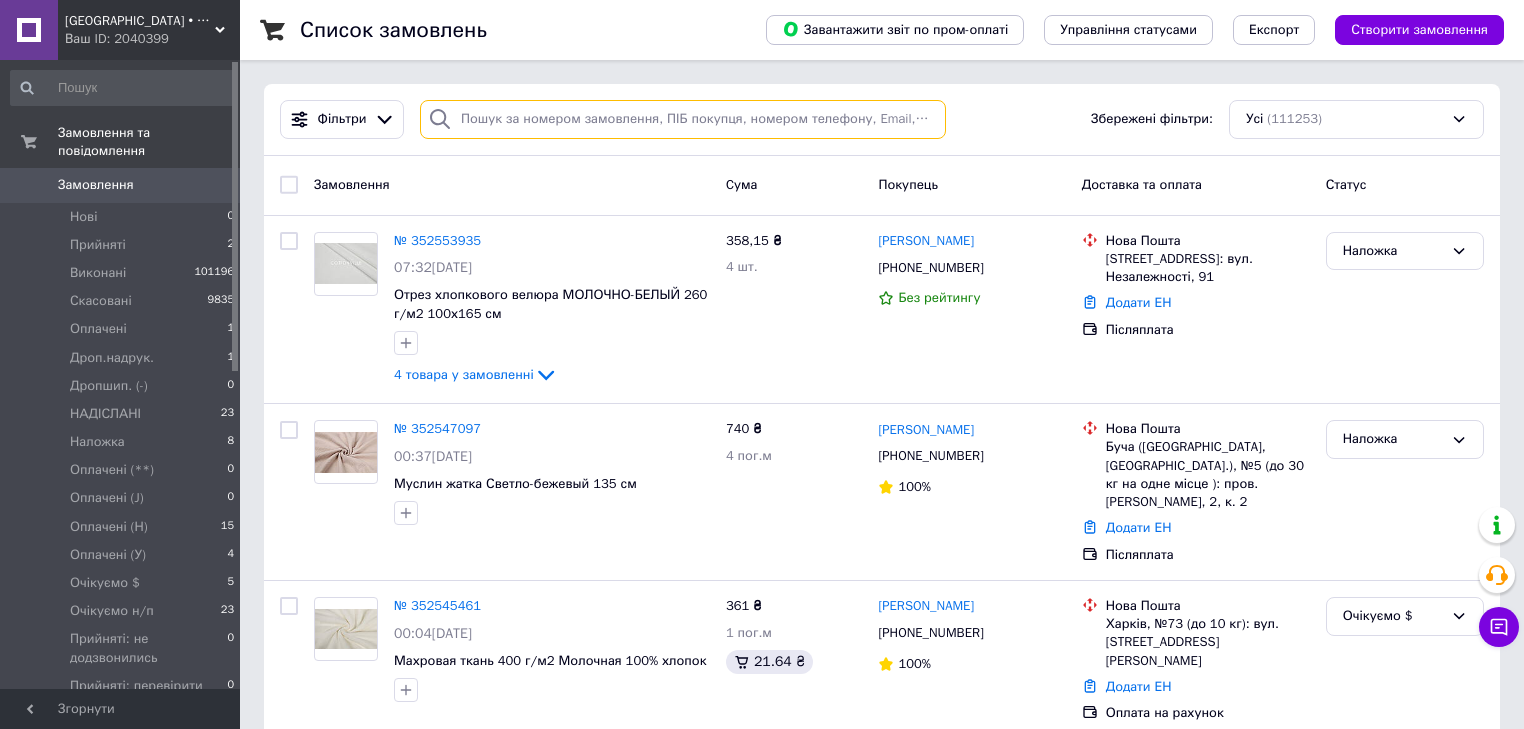 click at bounding box center (683, 119) 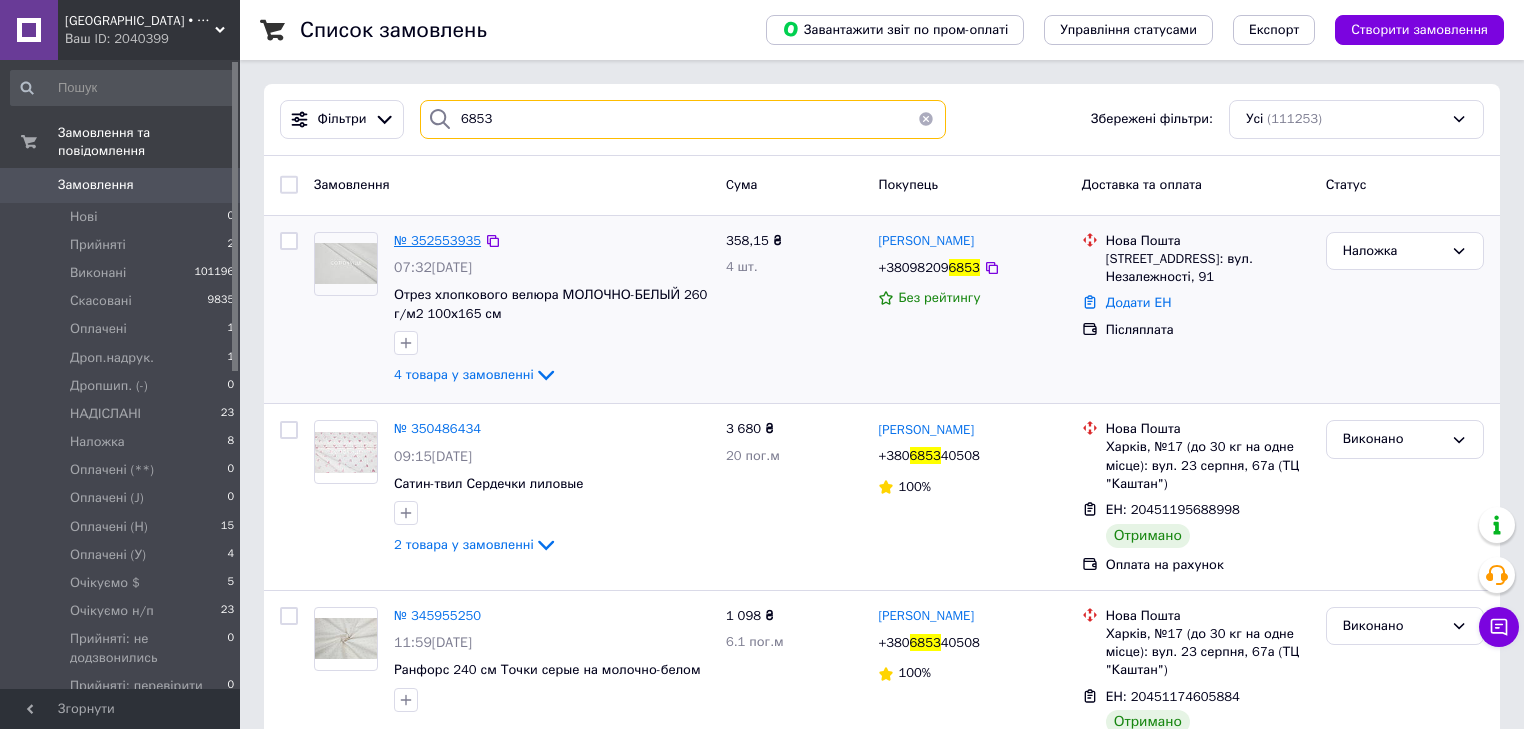 type on "6853" 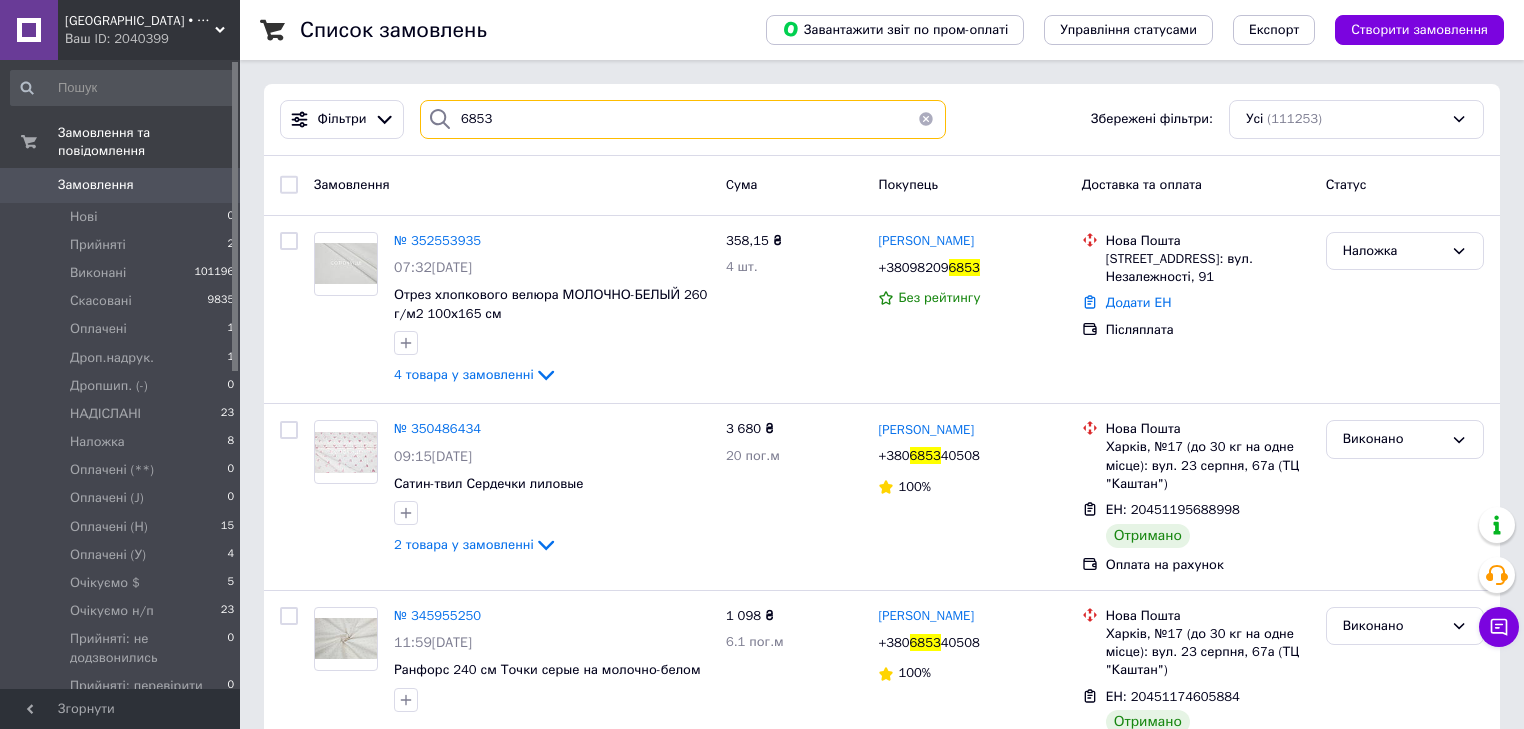 drag, startPoint x: 458, startPoint y: 114, endPoint x: 416, endPoint y: 111, distance: 42.107006 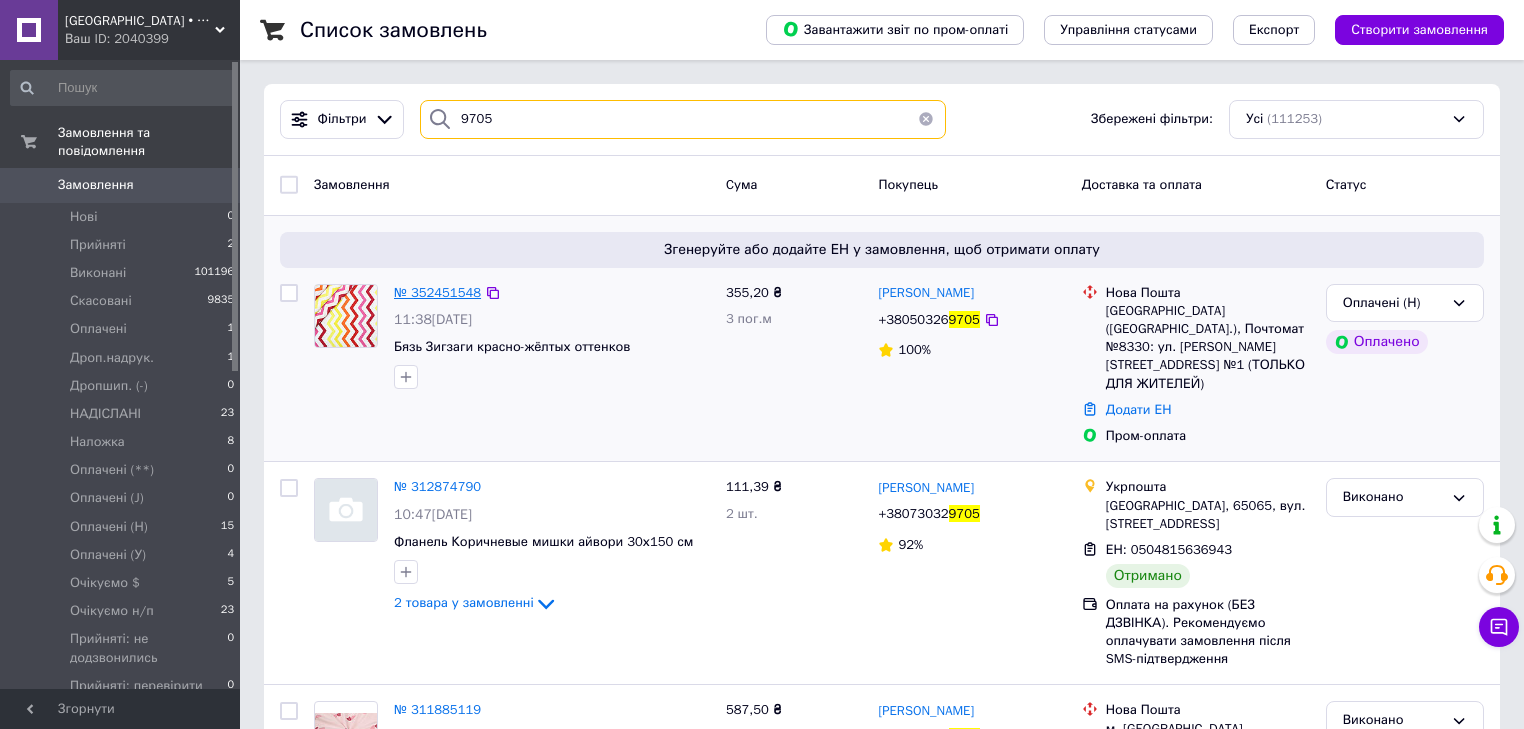 type on "9705" 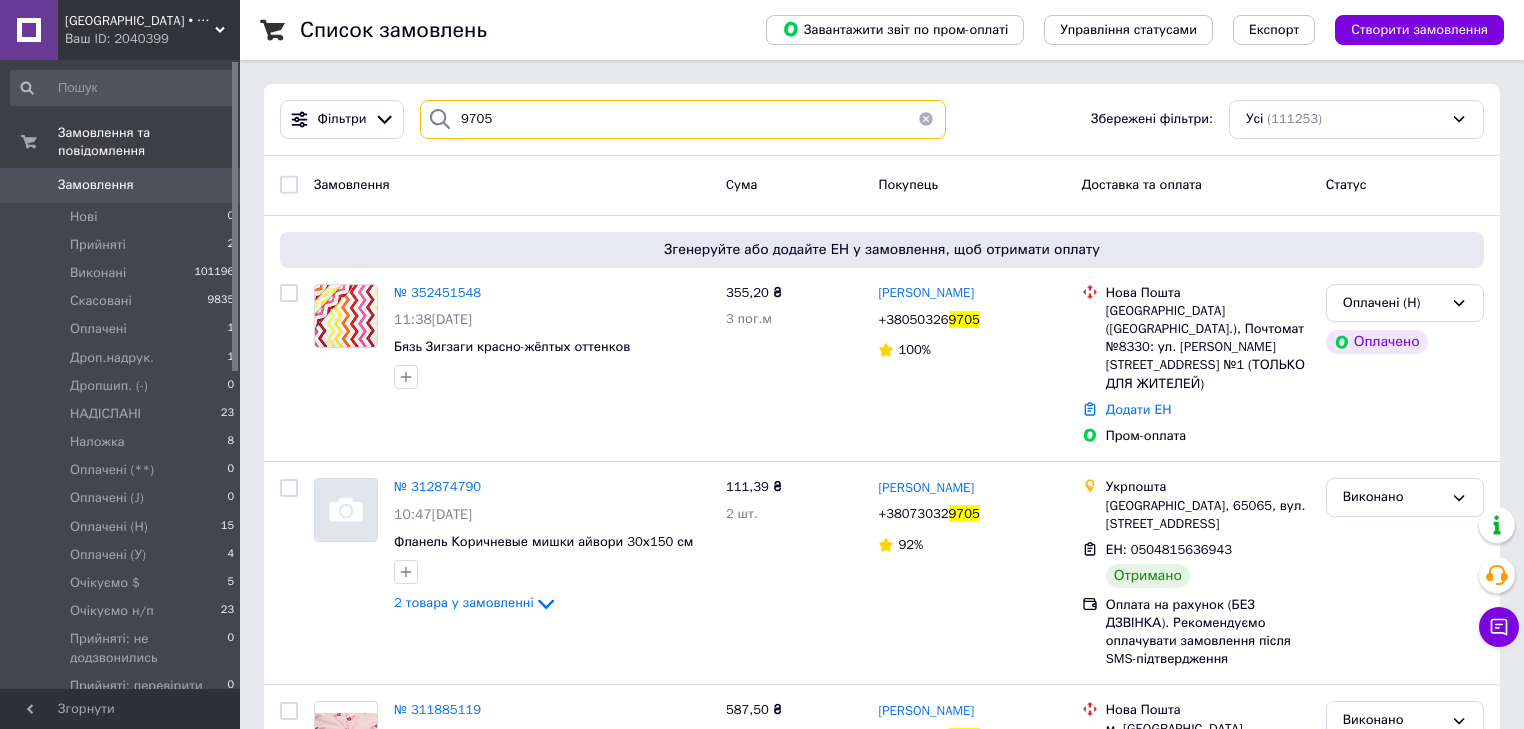 drag, startPoint x: 445, startPoint y: 128, endPoint x: 424, endPoint y: 133, distance: 21.587032 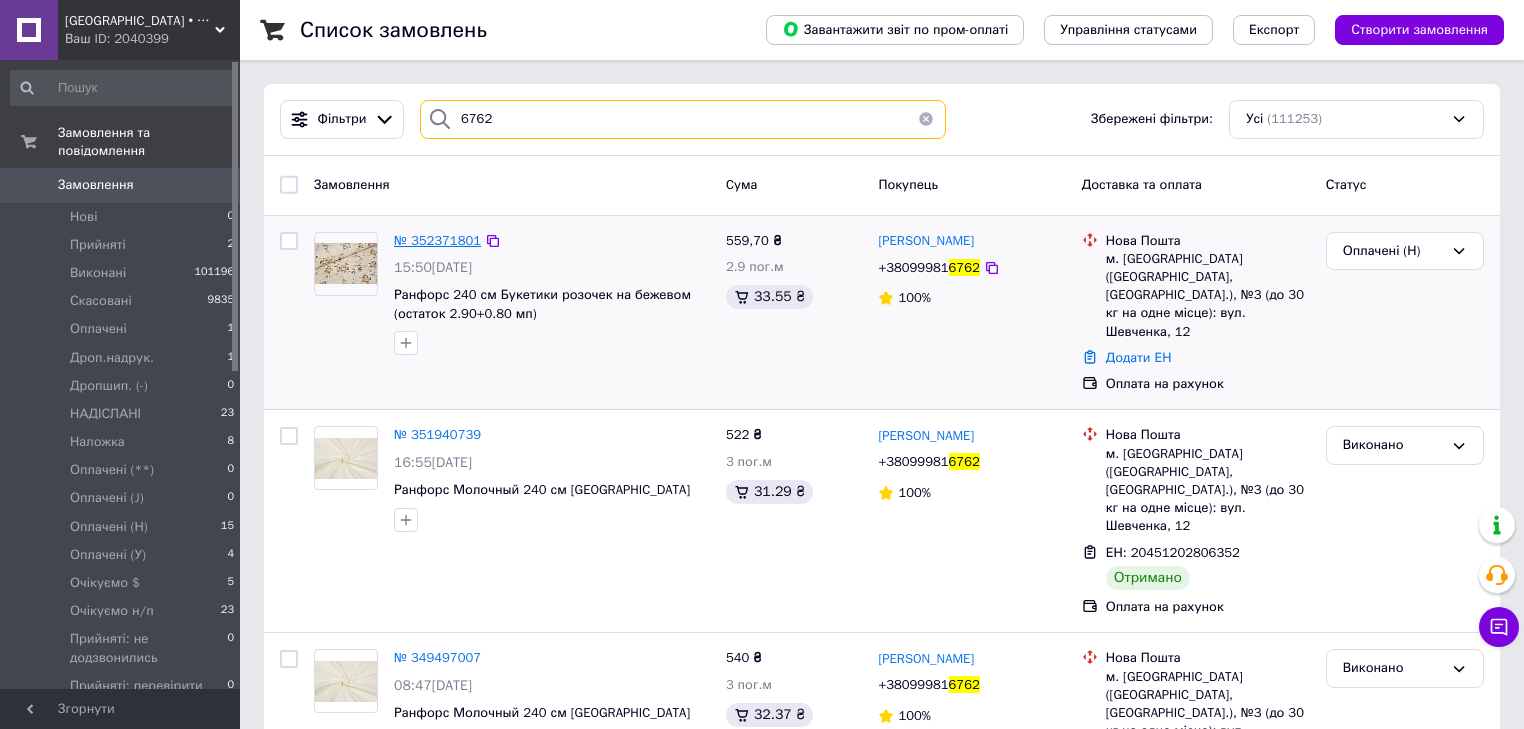 type on "6762" 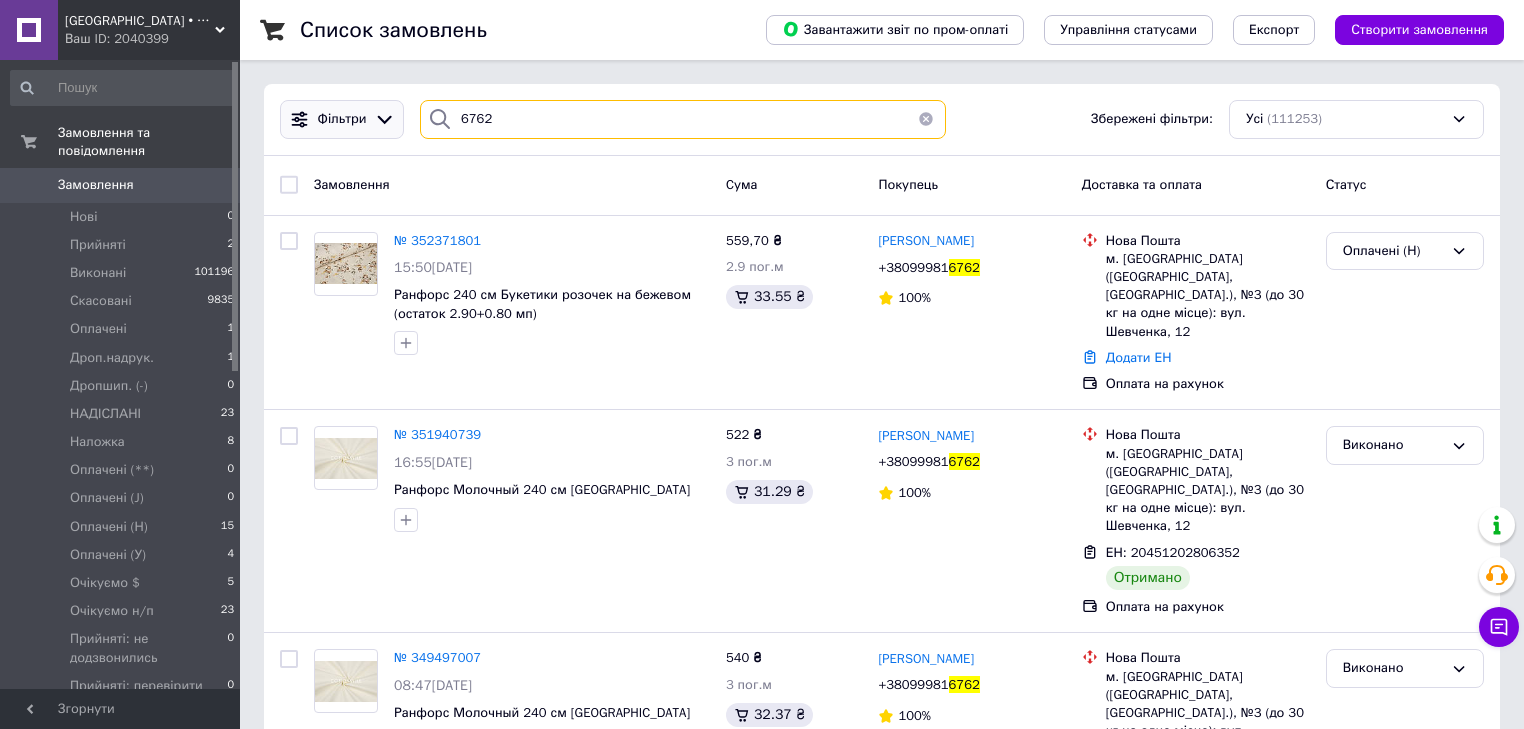 drag, startPoint x: 497, startPoint y: 123, endPoint x: 399, endPoint y: 114, distance: 98.4124 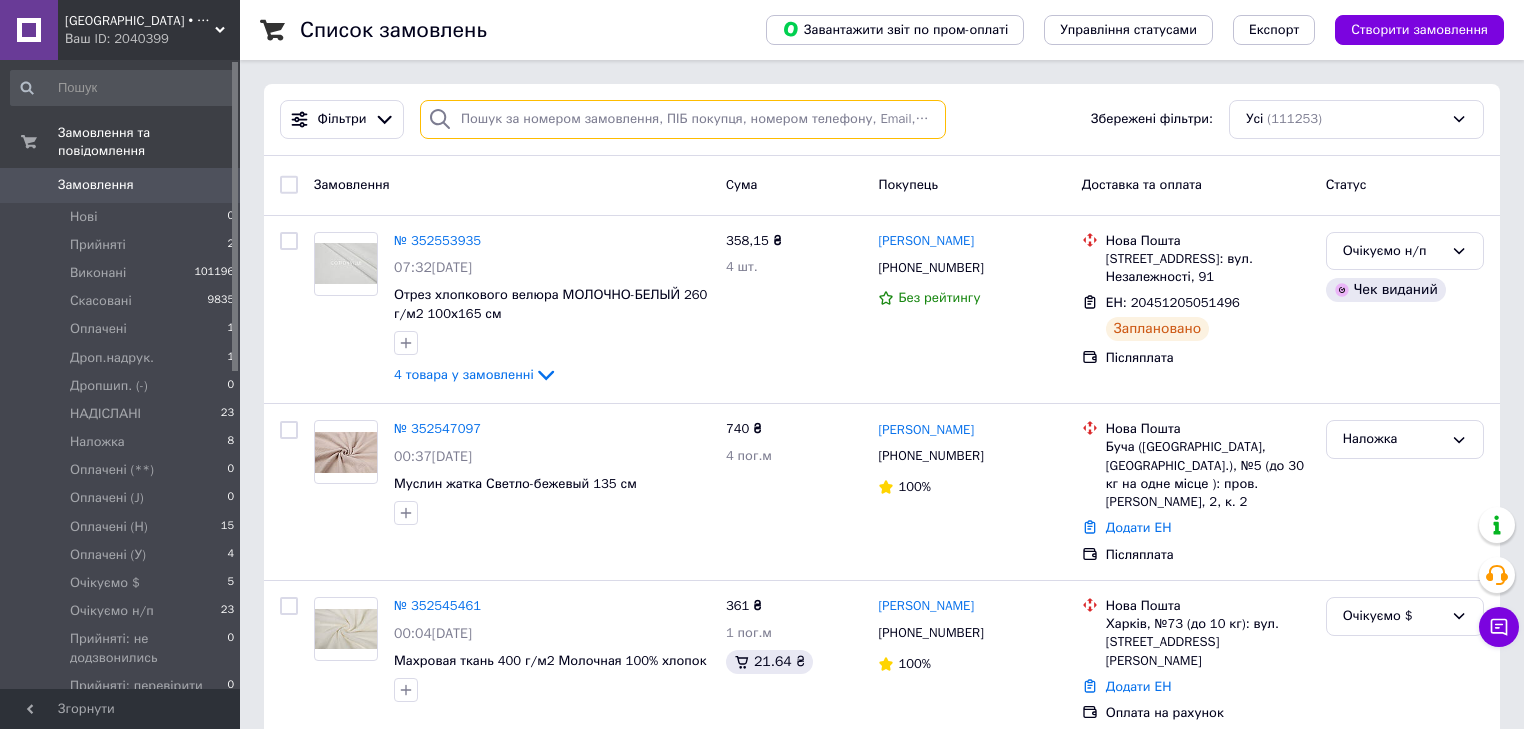 click at bounding box center [683, 119] 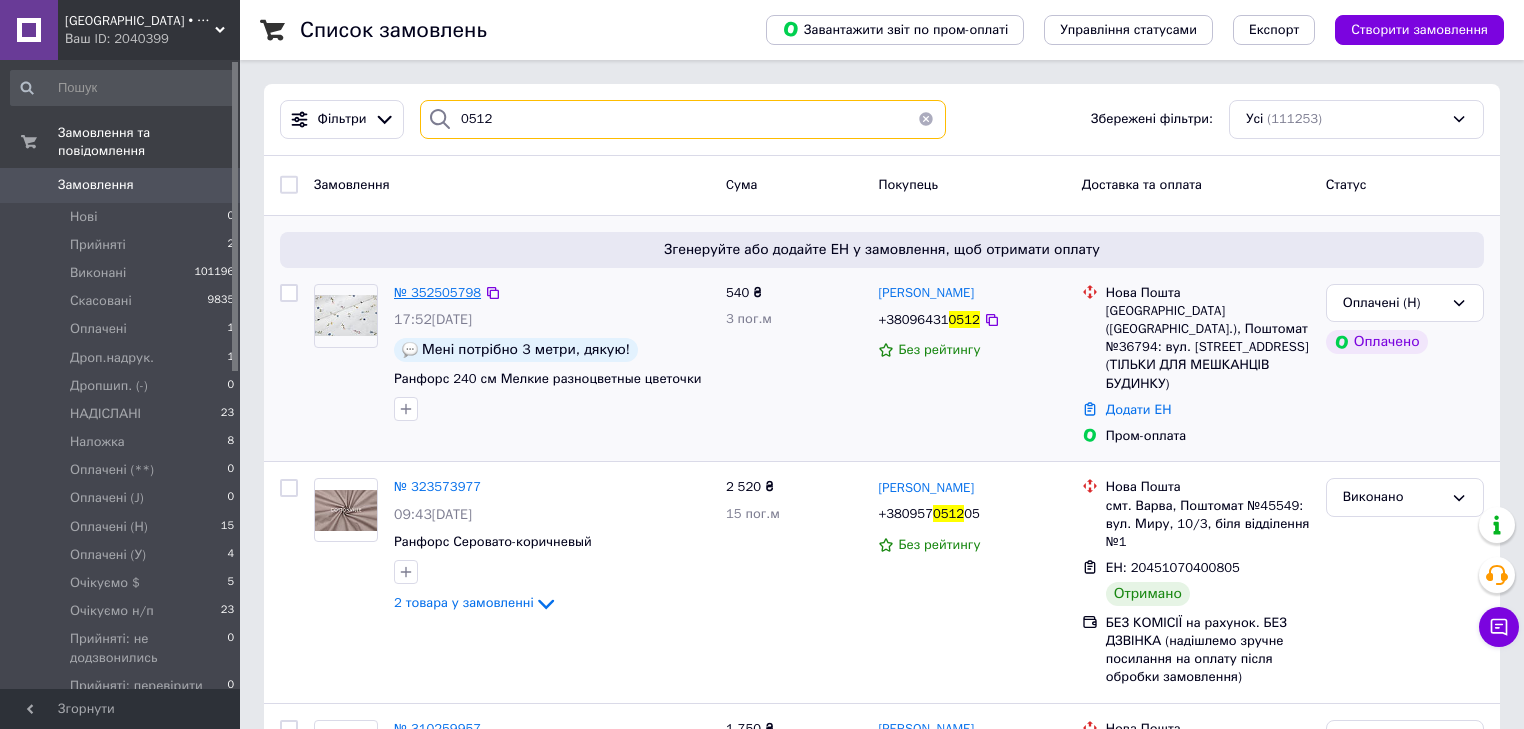 type on "0512" 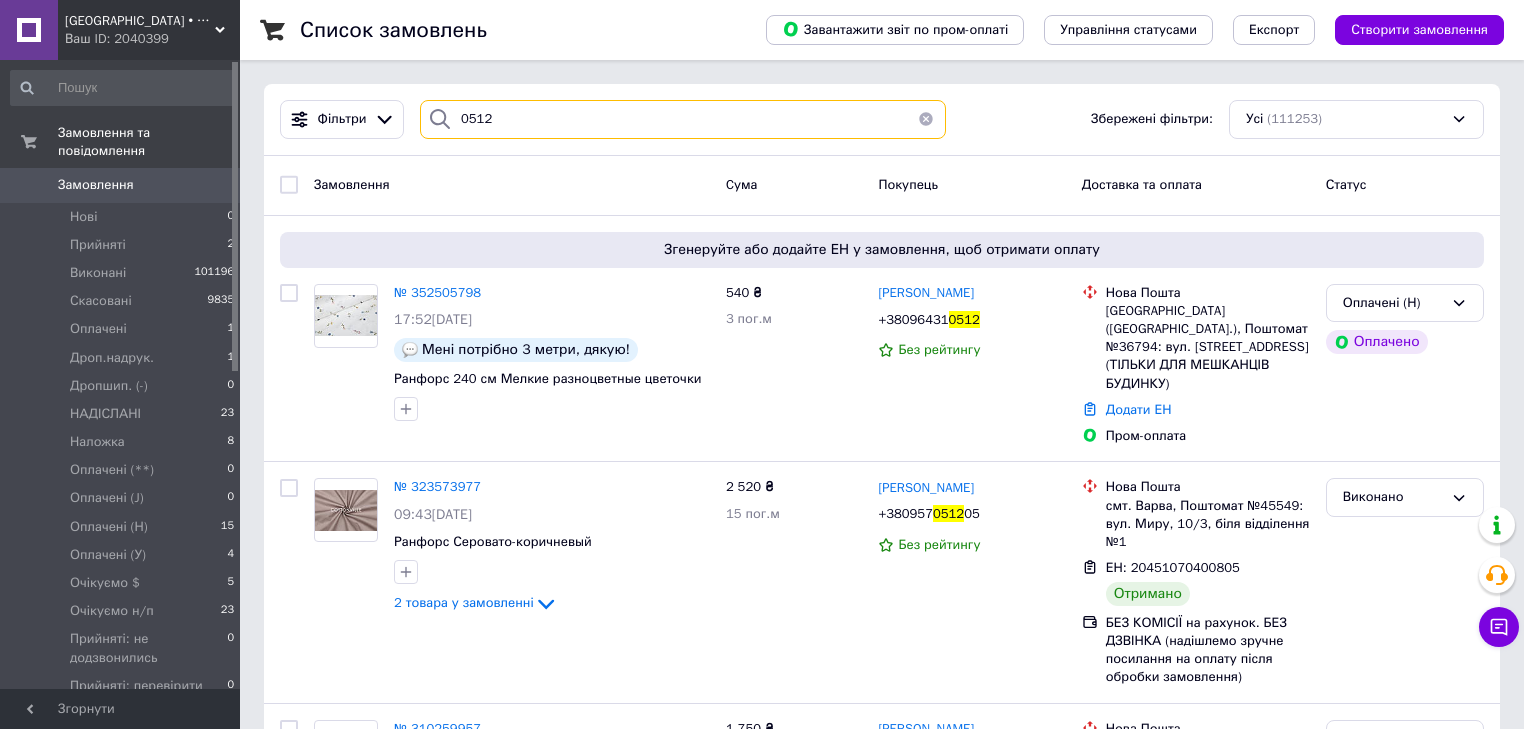 drag, startPoint x: 506, startPoint y: 138, endPoint x: 426, endPoint y: 124, distance: 81.21576 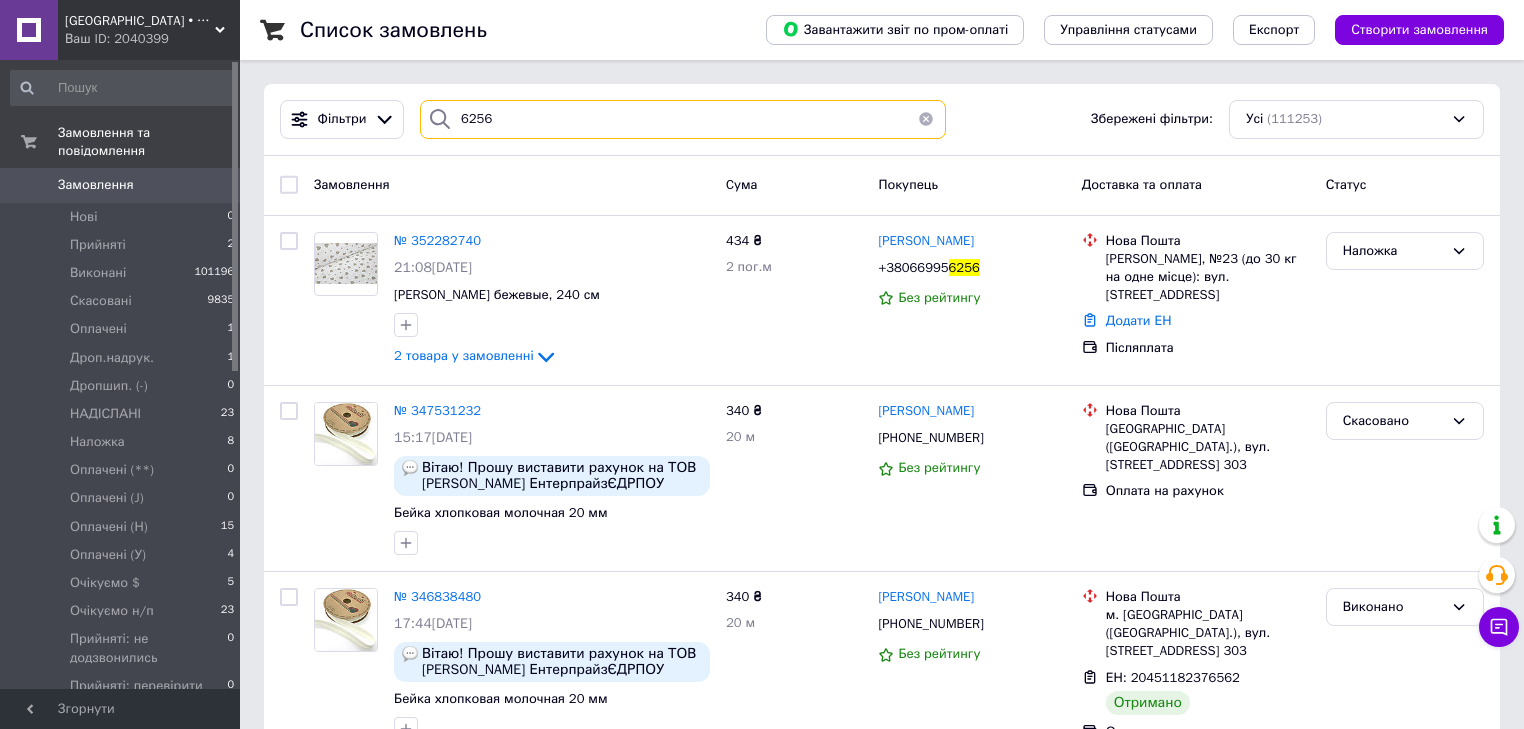 type on "6256" 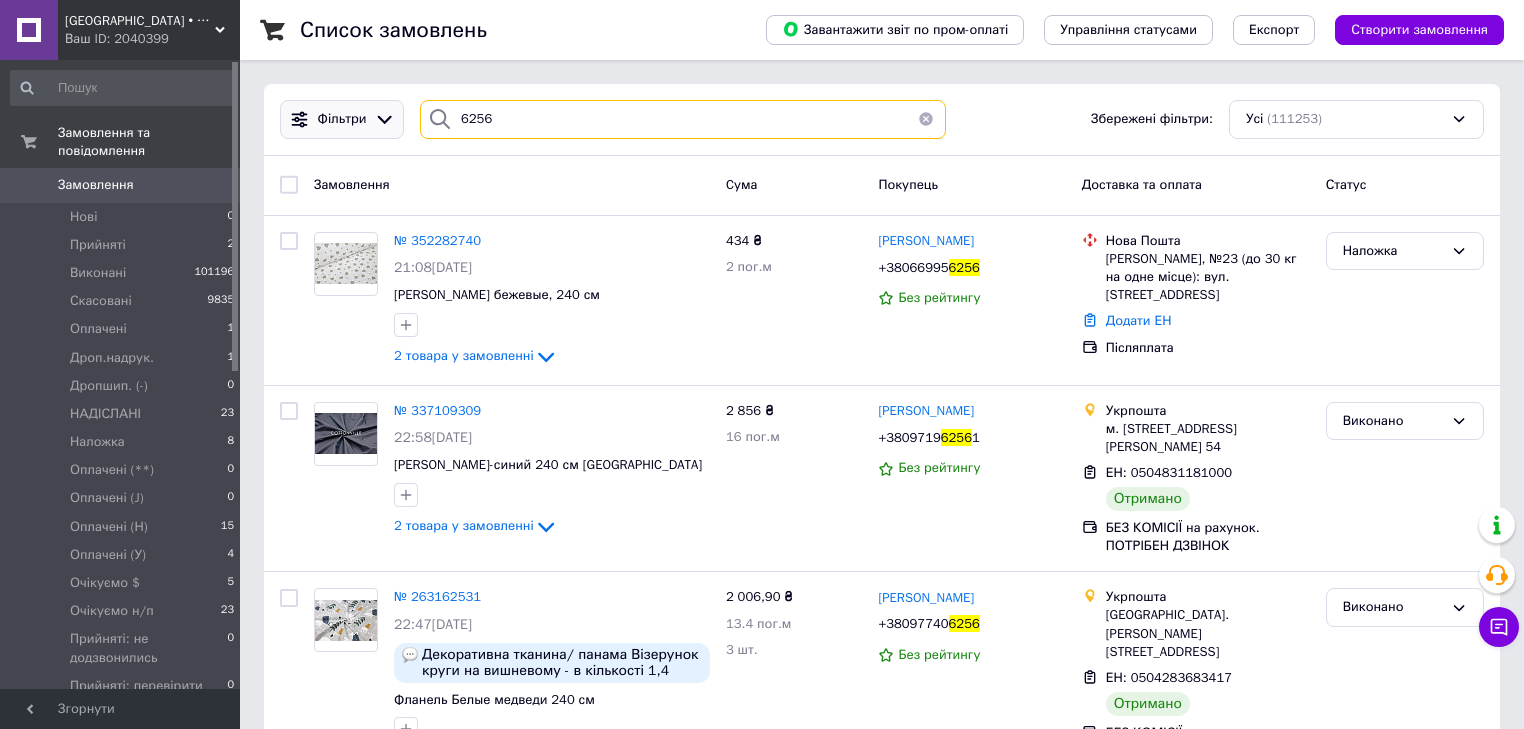 drag, startPoint x: 393, startPoint y: 132, endPoint x: 366, endPoint y: 131, distance: 27.018513 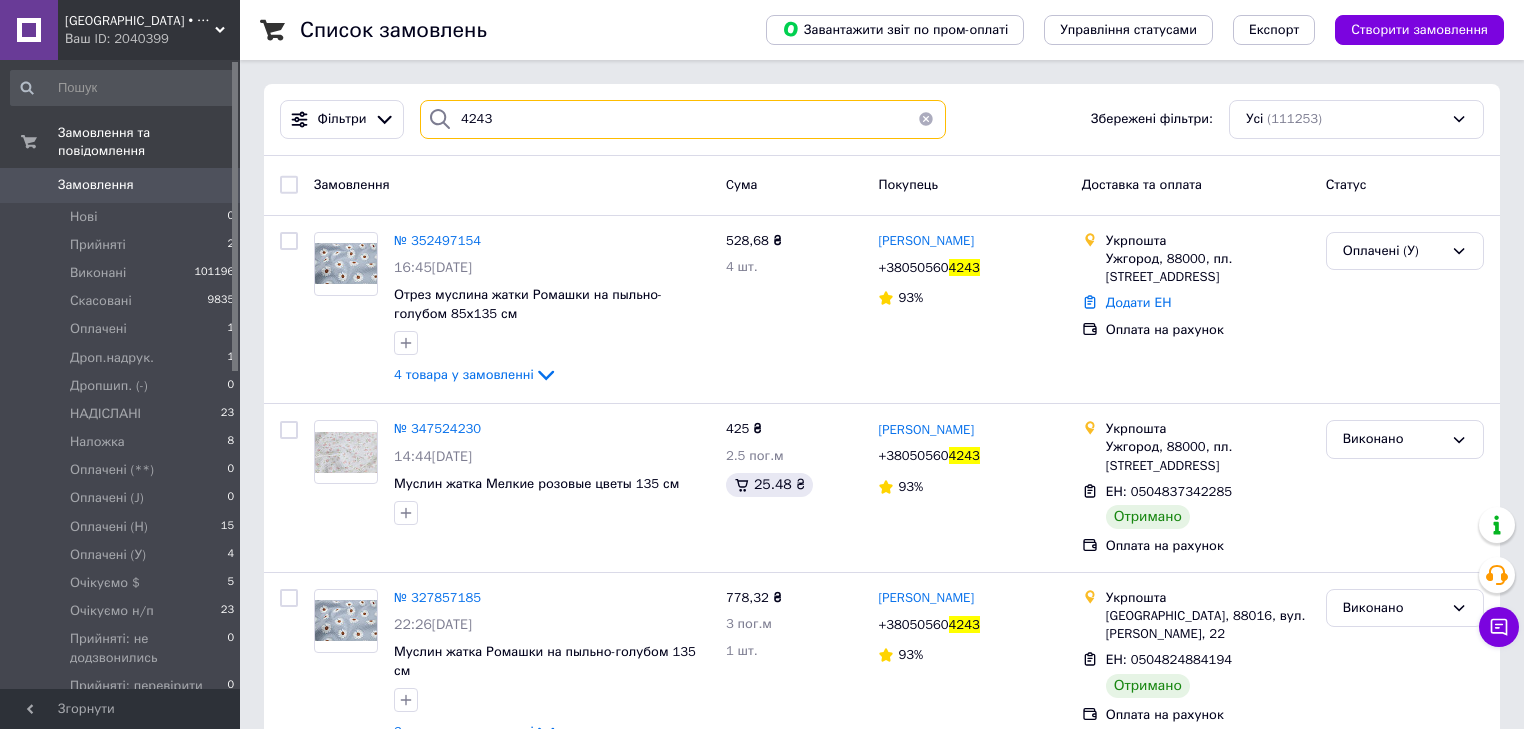 drag, startPoint x: 448, startPoint y: 156, endPoint x: 355, endPoint y: 160, distance: 93.08598 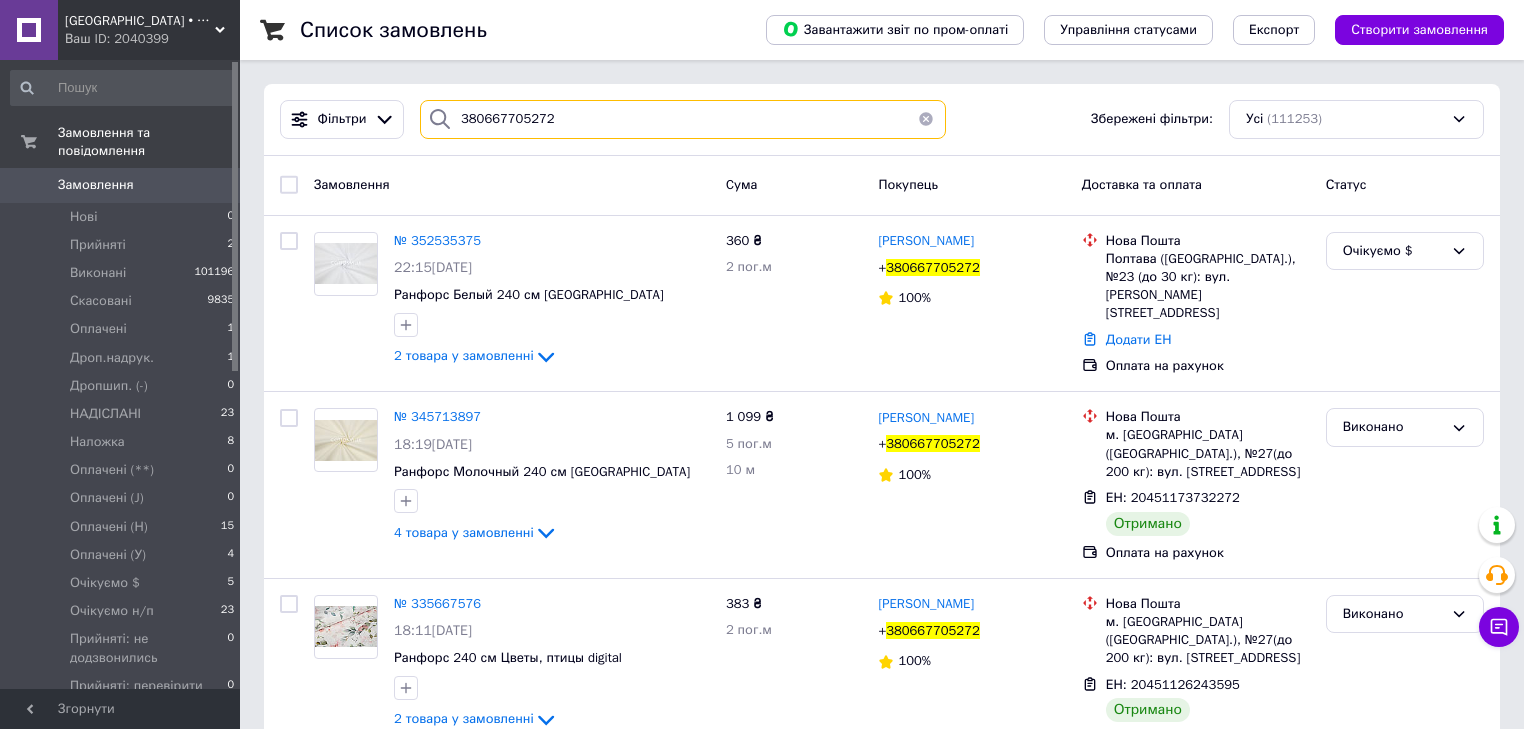 drag, startPoint x: 600, startPoint y: 119, endPoint x: 401, endPoint y: 135, distance: 199.64218 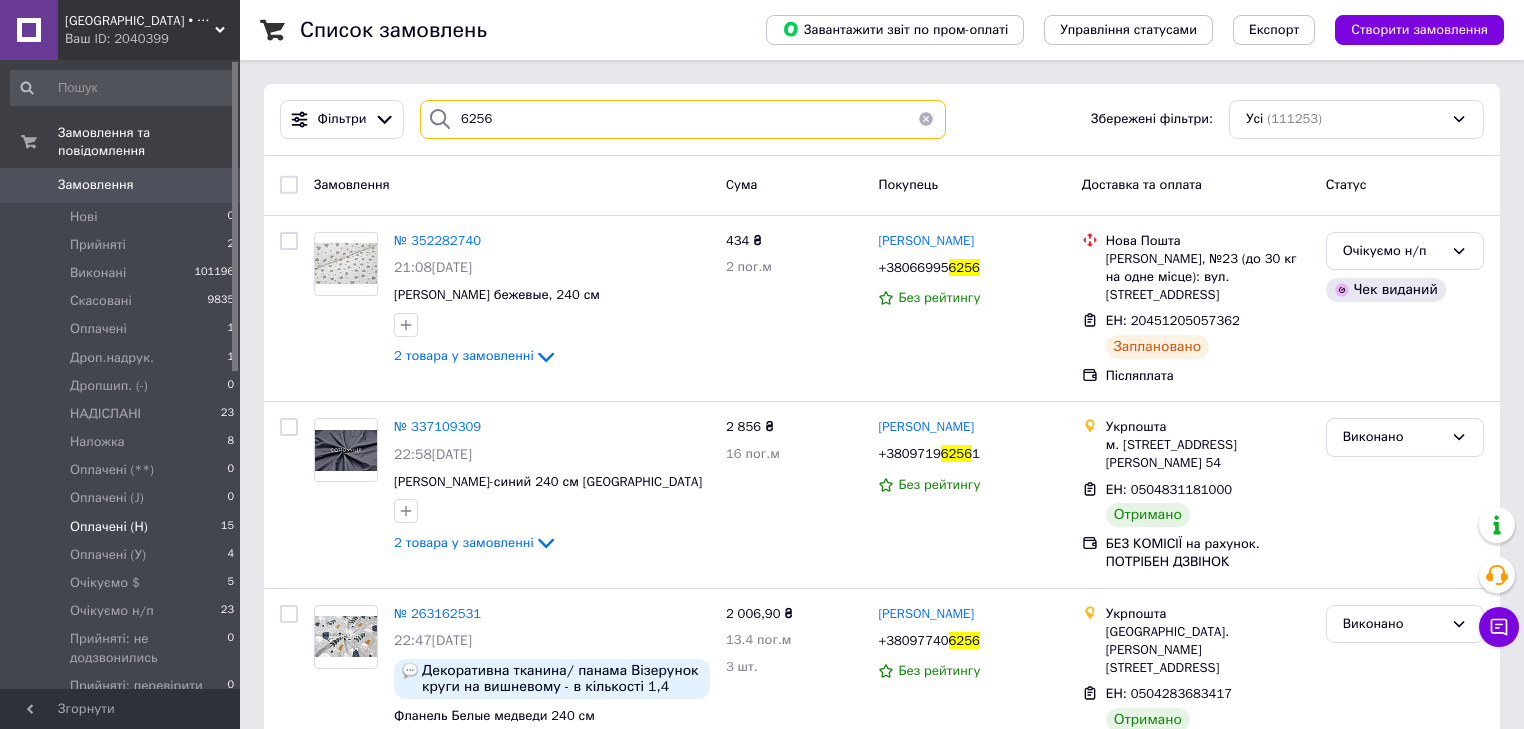 type on "6256" 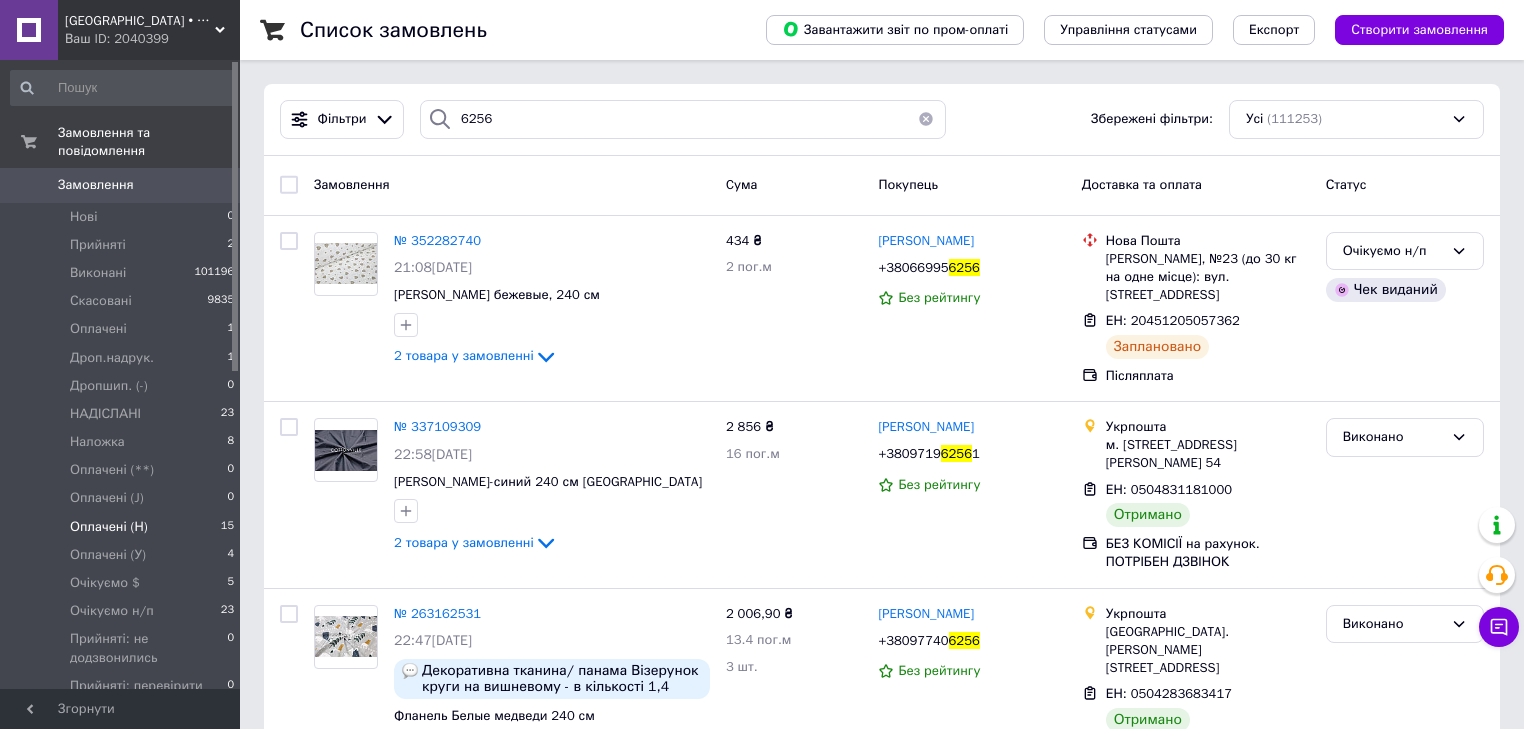 click on "Оплачені (Н)" at bounding box center [109, 527] 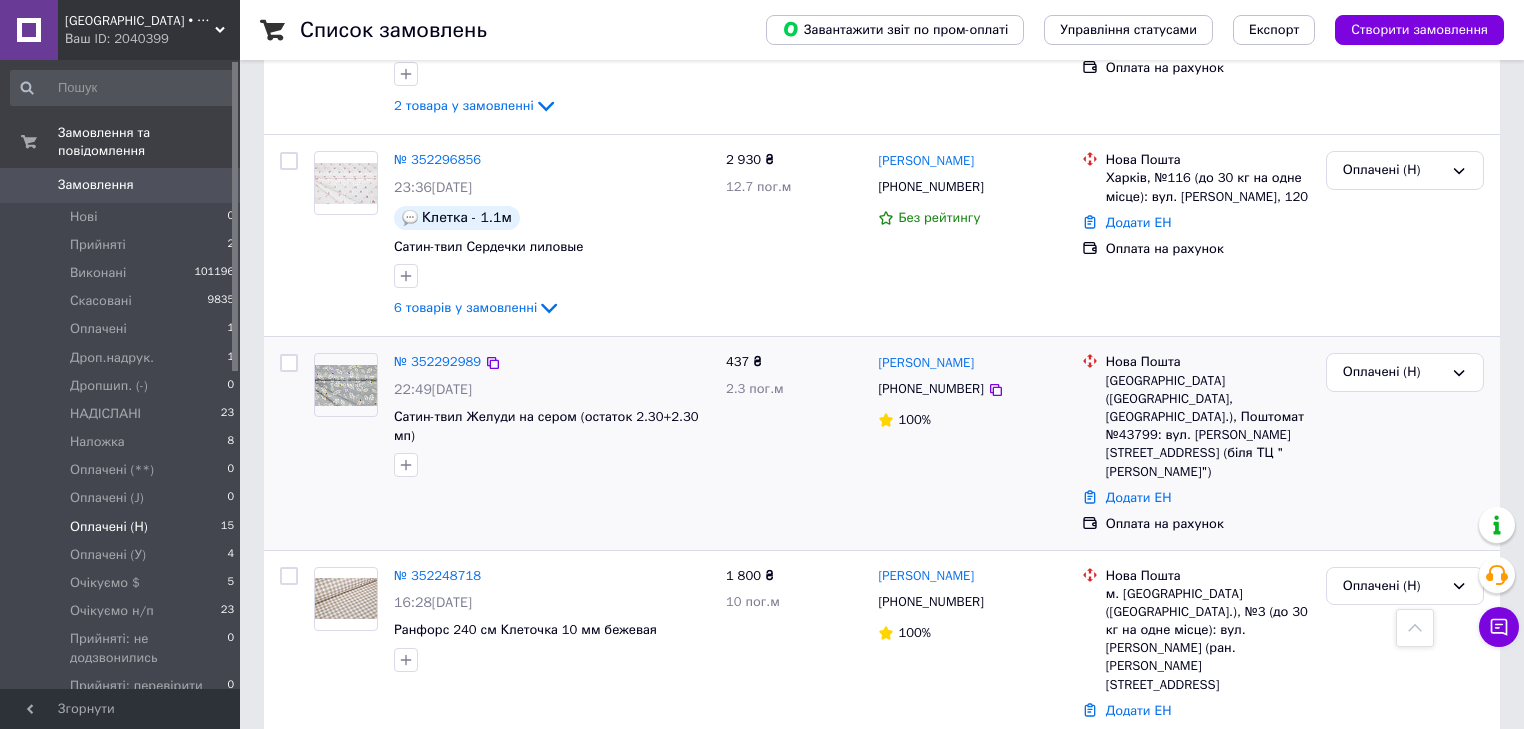 scroll, scrollTop: 1840, scrollLeft: 0, axis: vertical 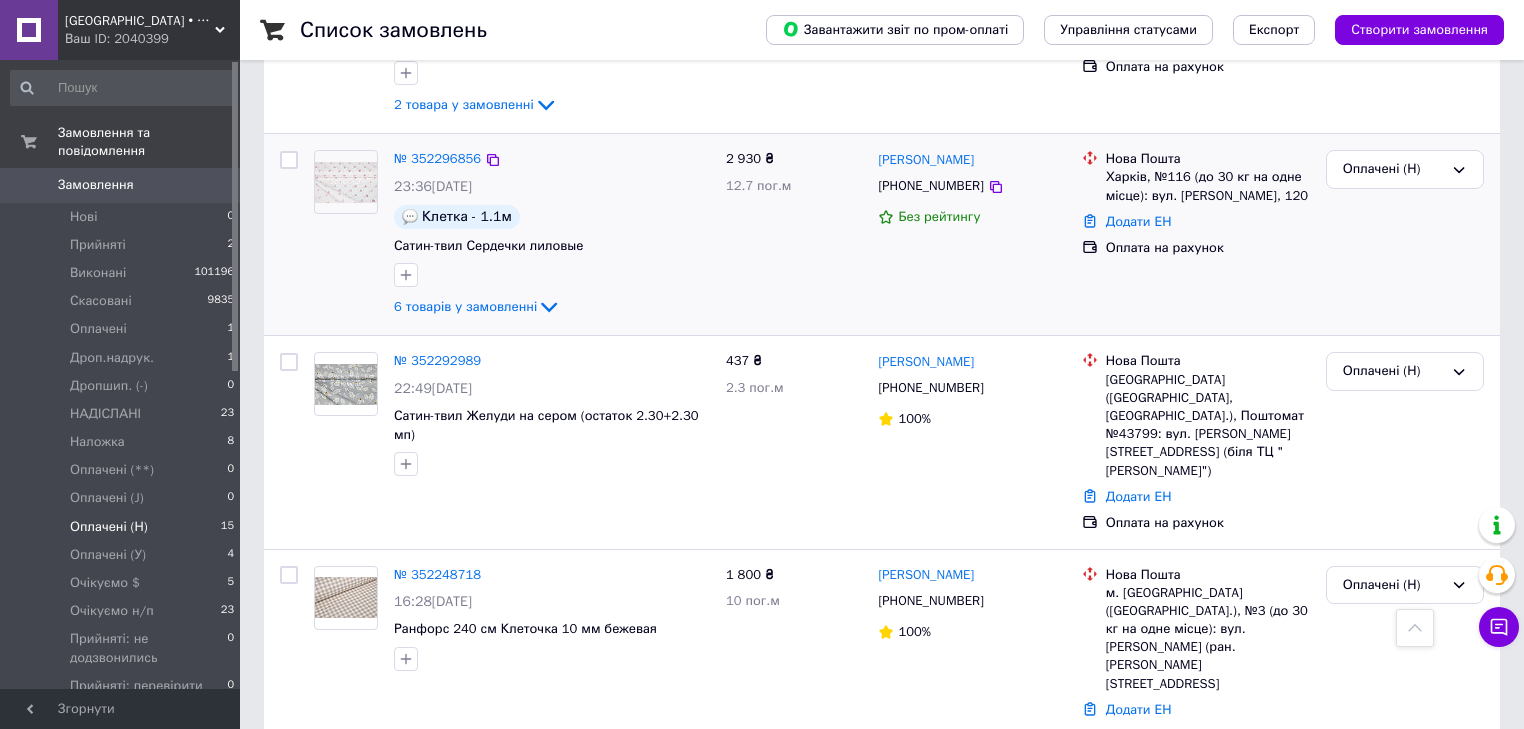 click on "23:36[DATE]" at bounding box center (552, 187) 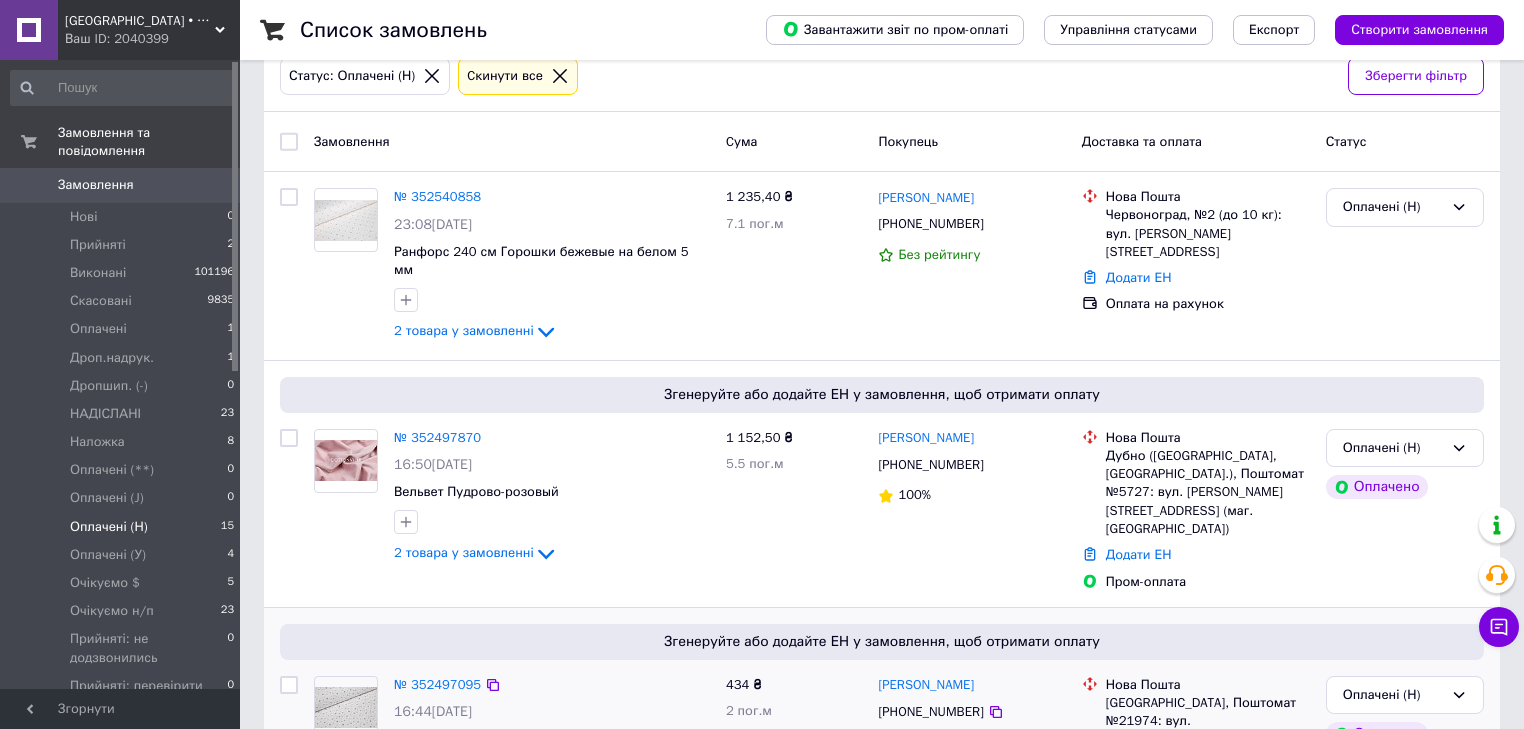 scroll, scrollTop: 0, scrollLeft: 0, axis: both 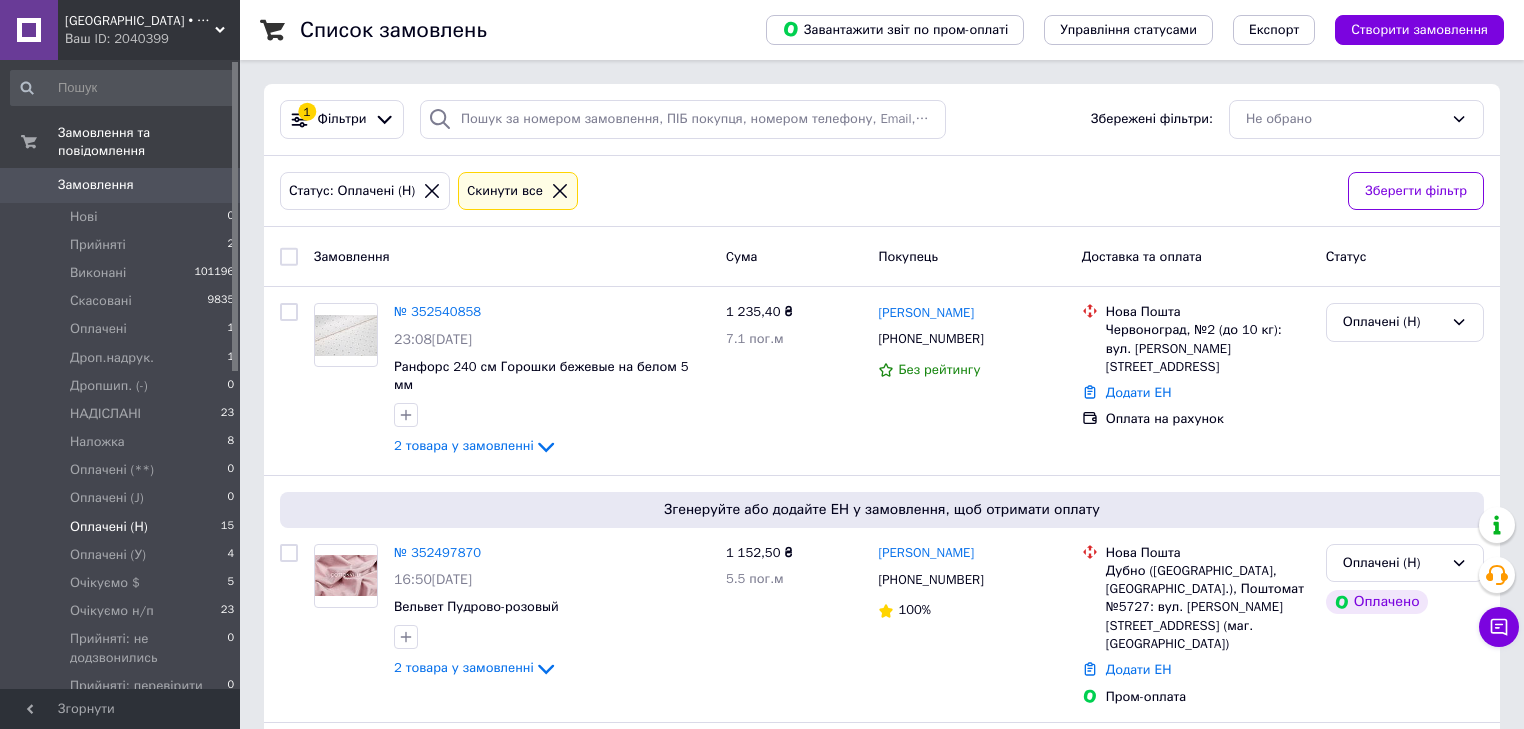 click 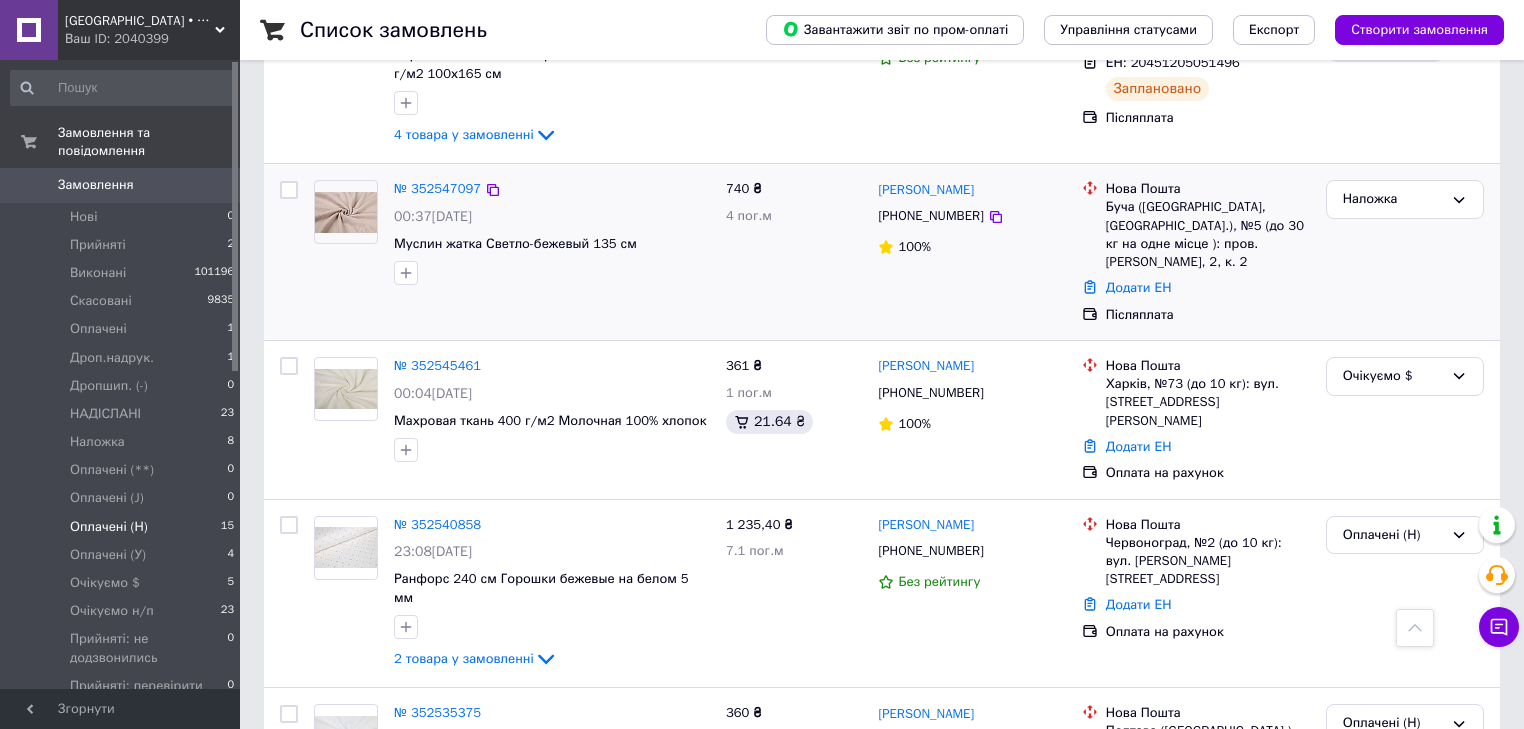 scroll, scrollTop: 0, scrollLeft: 0, axis: both 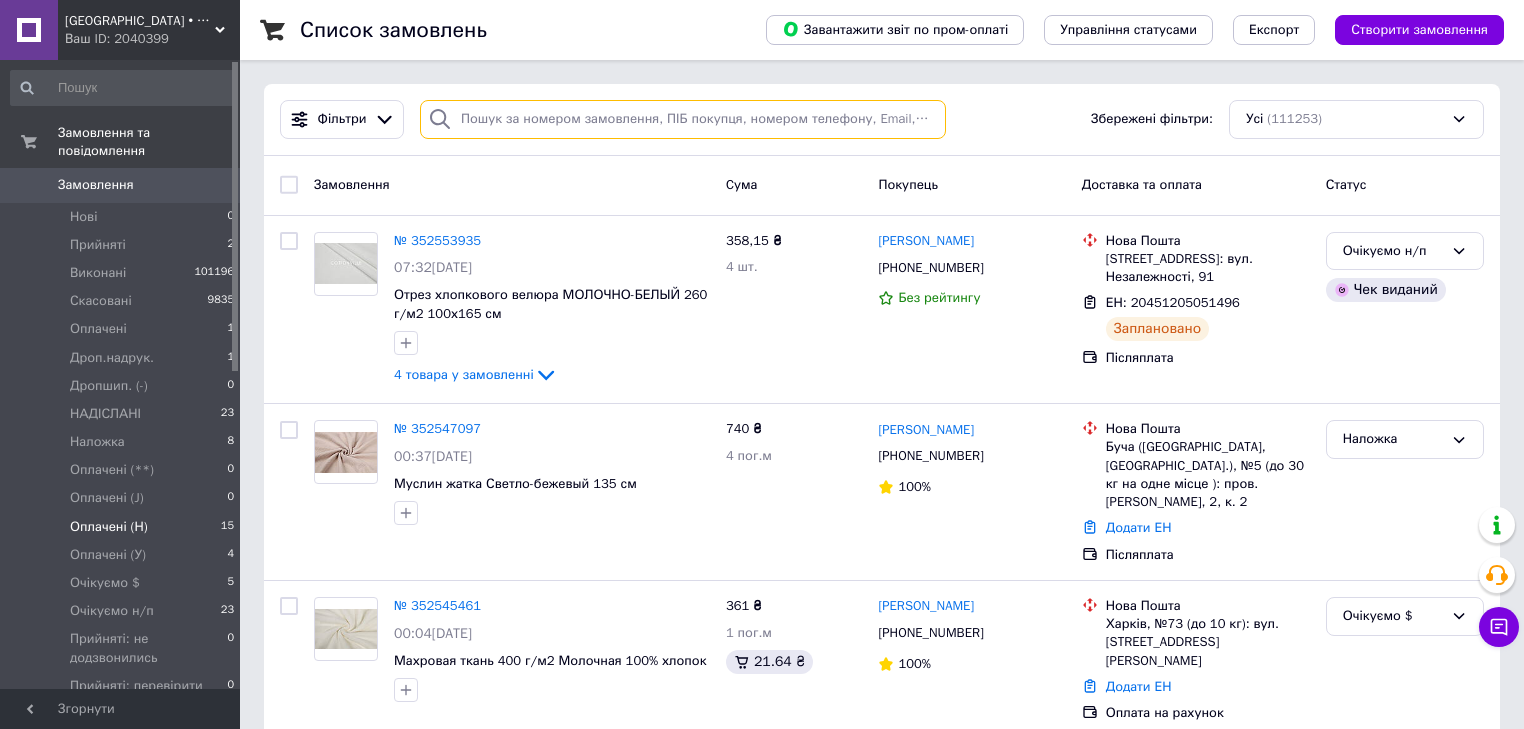 click at bounding box center [683, 119] 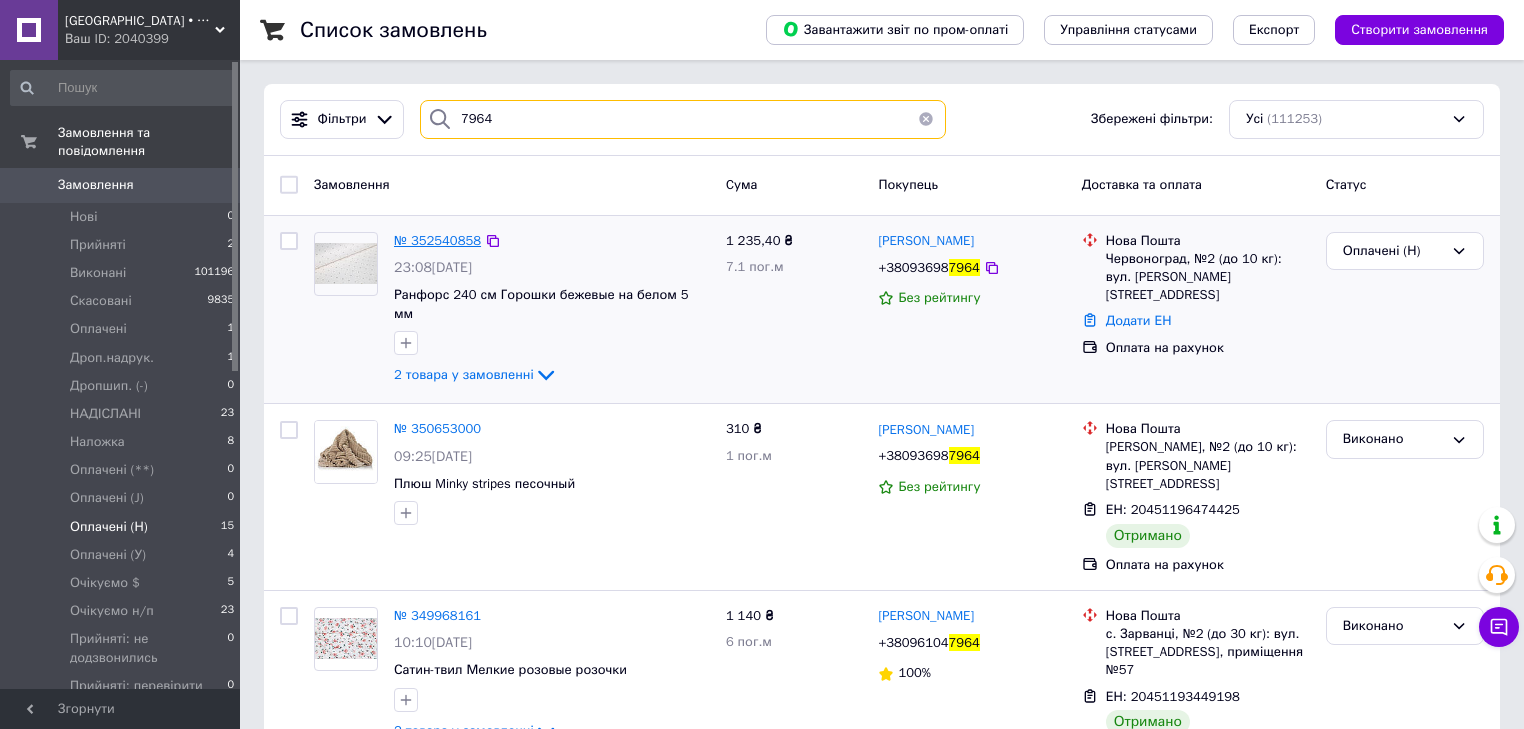 type on "7964" 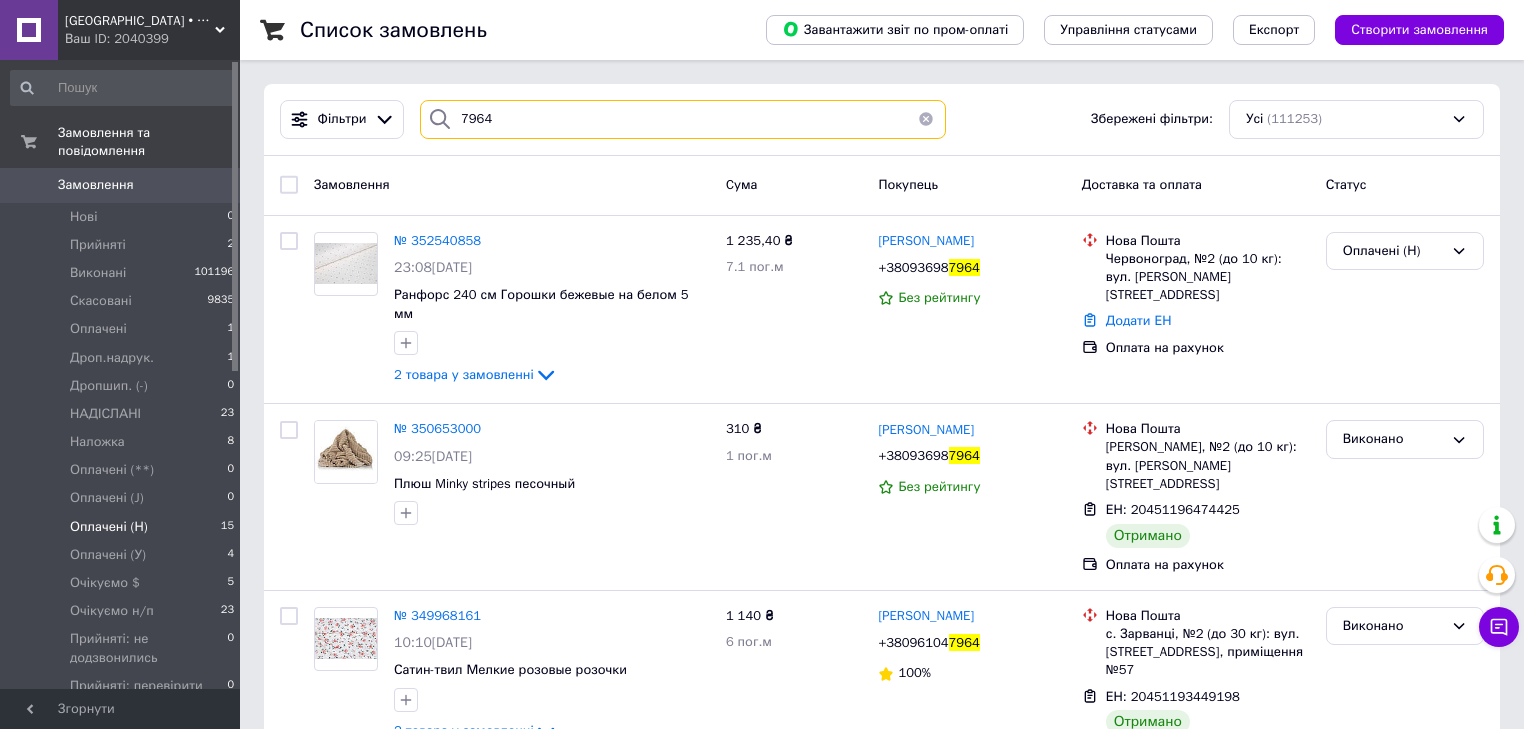 drag, startPoint x: 428, startPoint y: 139, endPoint x: 407, endPoint y: 139, distance: 21 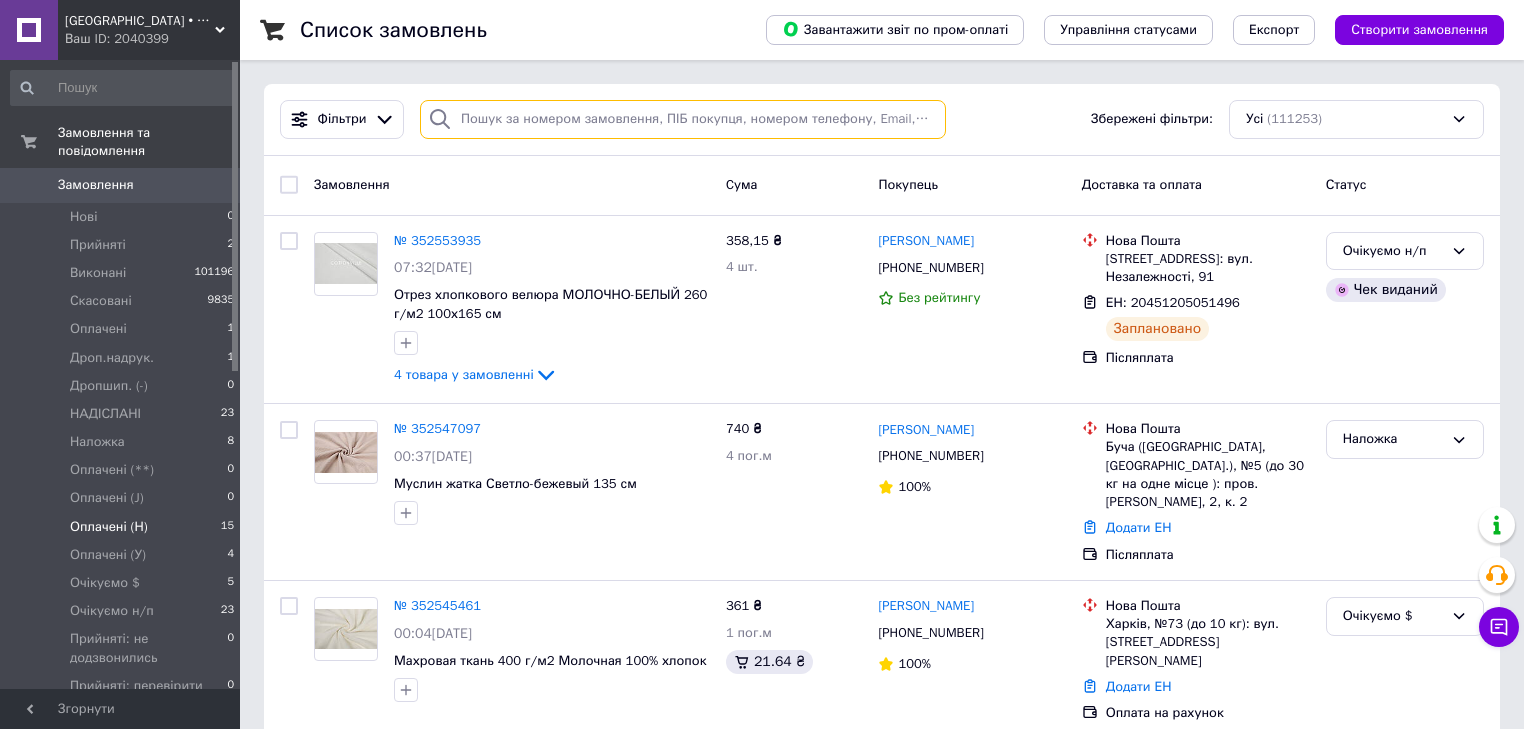 click at bounding box center [683, 119] 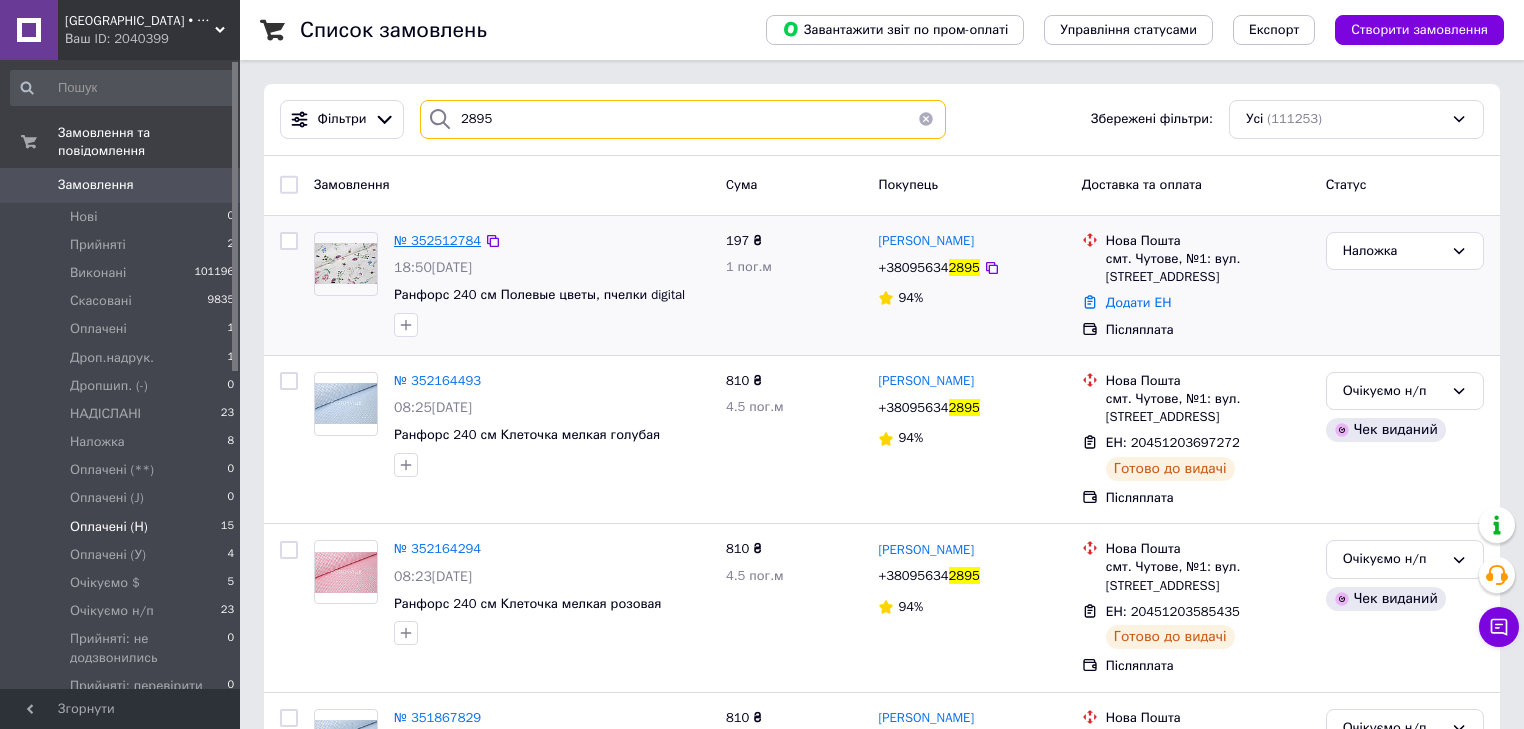 type on "2895" 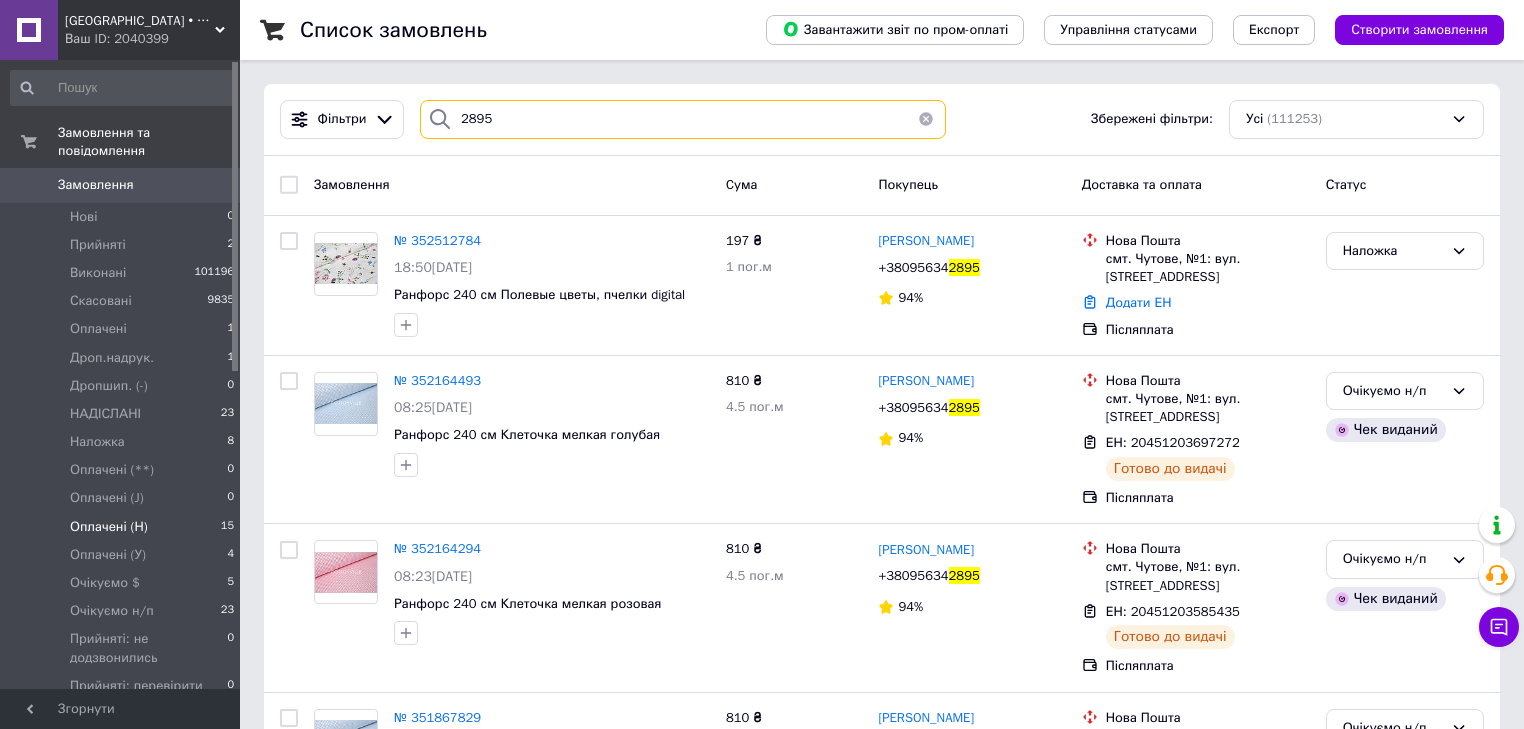drag, startPoint x: 479, startPoint y: 135, endPoint x: 395, endPoint y: 140, distance: 84.14868 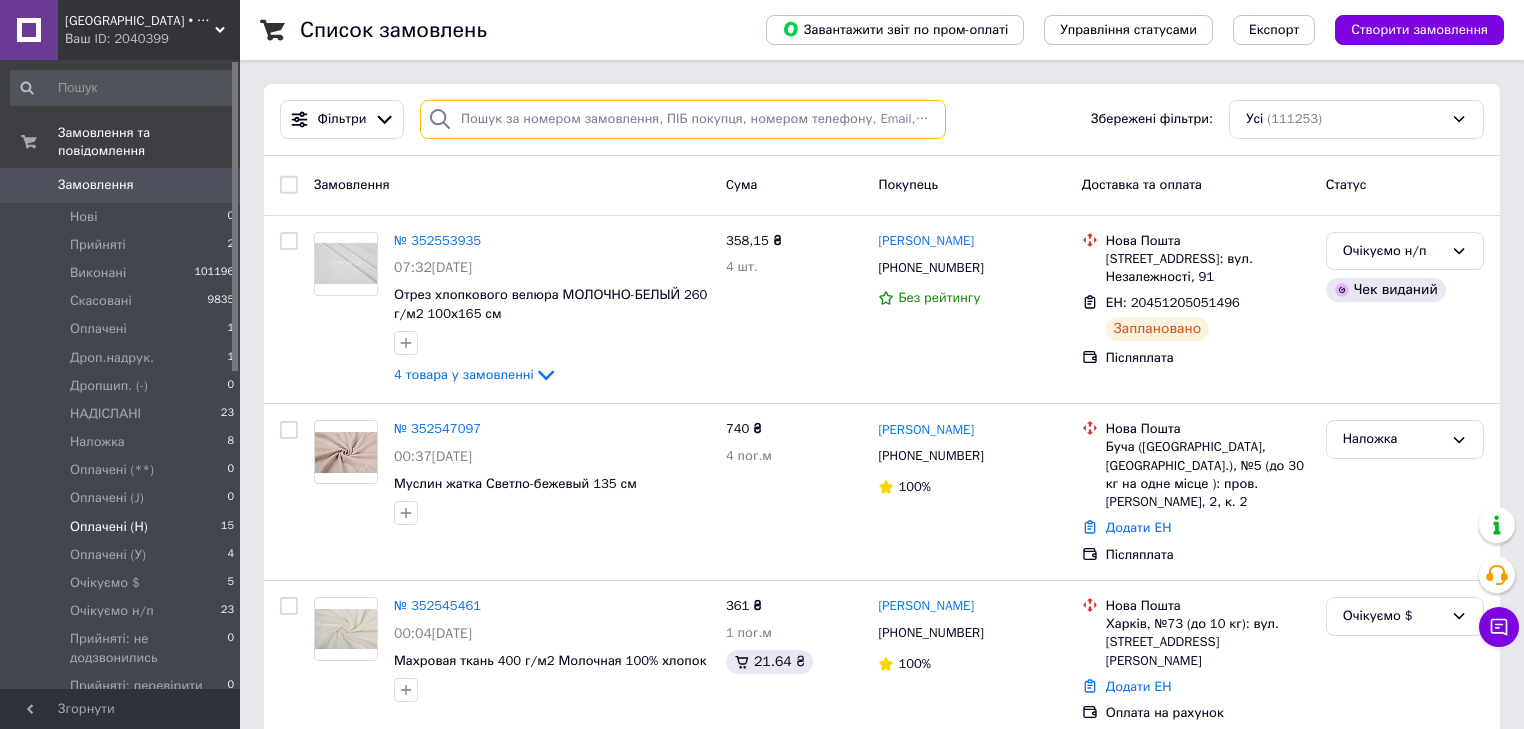 click at bounding box center [683, 119] 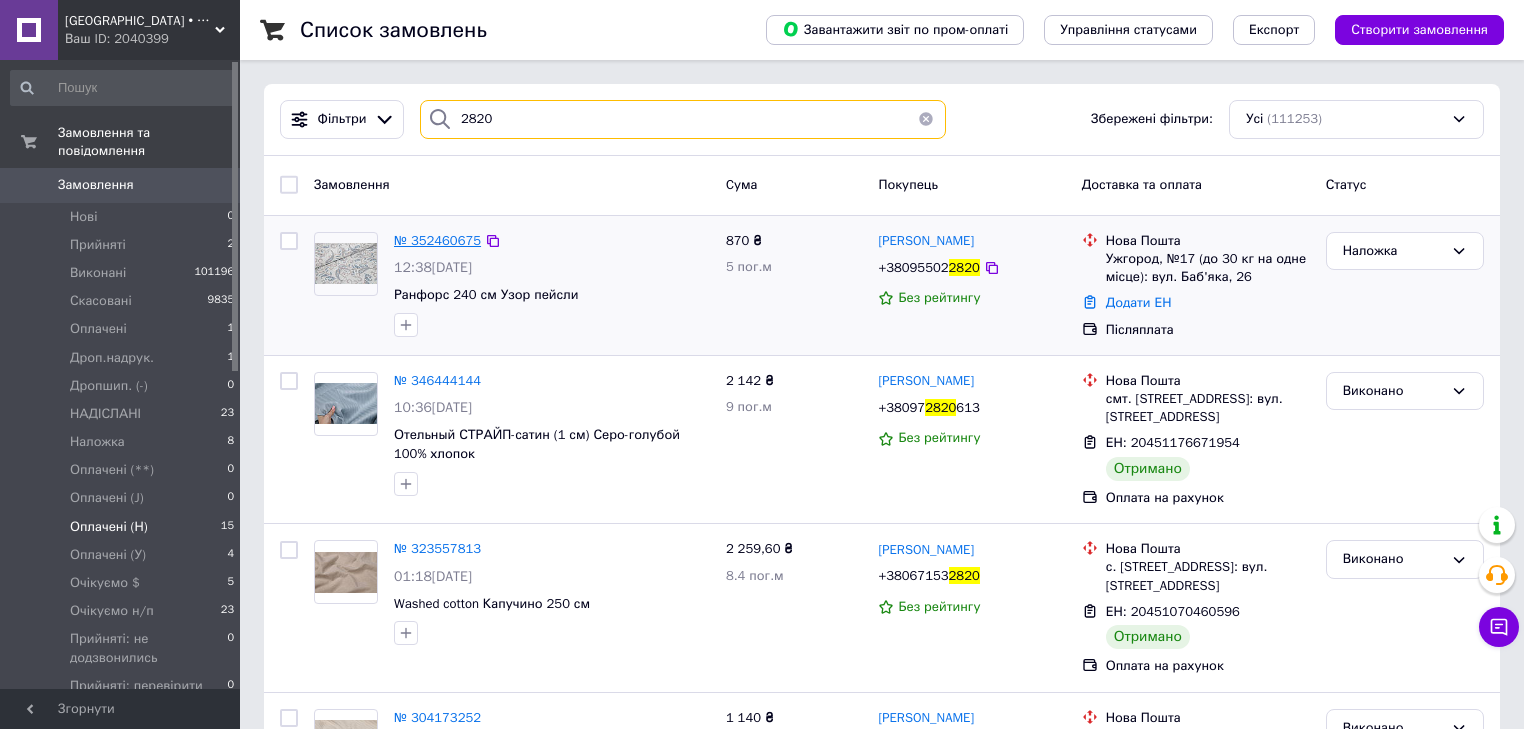 type on "2820" 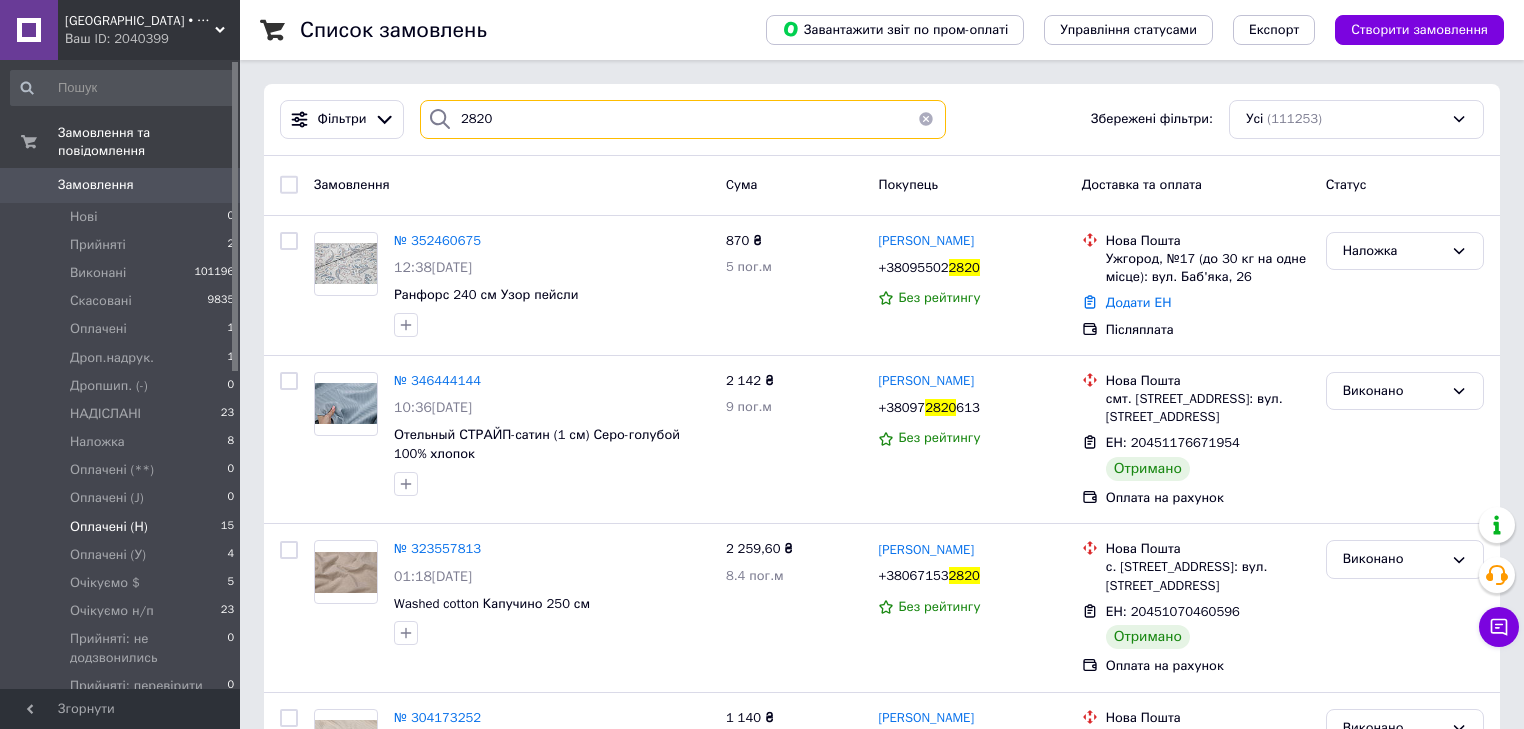 drag, startPoint x: 519, startPoint y: 122, endPoint x: 380, endPoint y: 152, distance: 142.20056 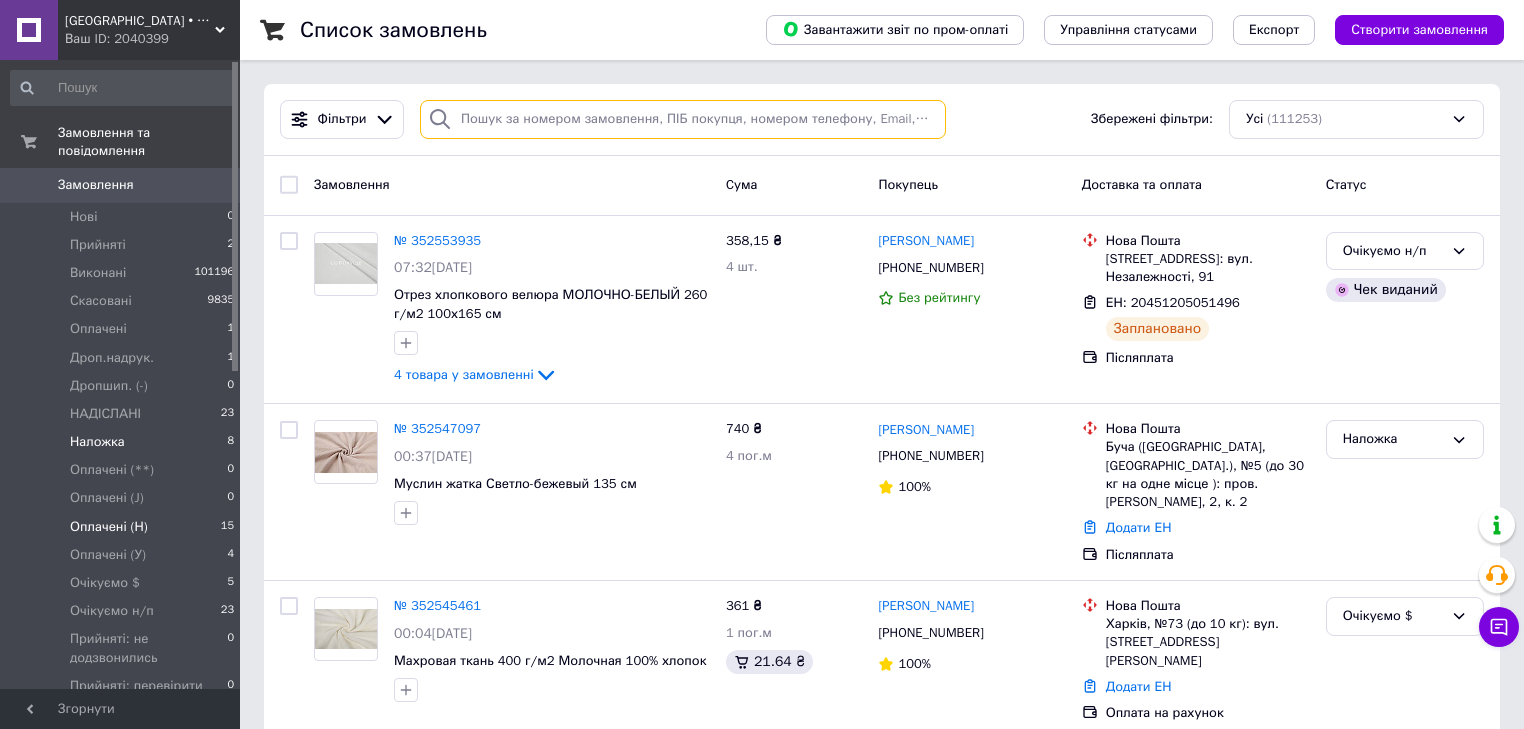 type 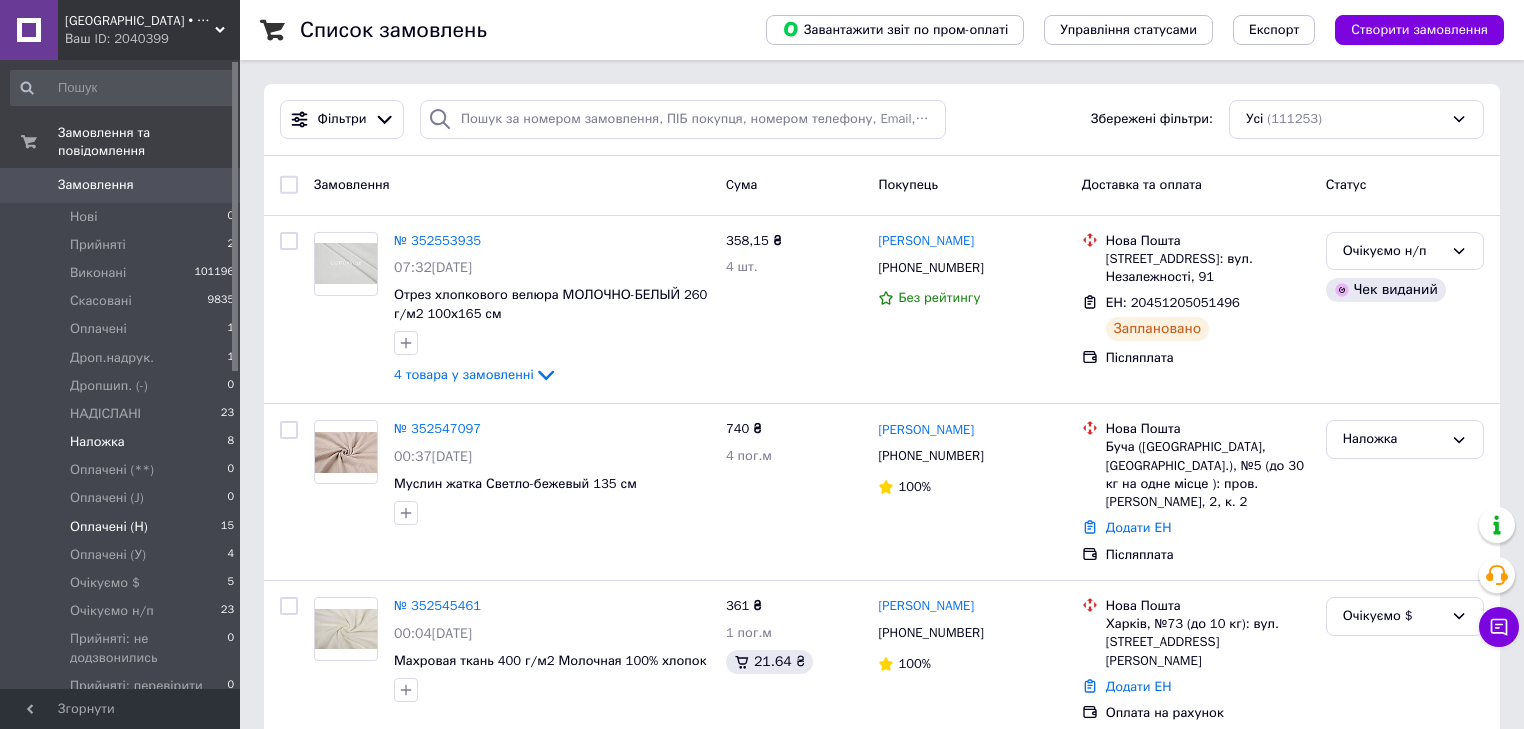 click on "Наложка 8" at bounding box center [123, 442] 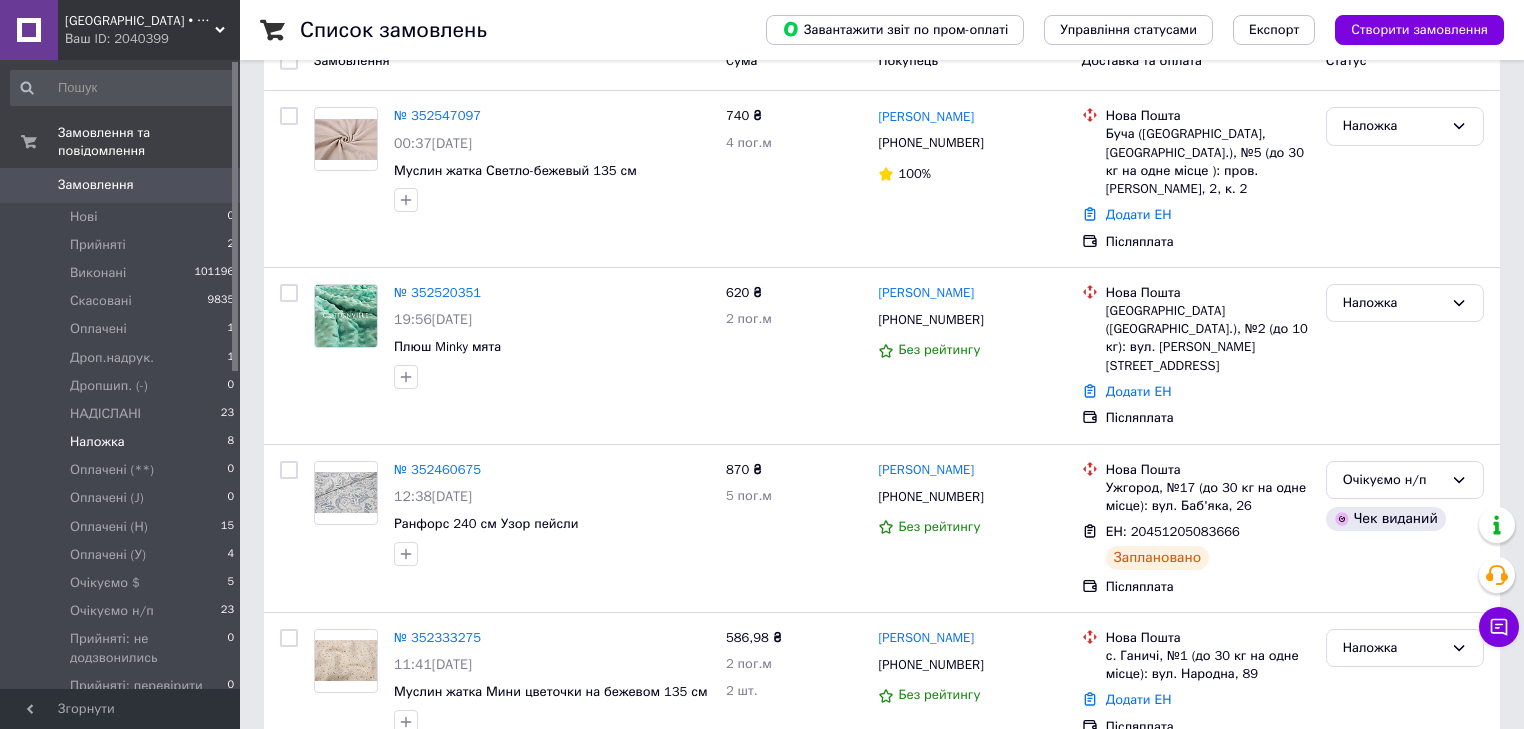 scroll, scrollTop: 393, scrollLeft: 0, axis: vertical 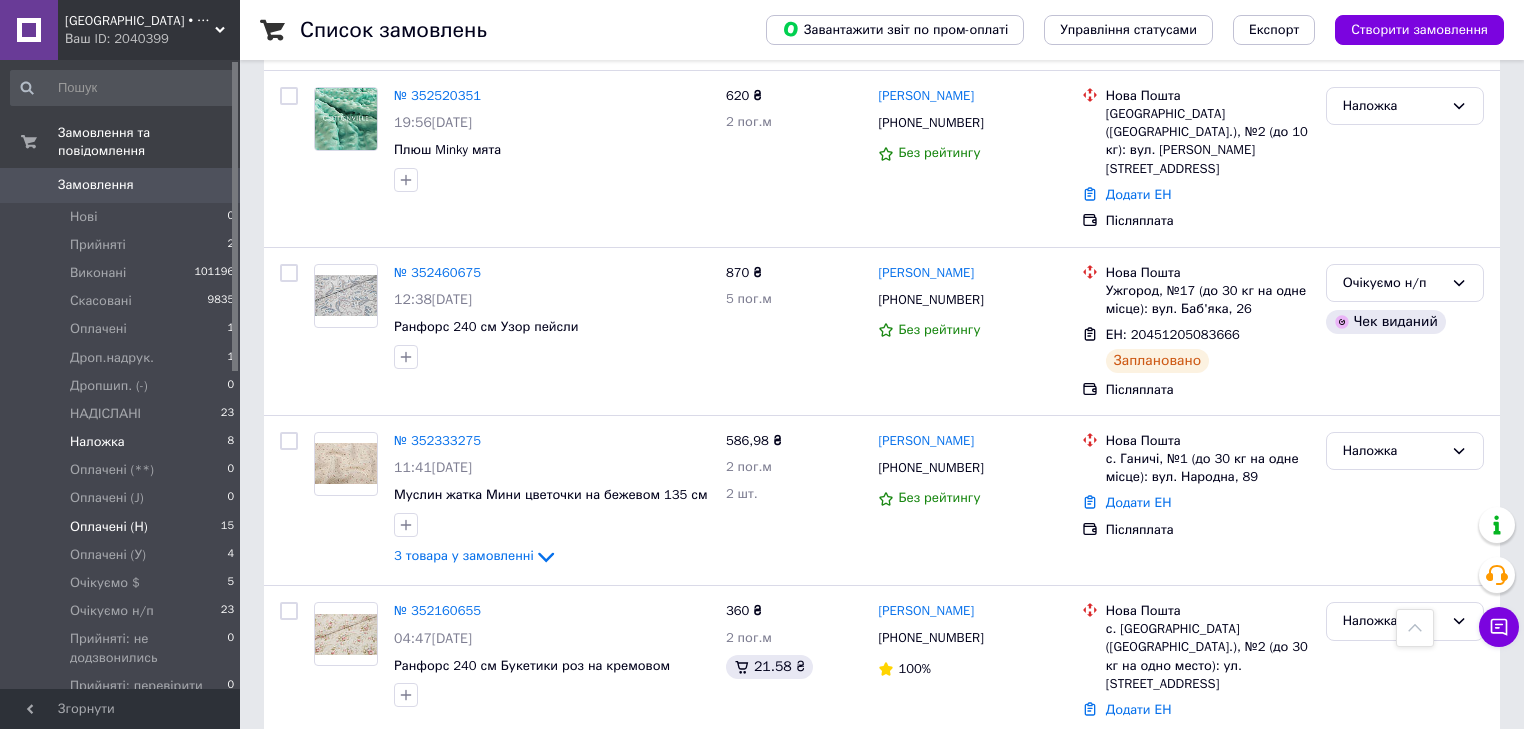 click on "Оплачені (Н)" at bounding box center (109, 527) 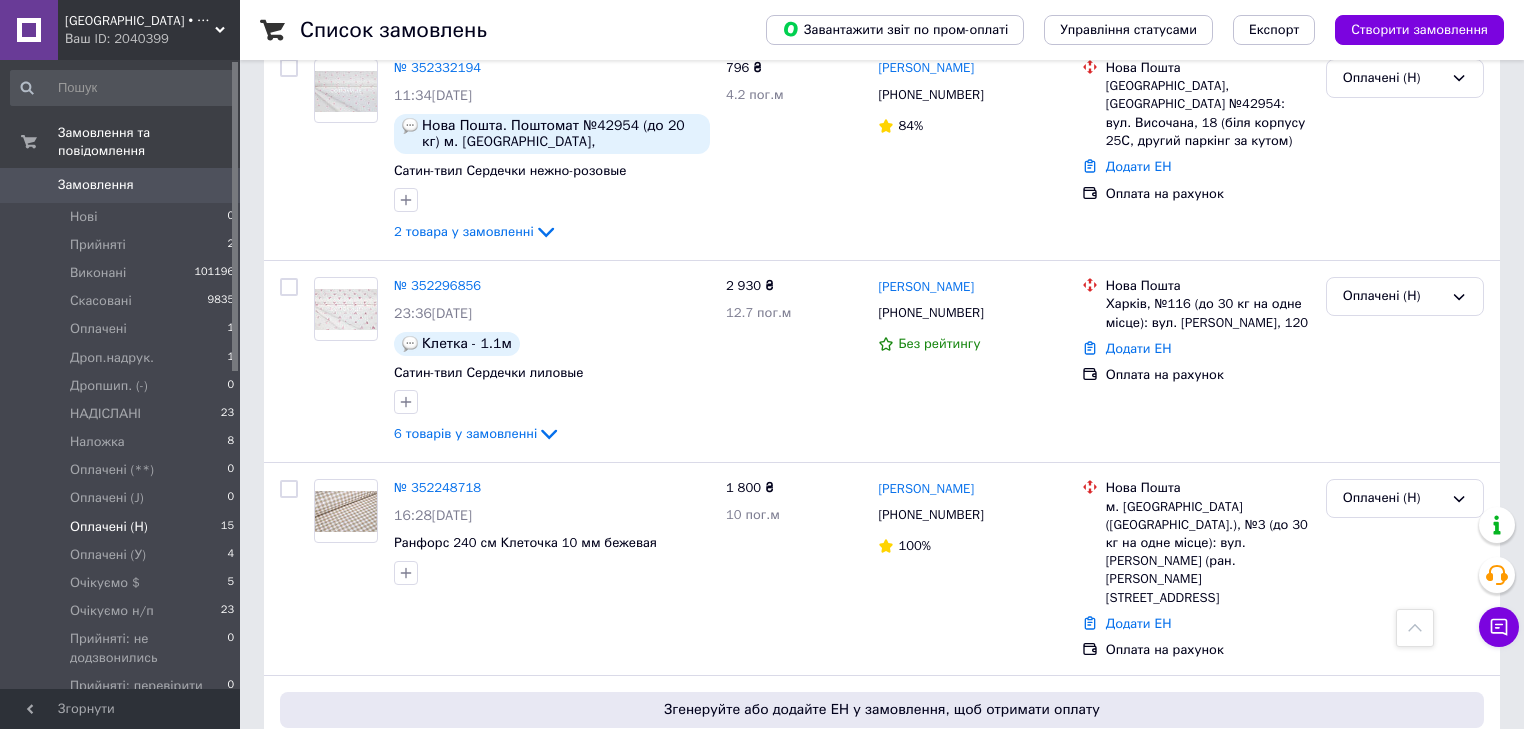 scroll, scrollTop: 1780, scrollLeft: 0, axis: vertical 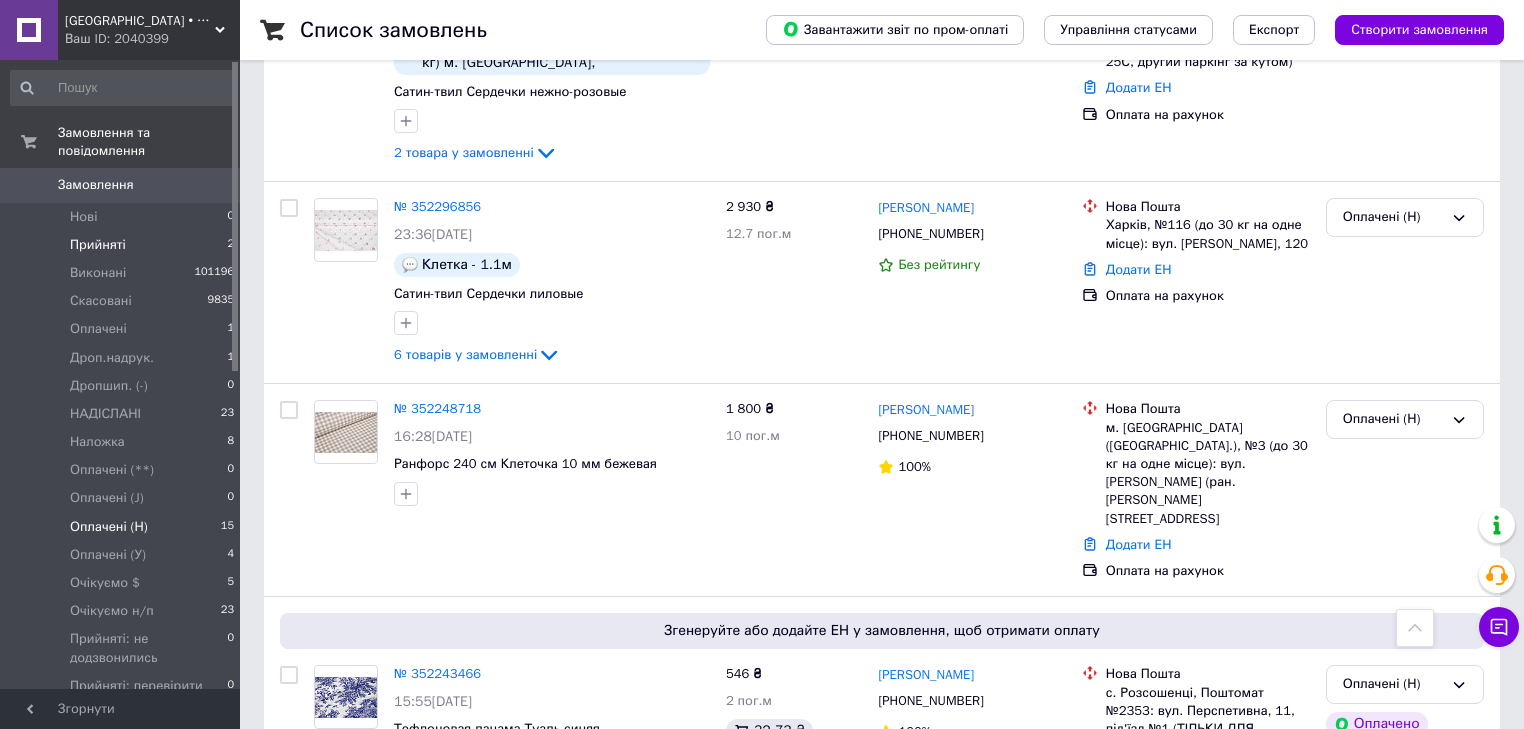 click on "Прийняті" at bounding box center [98, 245] 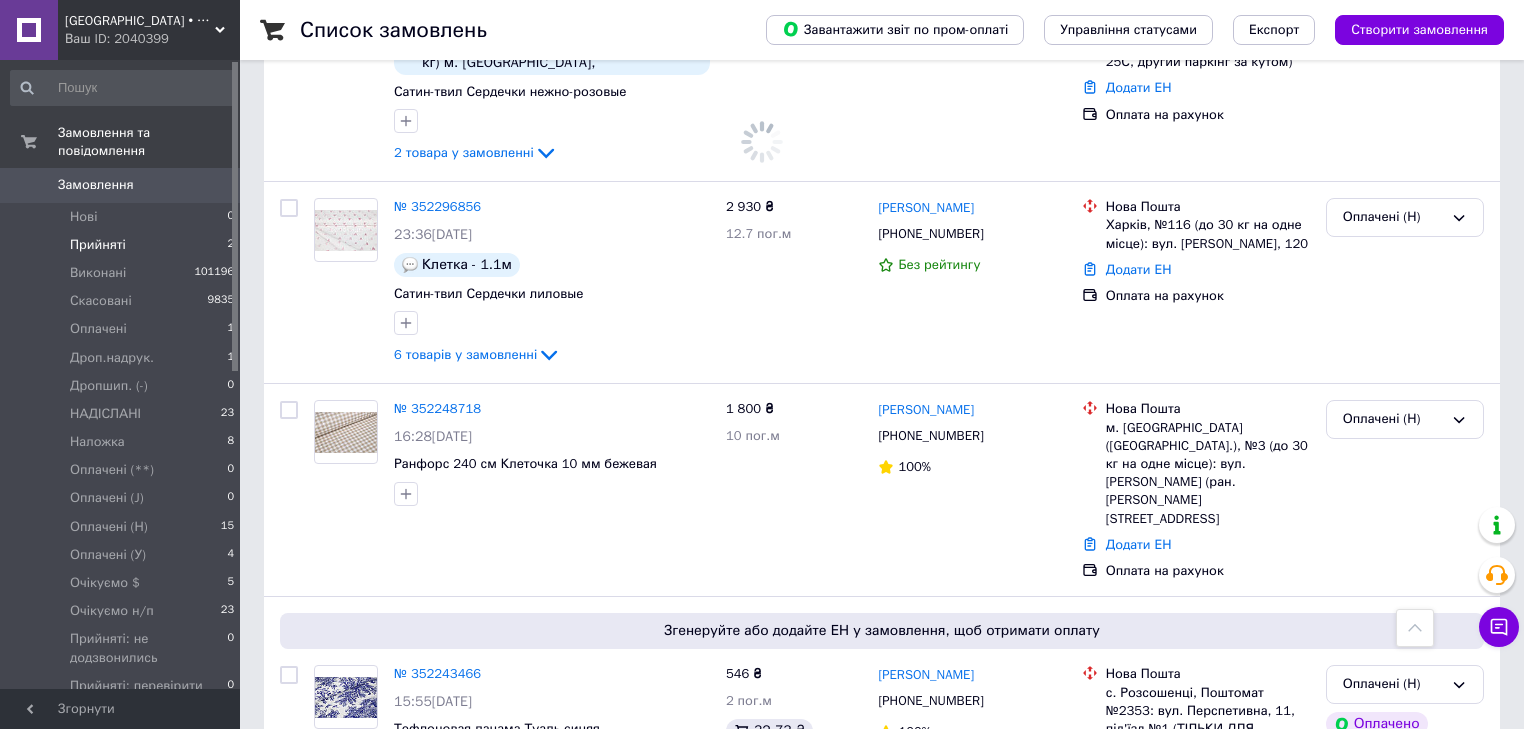 scroll, scrollTop: 0, scrollLeft: 0, axis: both 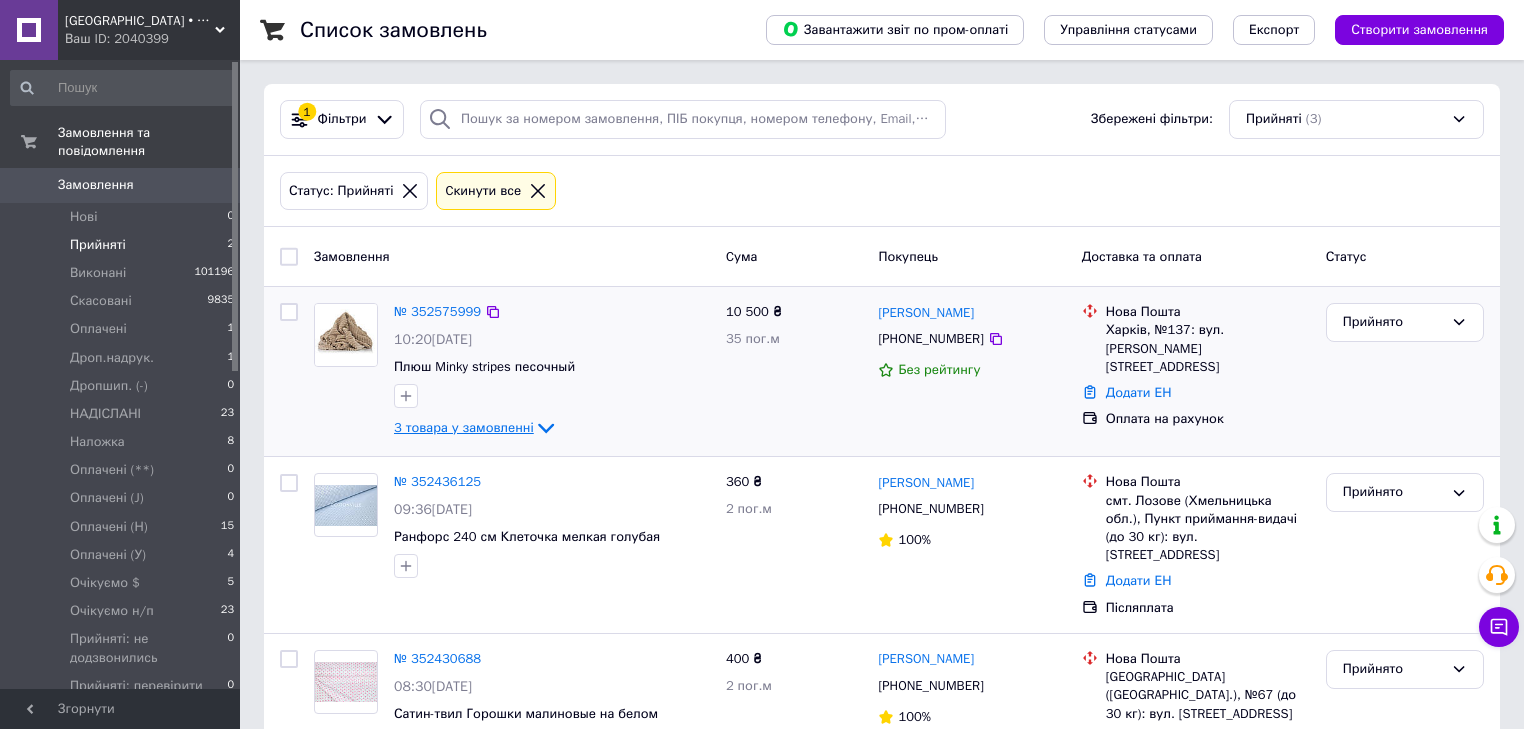 click 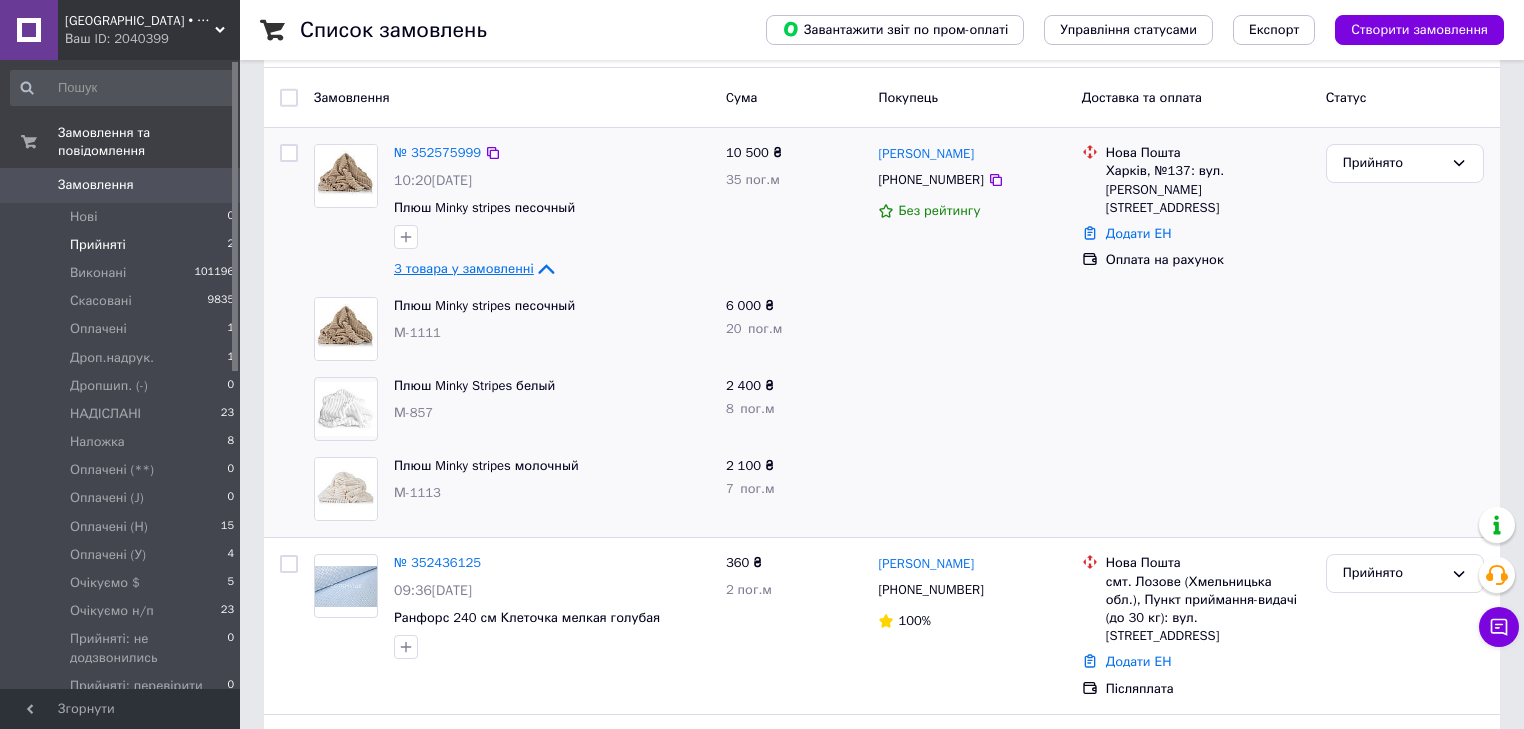 scroll, scrollTop: 160, scrollLeft: 0, axis: vertical 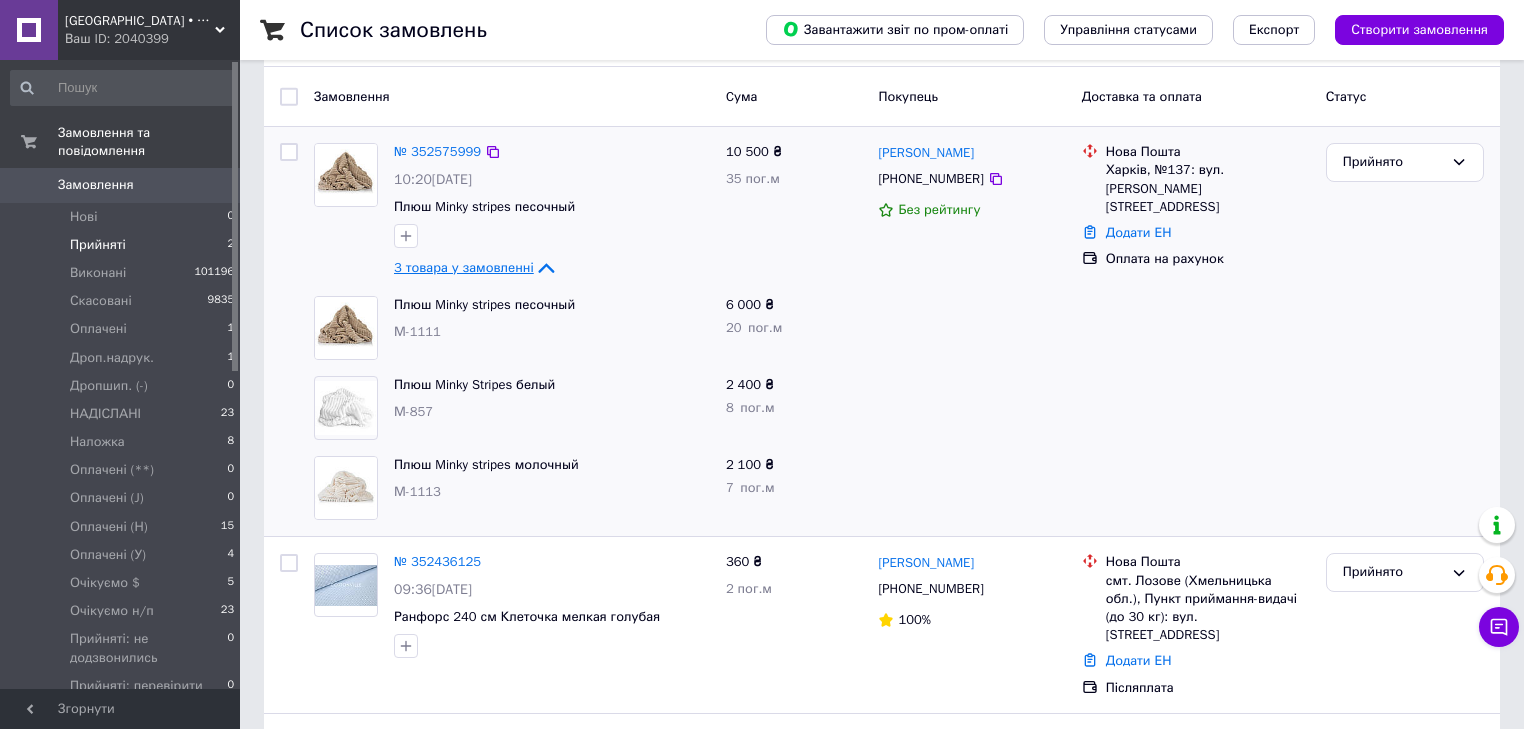 click on "Замовлення" at bounding box center [96, 185] 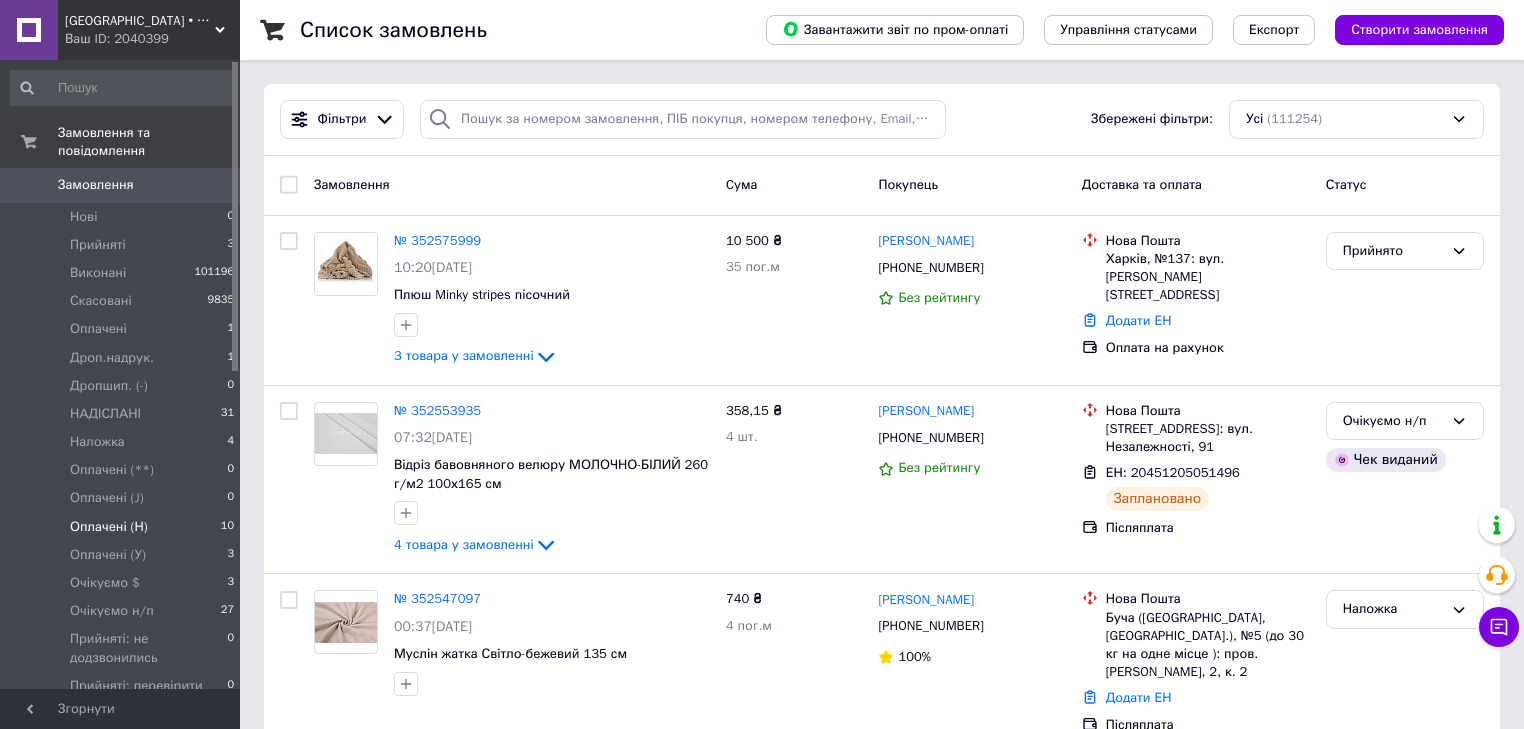 click on "Оплачені (Н)" at bounding box center [109, 527] 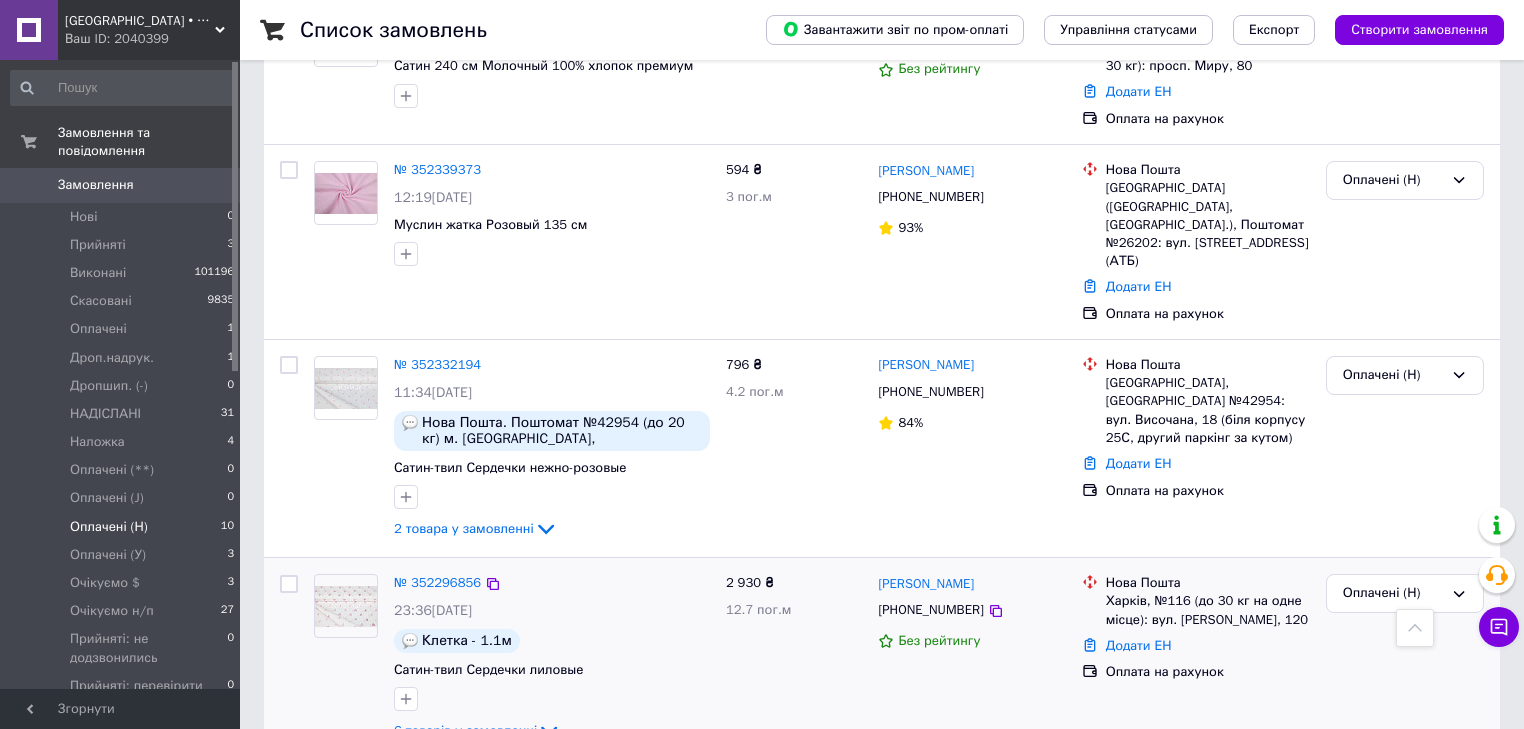 scroll, scrollTop: 1569, scrollLeft: 0, axis: vertical 